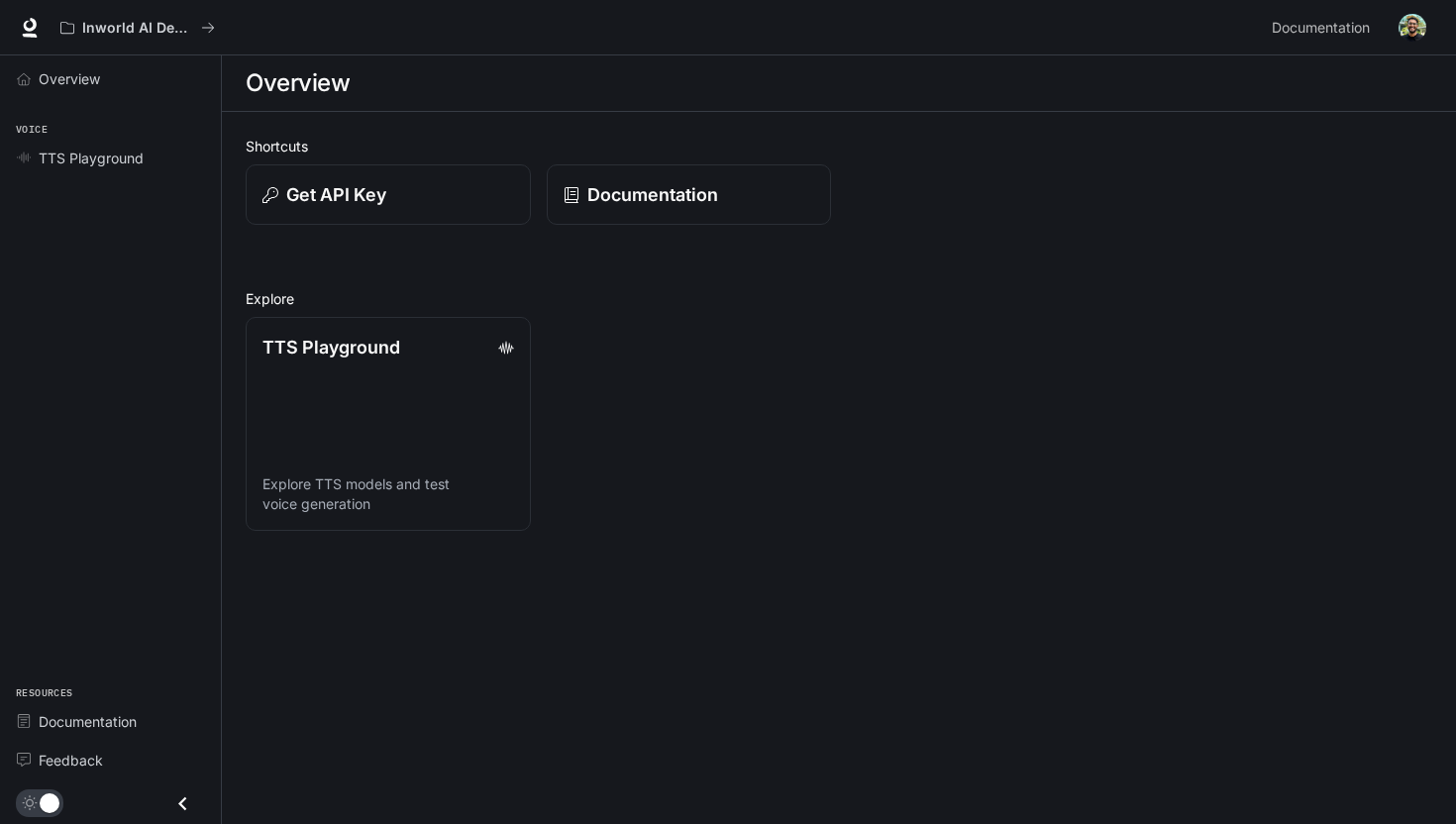 scroll, scrollTop: 0, scrollLeft: 0, axis: both 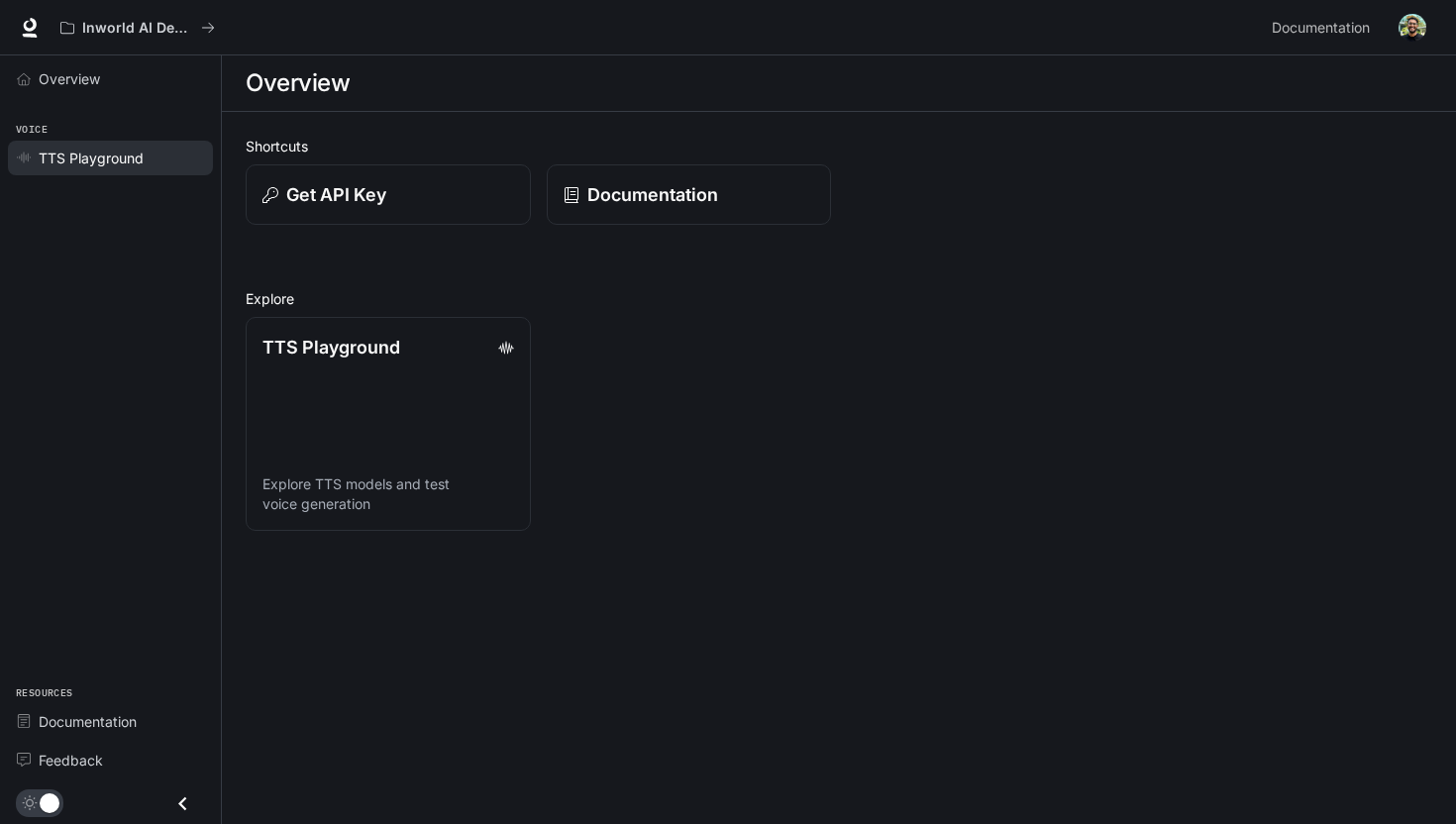 click on "TTS Playground" at bounding box center [91, 157] 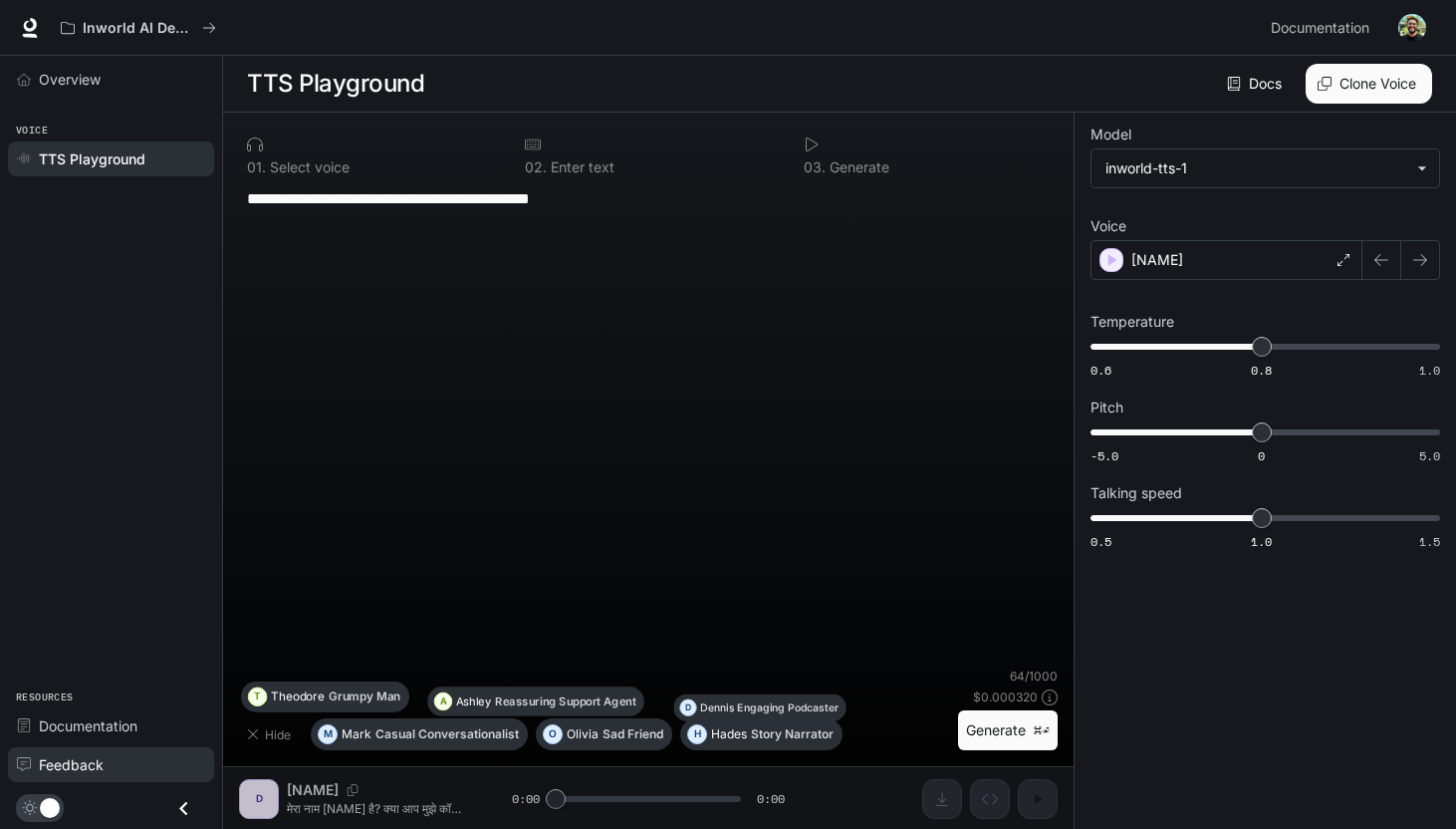 click on "Feedback" at bounding box center [121, 764] 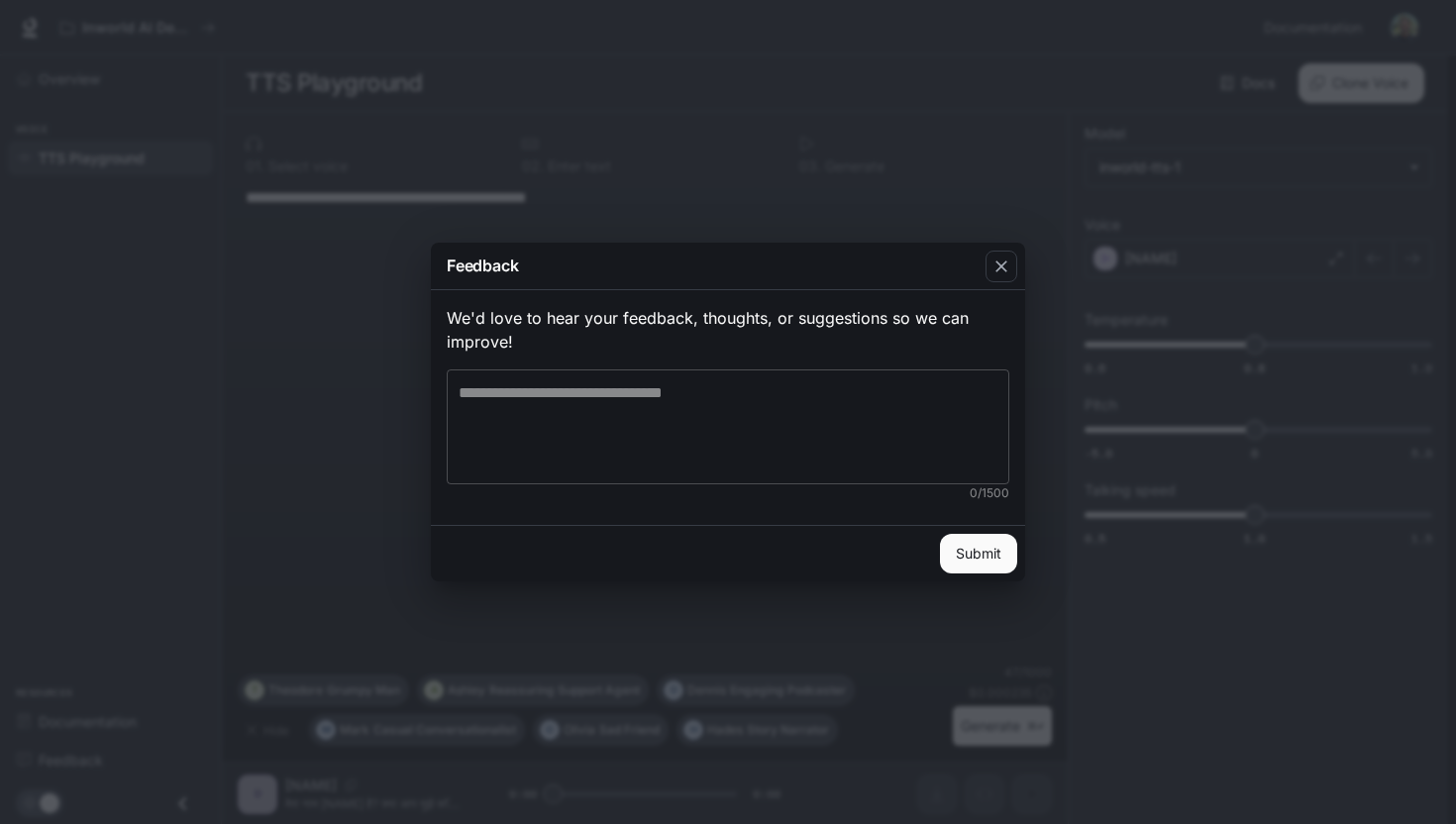 click at bounding box center (728, 427) 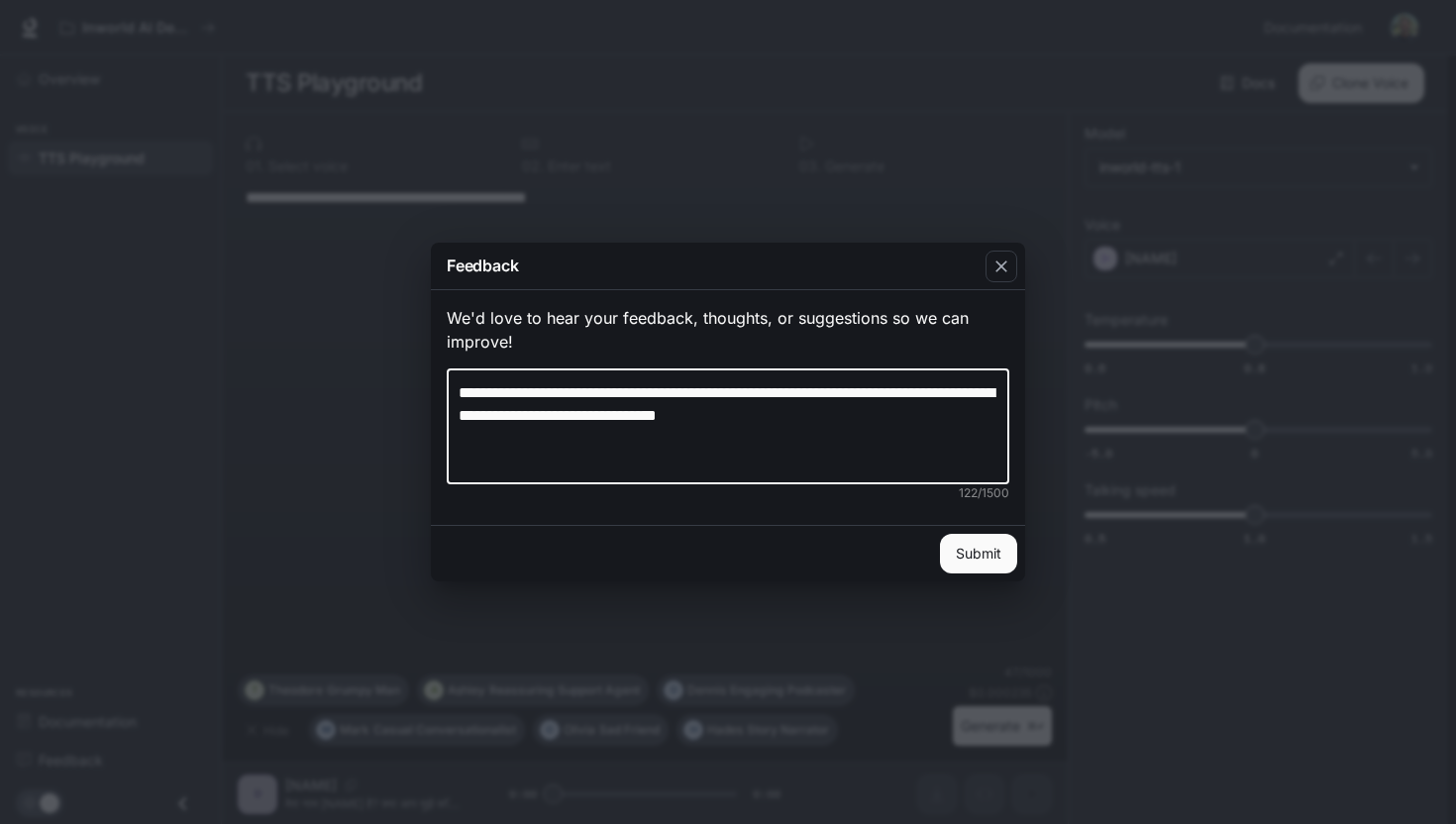 type on "**********" 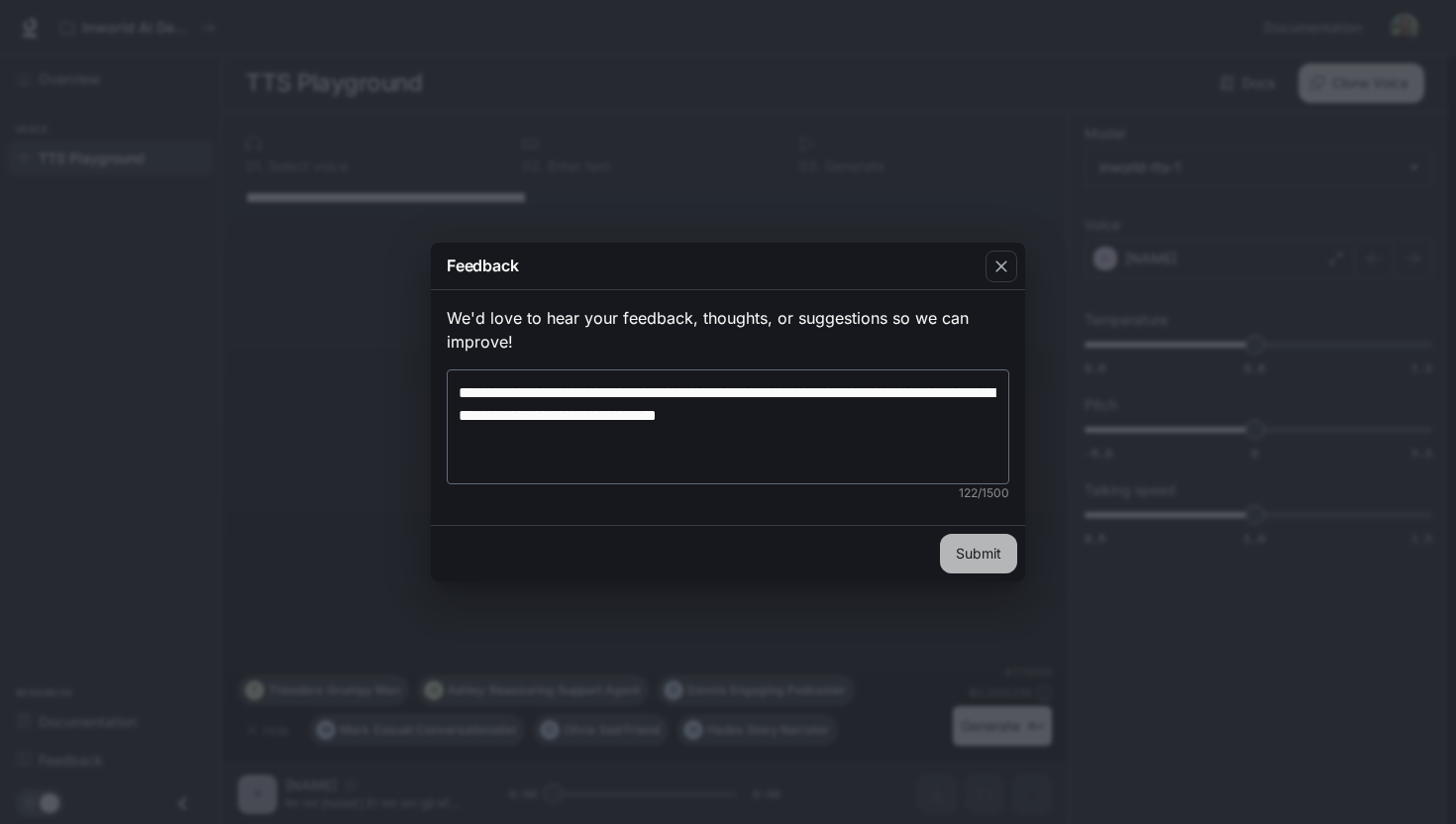 click on "Submit" at bounding box center [979, 554] 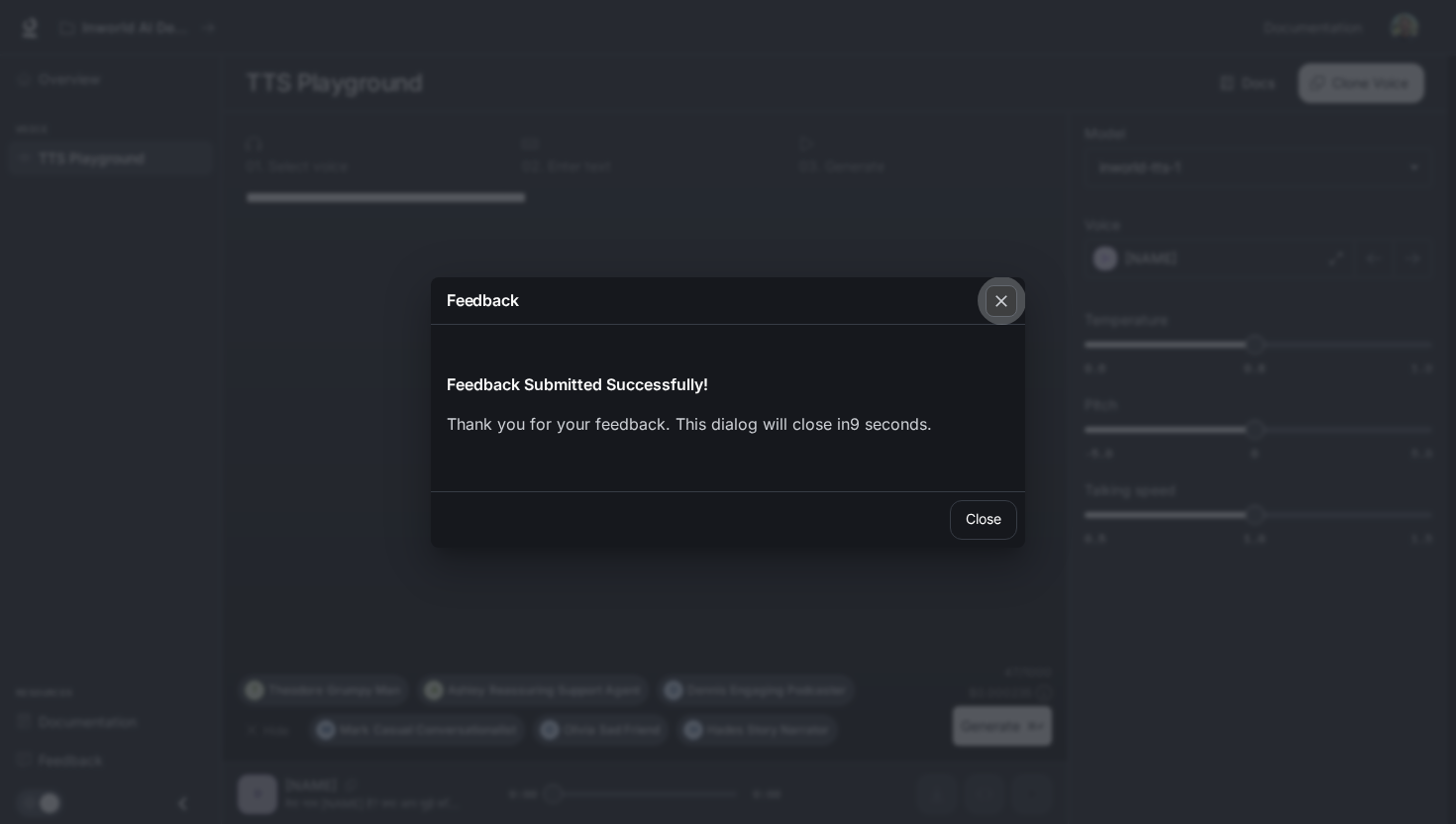 click at bounding box center (1001, 301) 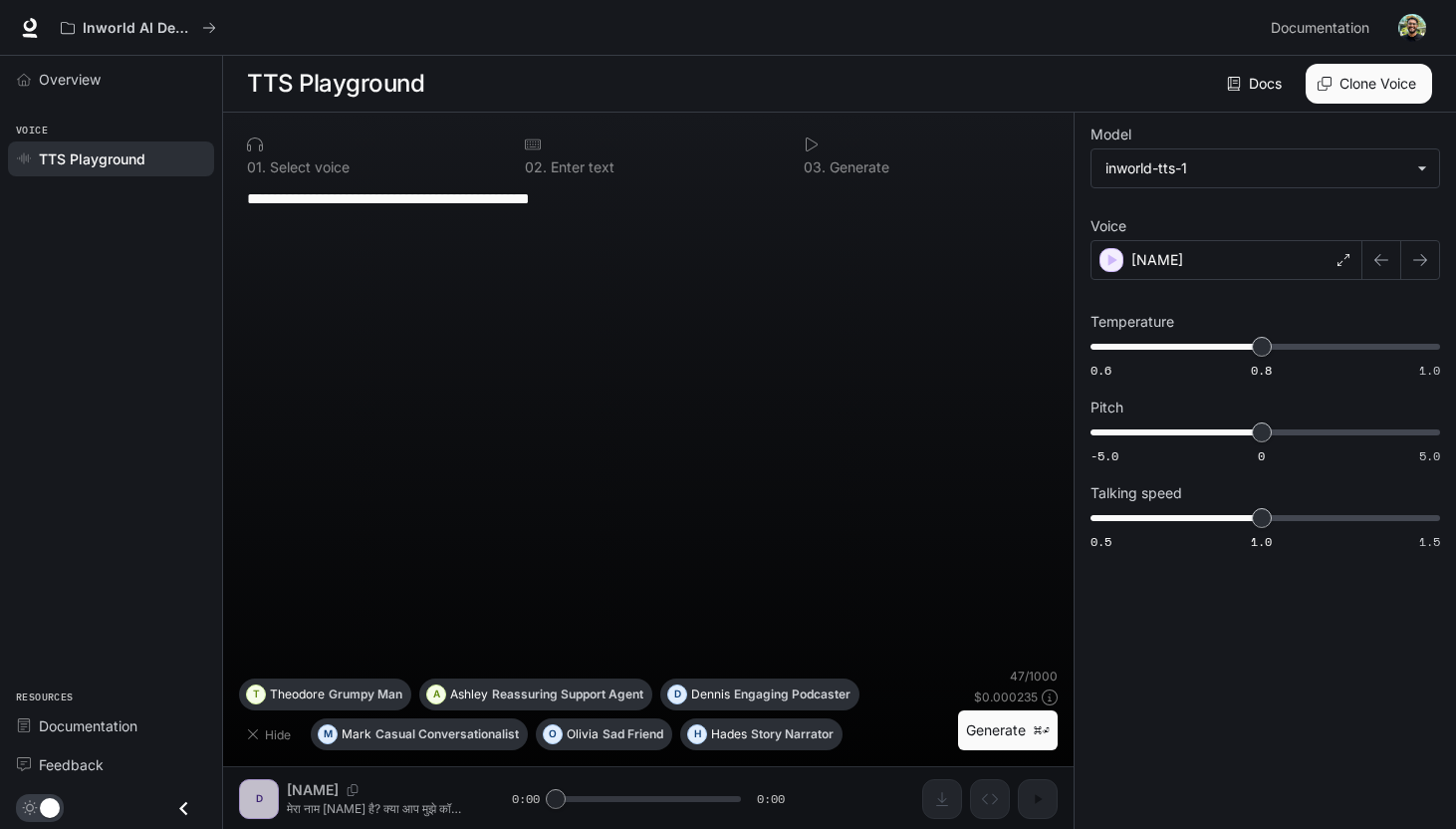 click on "**********" at bounding box center (648, 210) 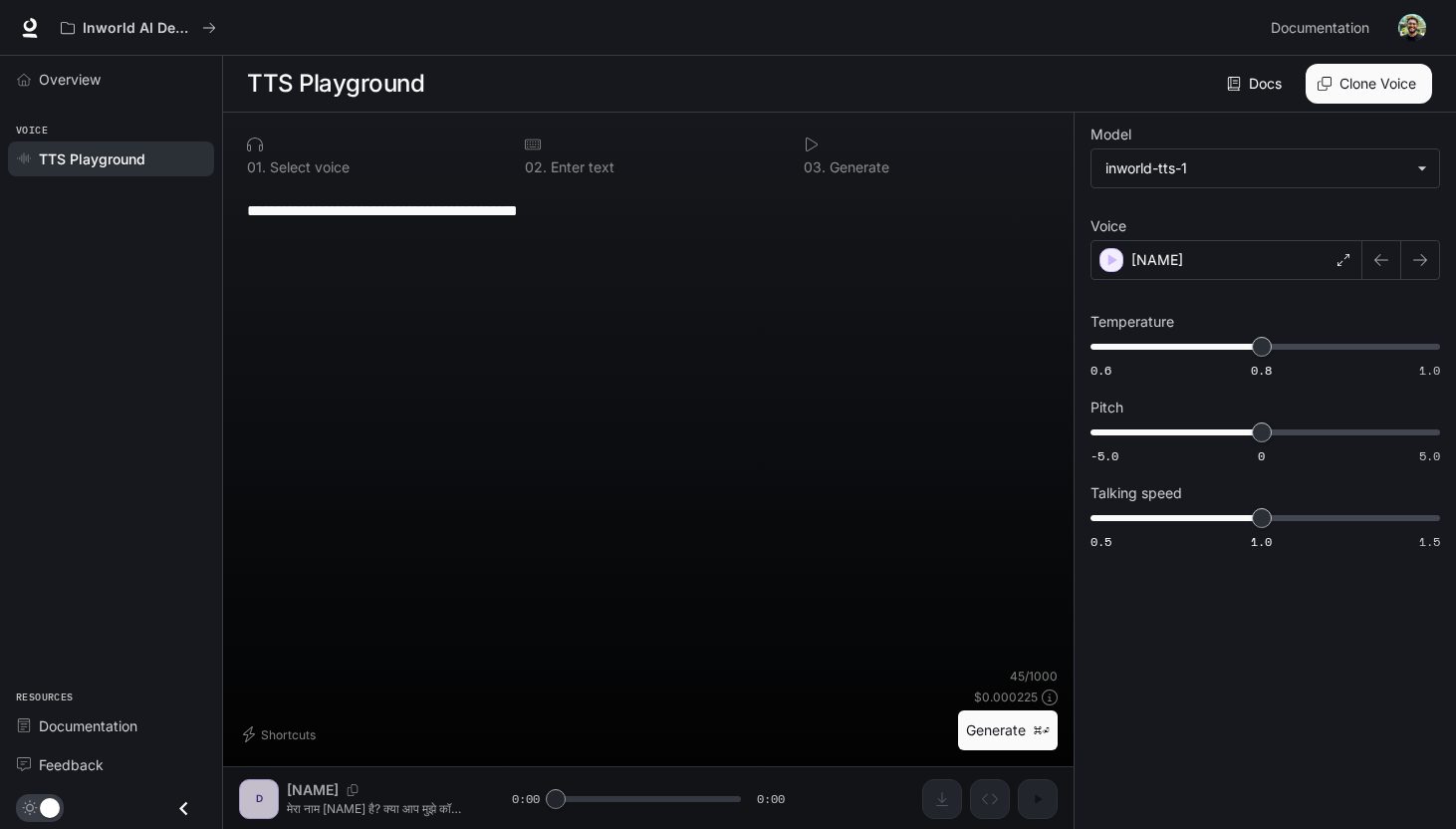 click on "Generate ⌘⏎" at bounding box center [1008, 730] 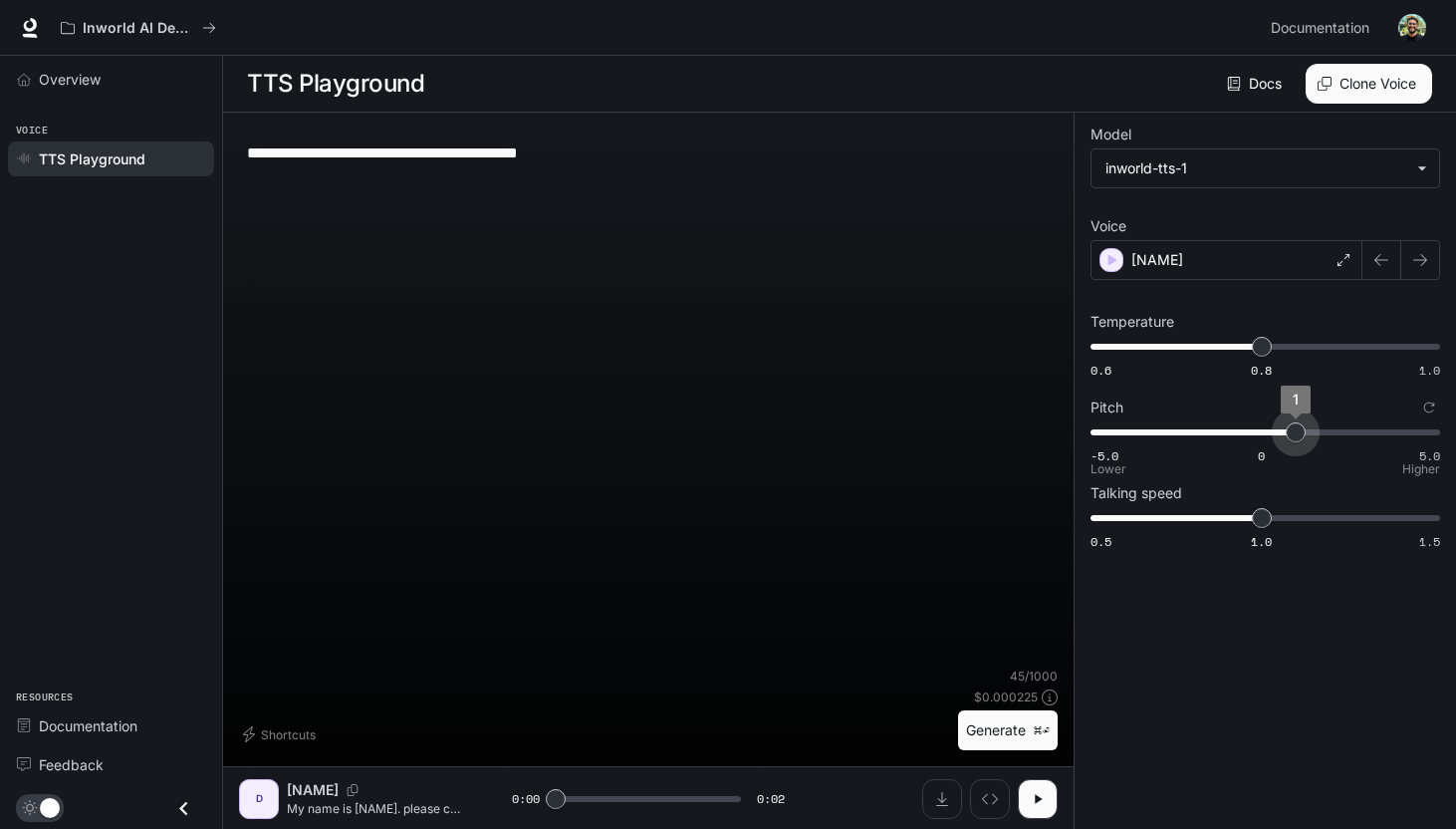 drag, startPoint x: 1260, startPoint y: 436, endPoint x: 1297, endPoint y: 436, distance: 37 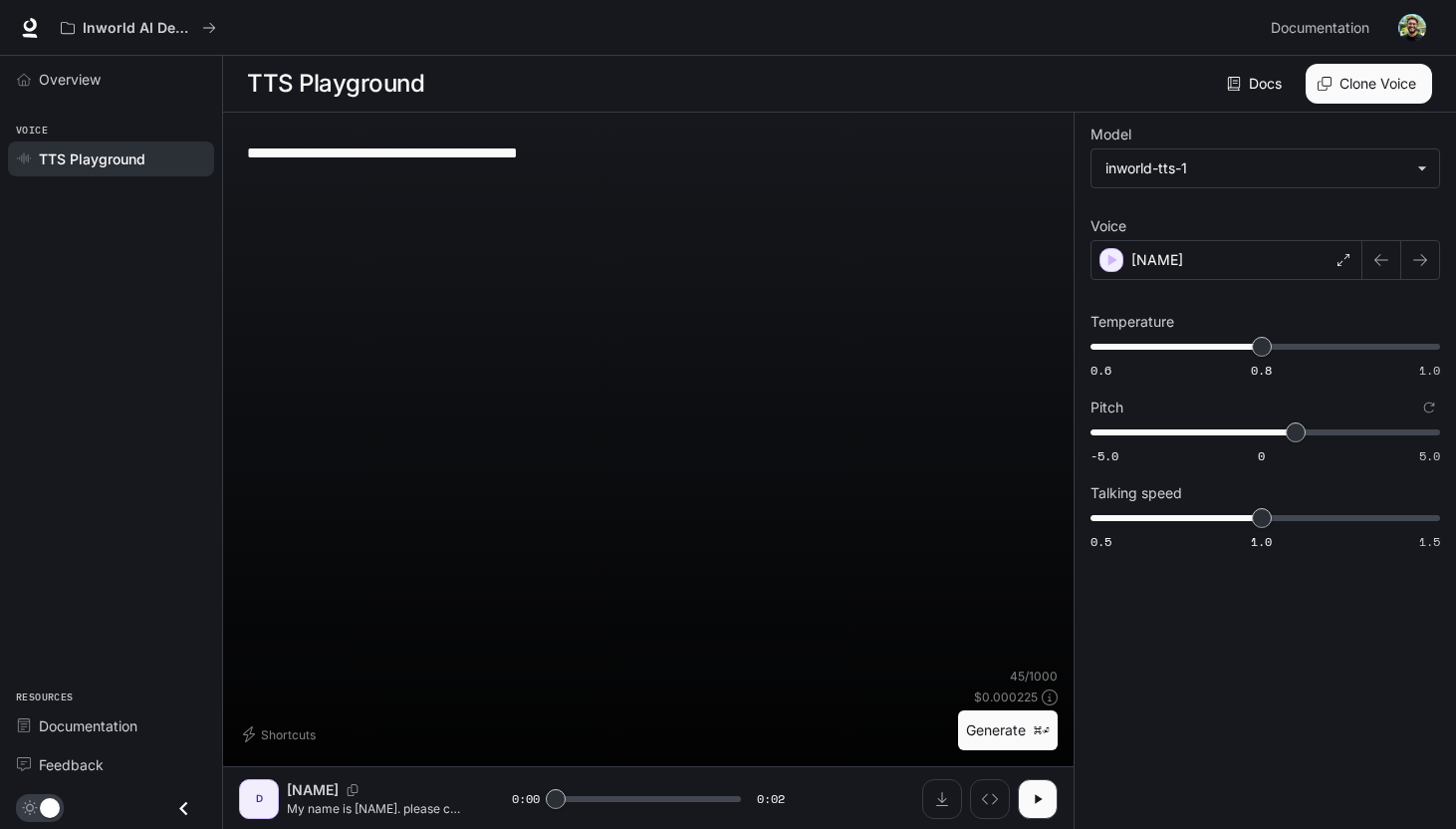 click on "**********" at bounding box center [648, 152] 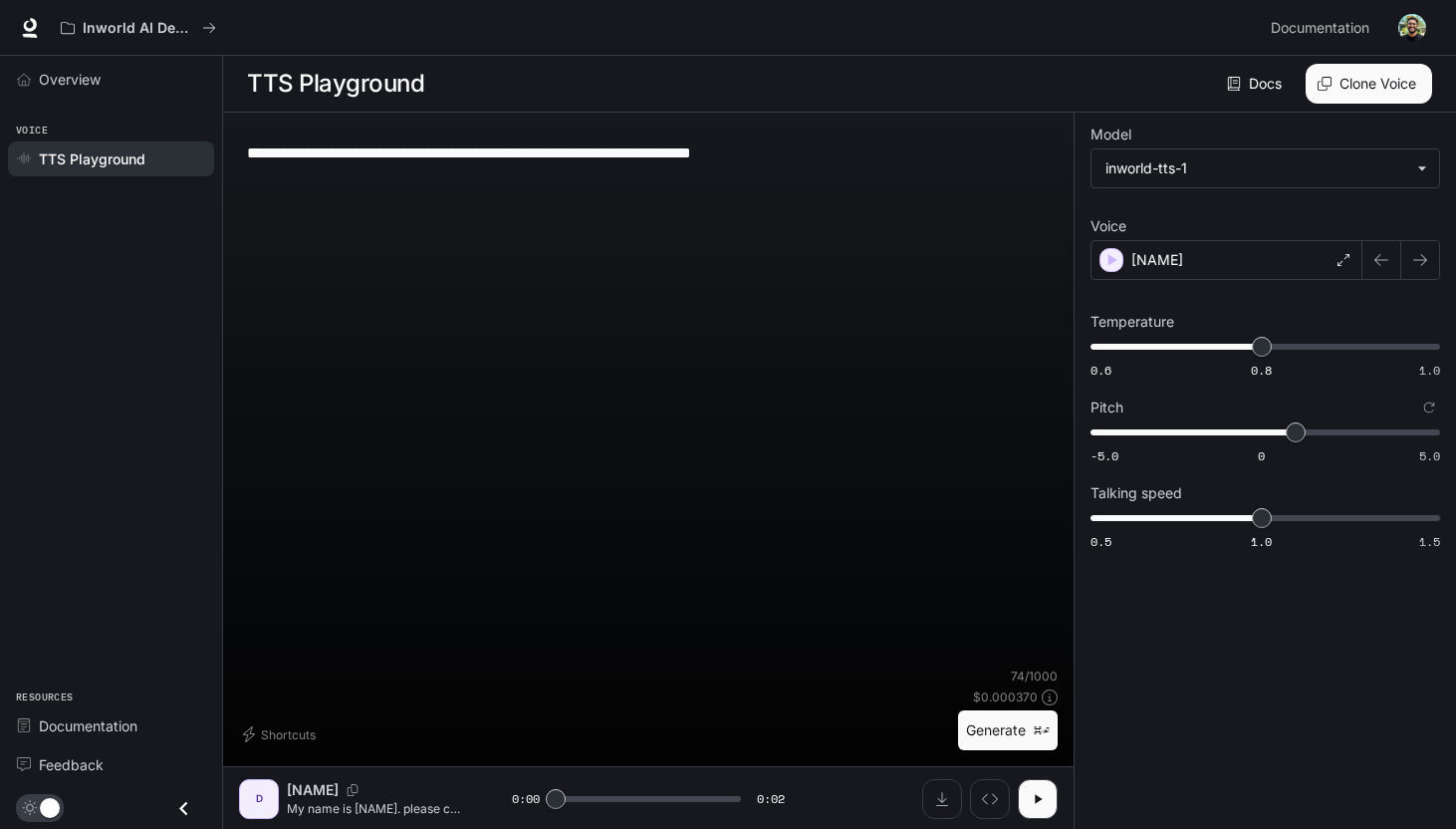 type on "**********" 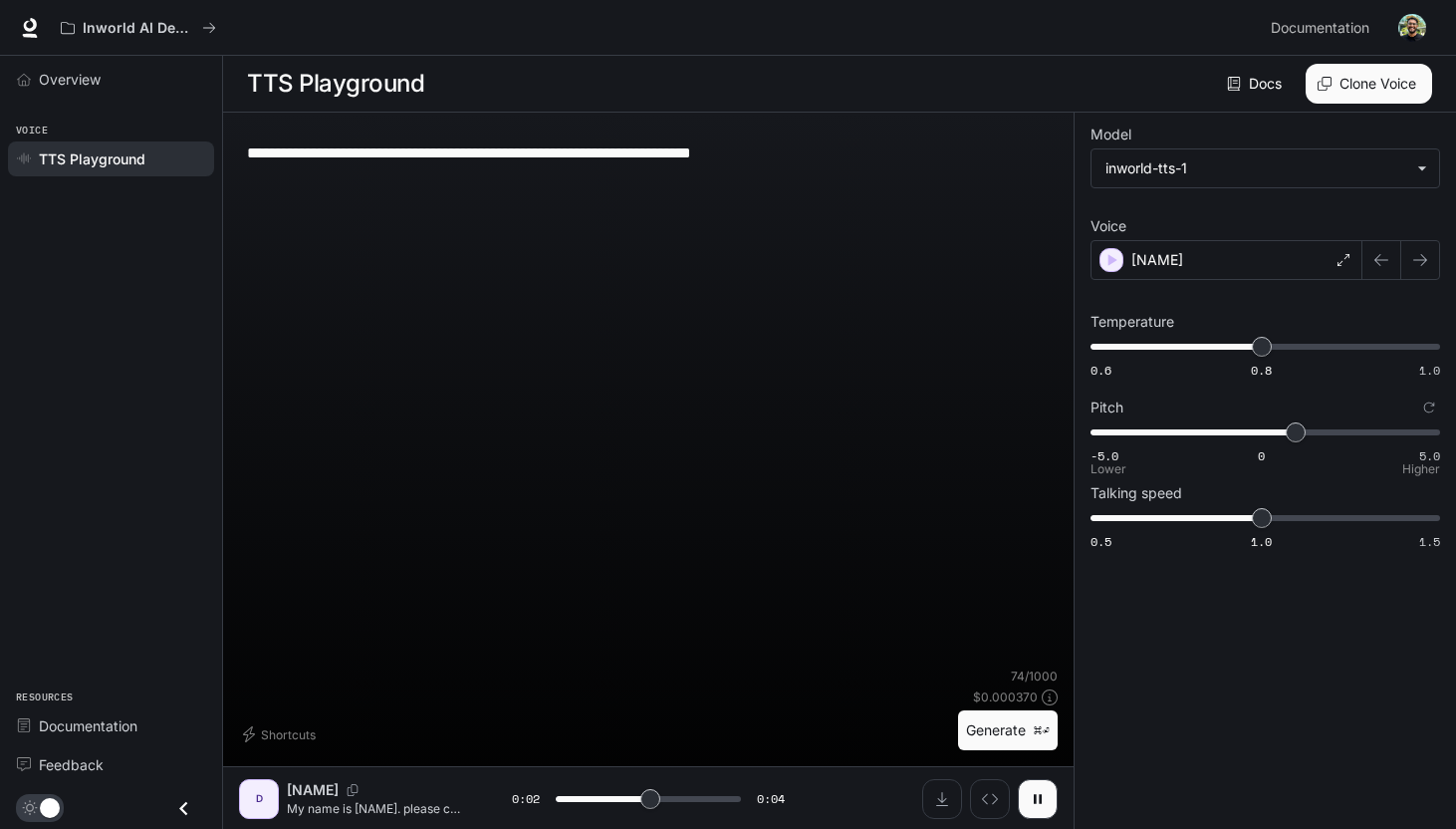click on "-5.0 0 5.0 1" at bounding box center (1261, 347) 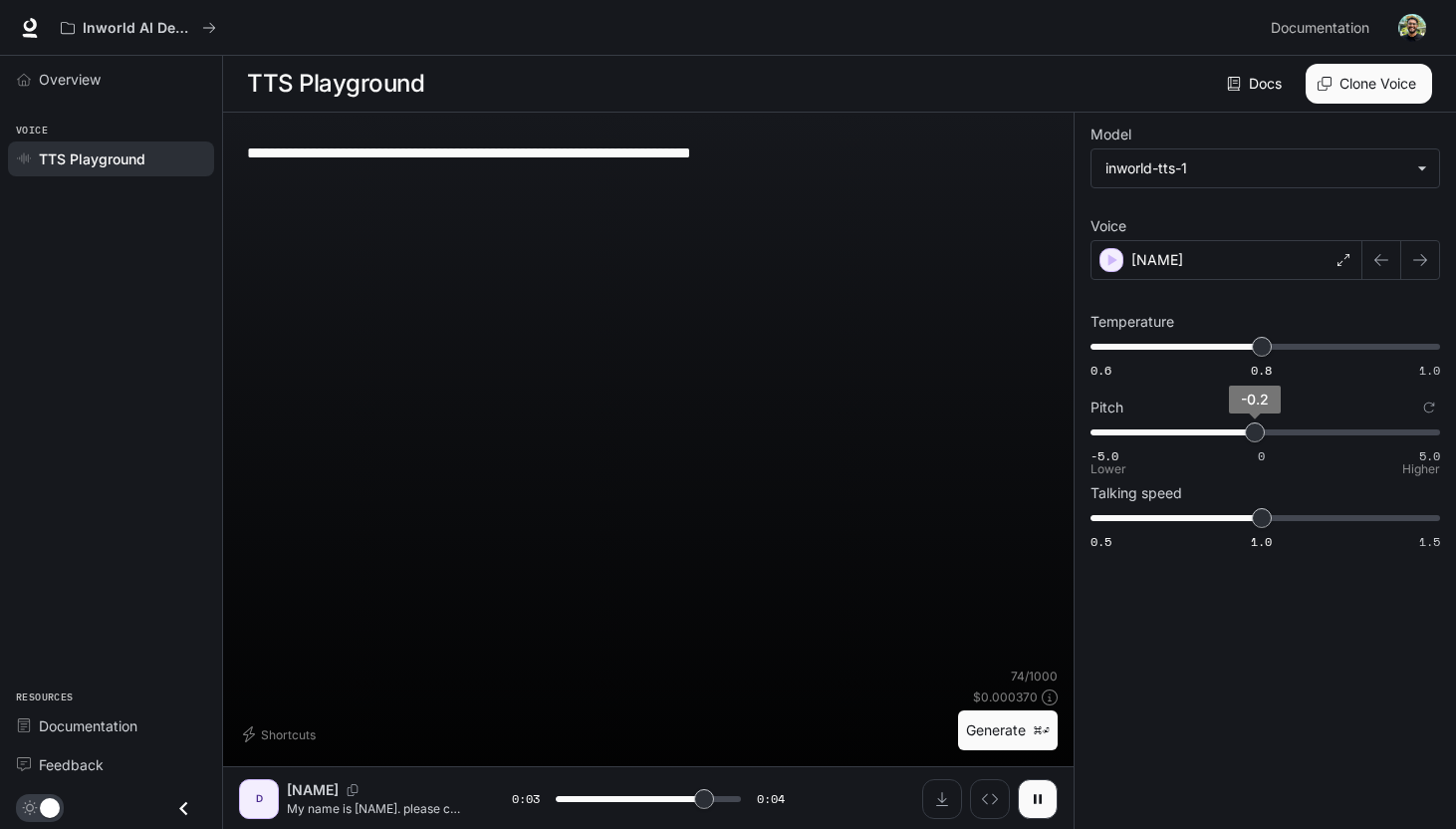 click on "-0.2" at bounding box center (1262, 347) 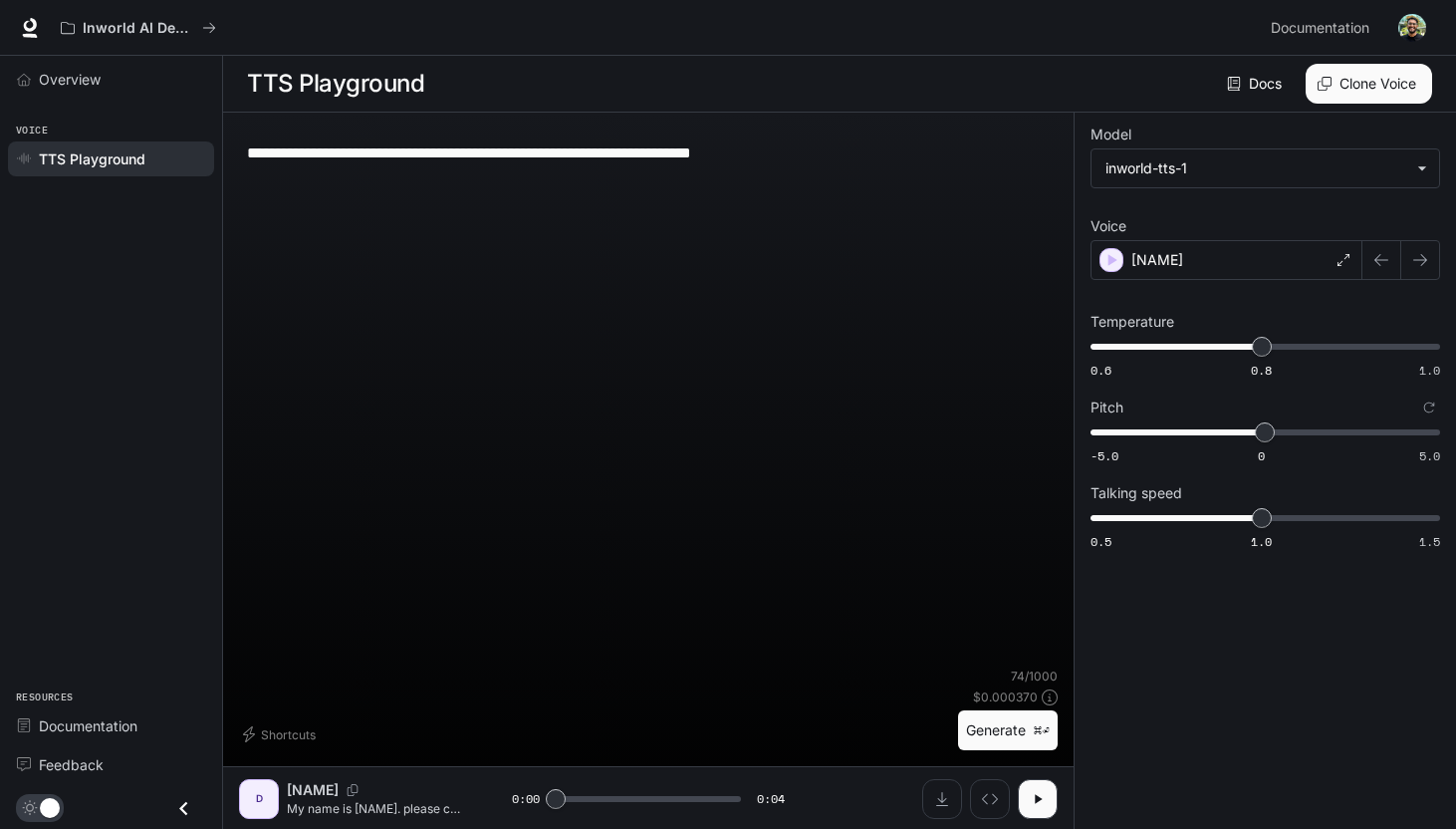 type on "*" 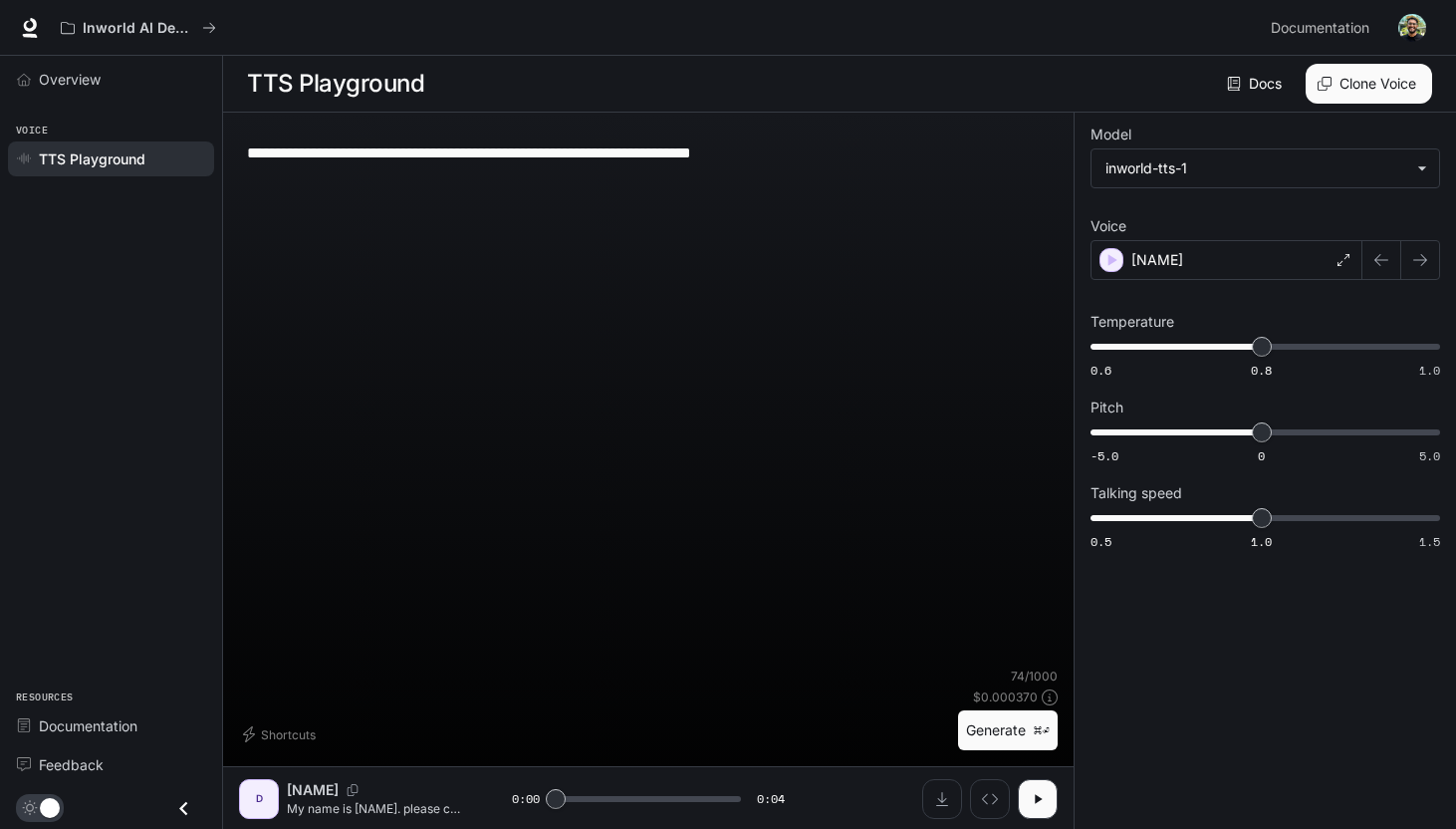 click on "Generate ⌘⏎" at bounding box center [1008, 730] 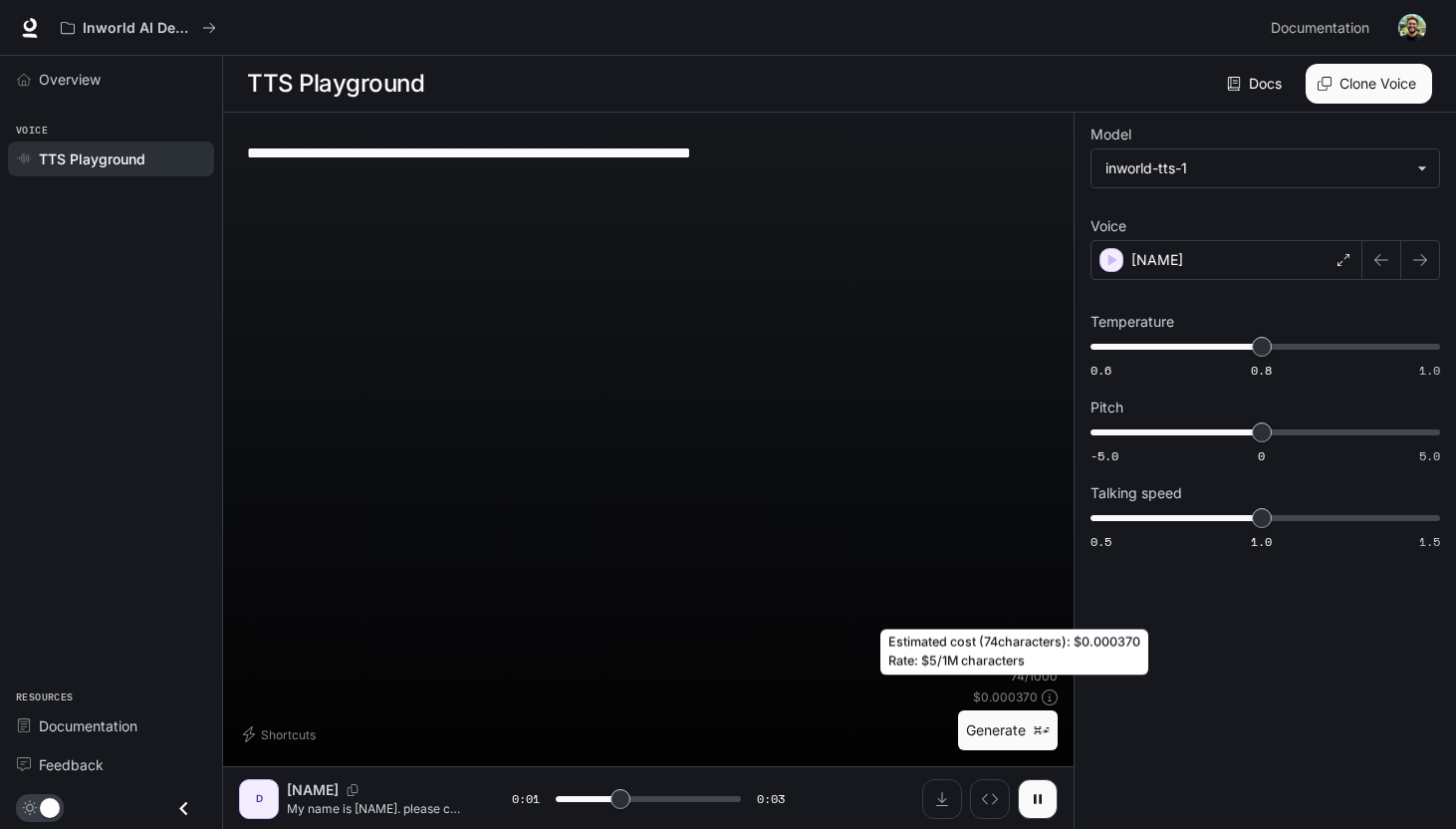 click on "$ 0.000370" at bounding box center [1005, 696] 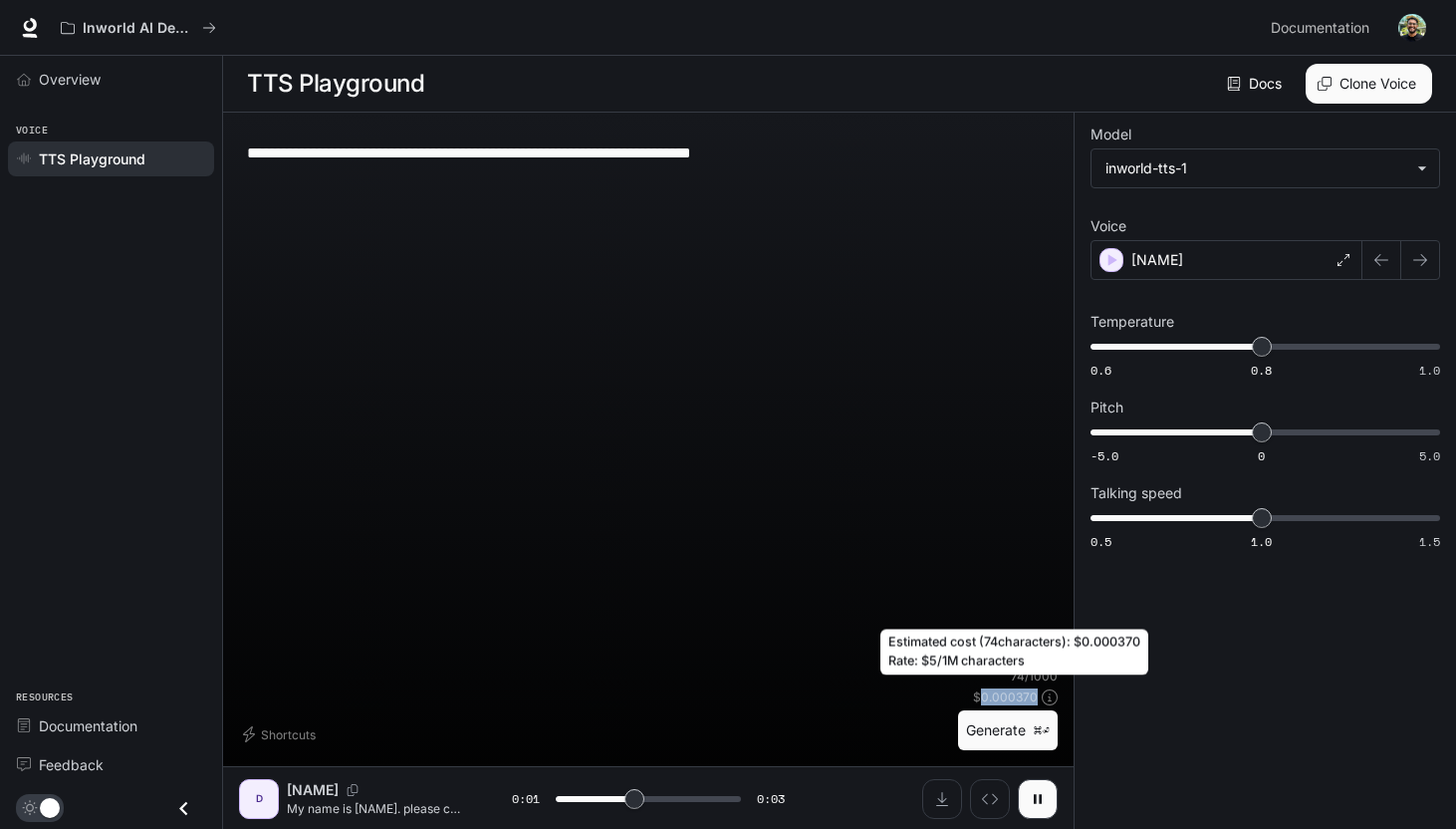 click on "$ 0.000370" at bounding box center (1005, 696) 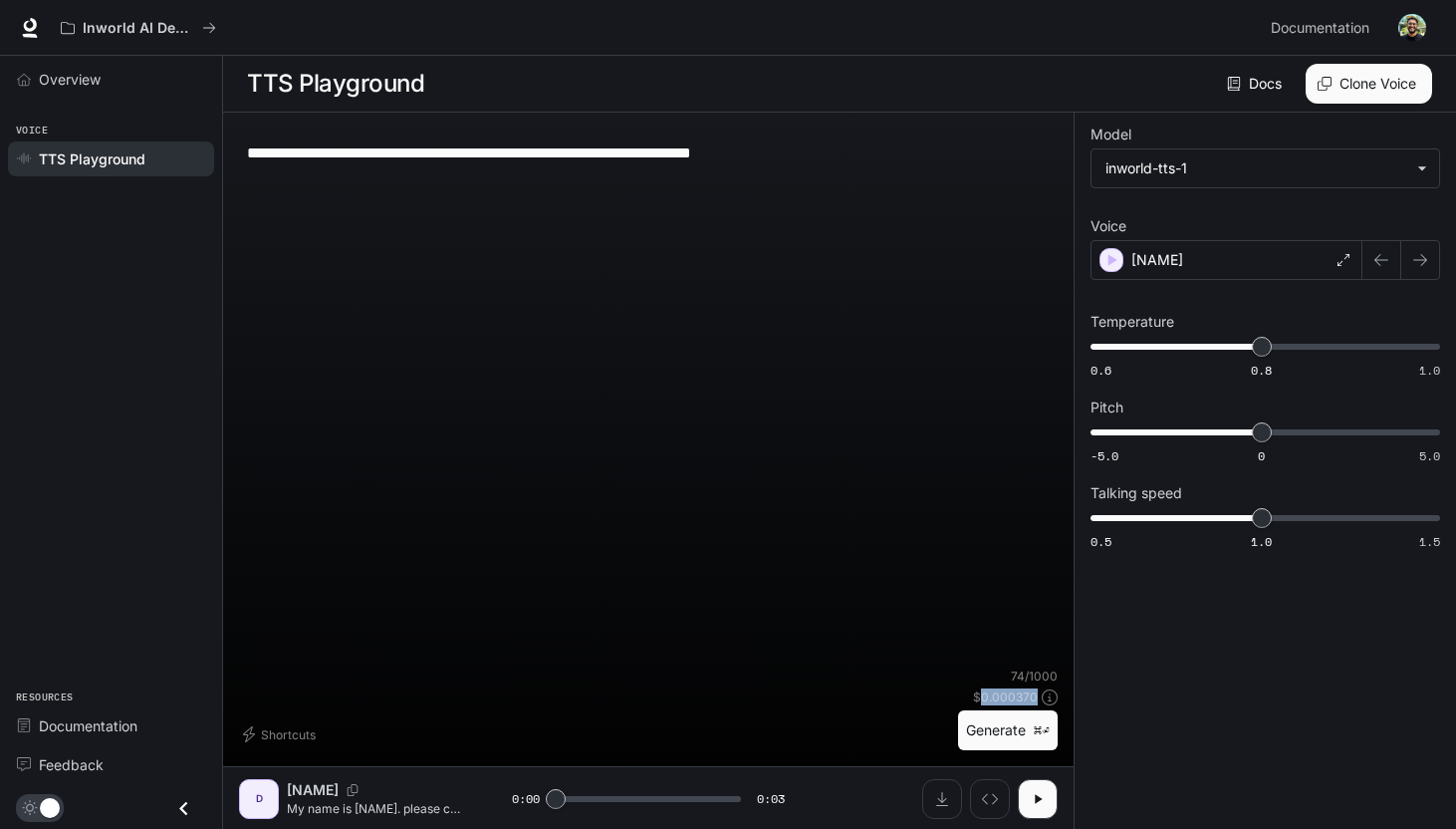 click on "**********" at bounding box center [648, 152] 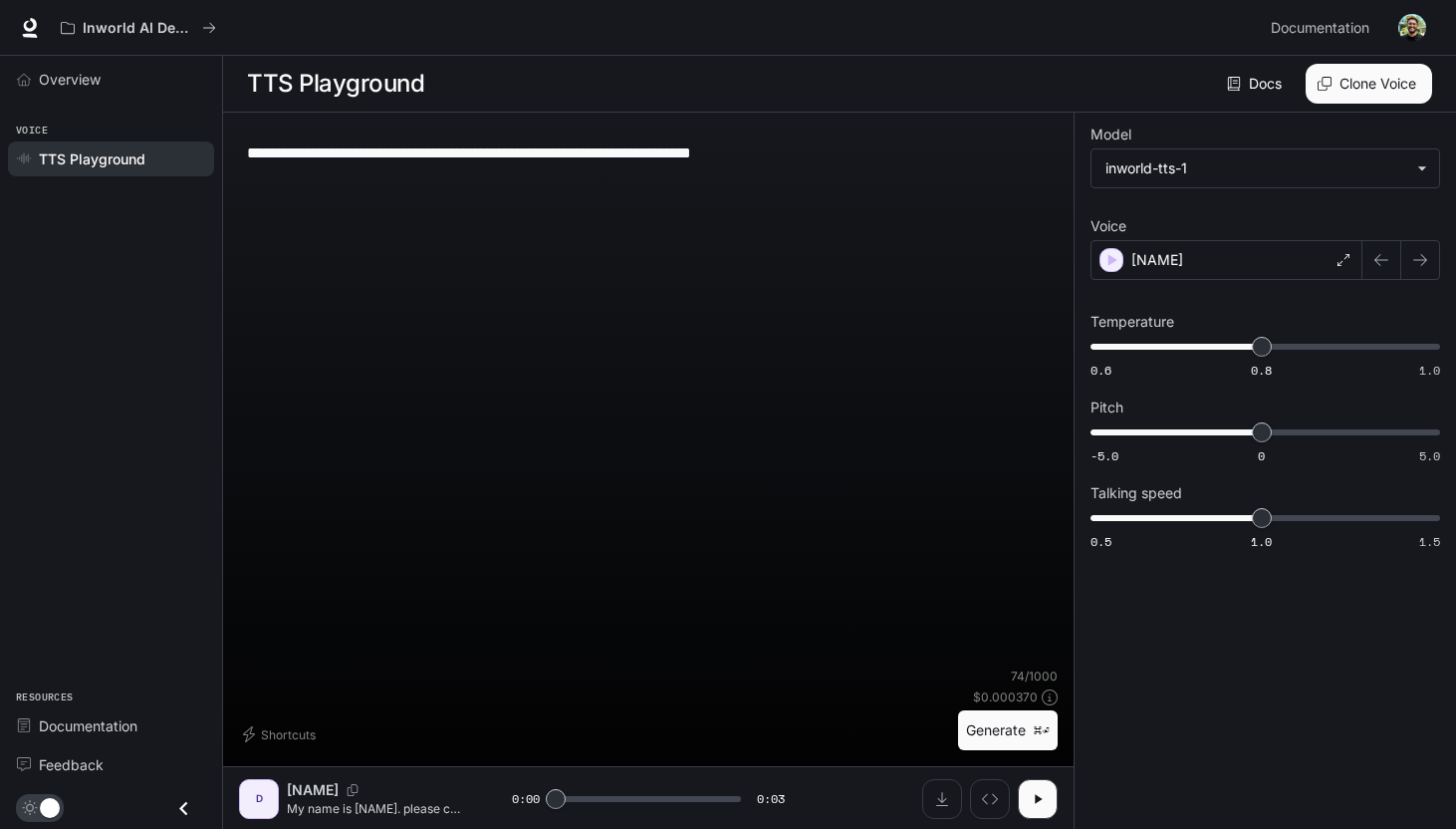 click on "**********" at bounding box center (648, 152) 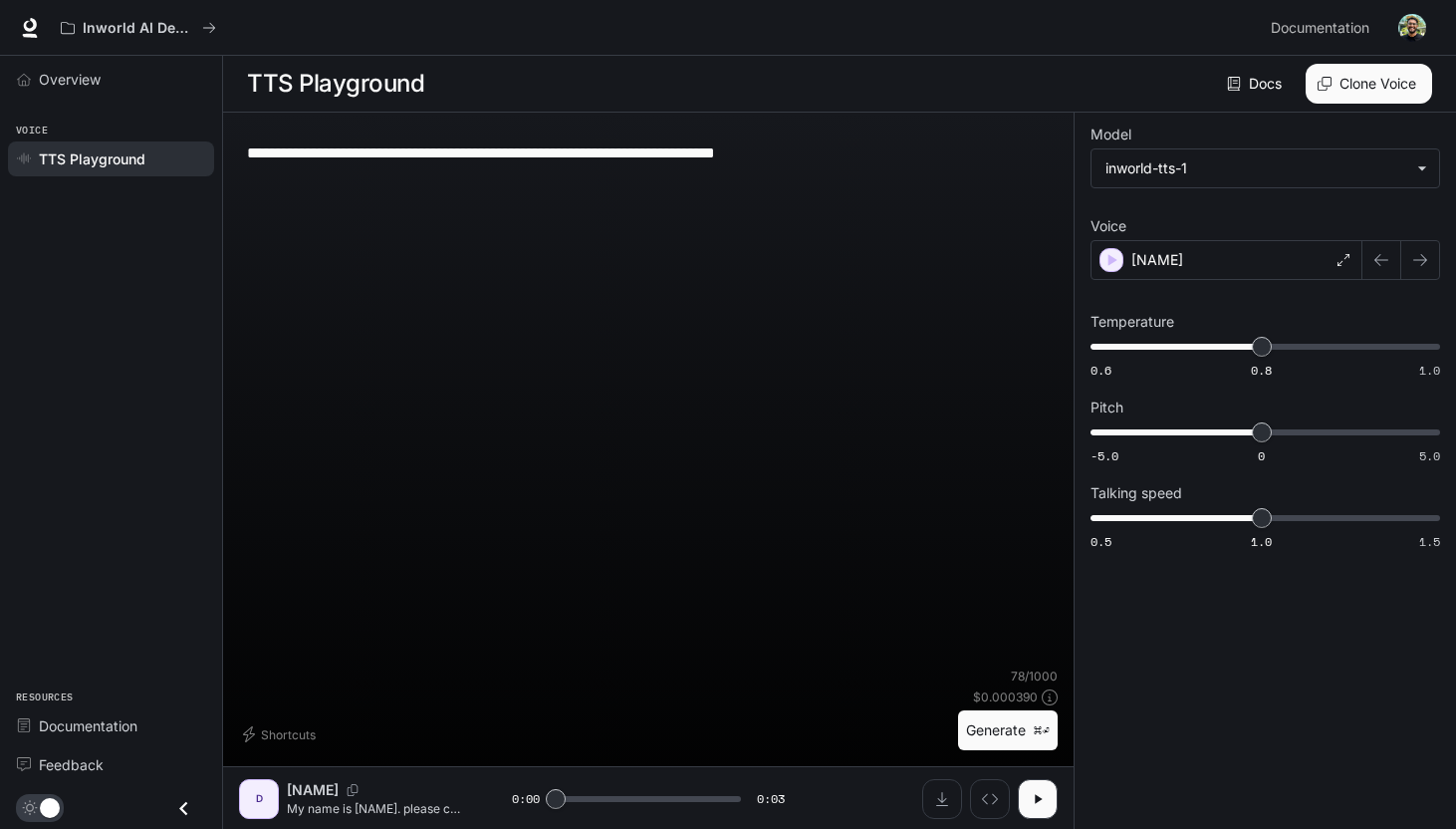 click on "⌘⏎" at bounding box center (1042, 730) 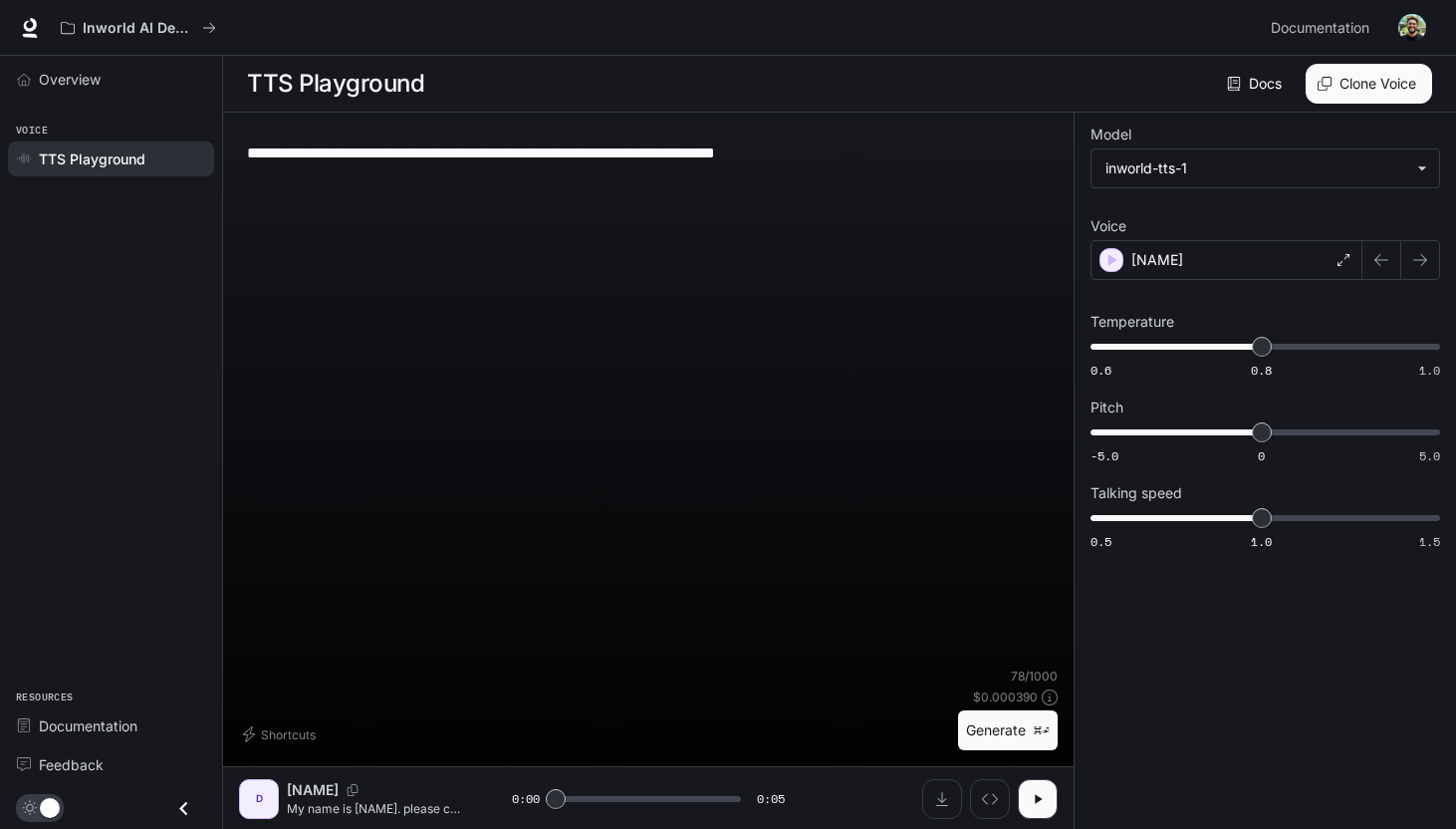 click on "**********" at bounding box center [648, 152] 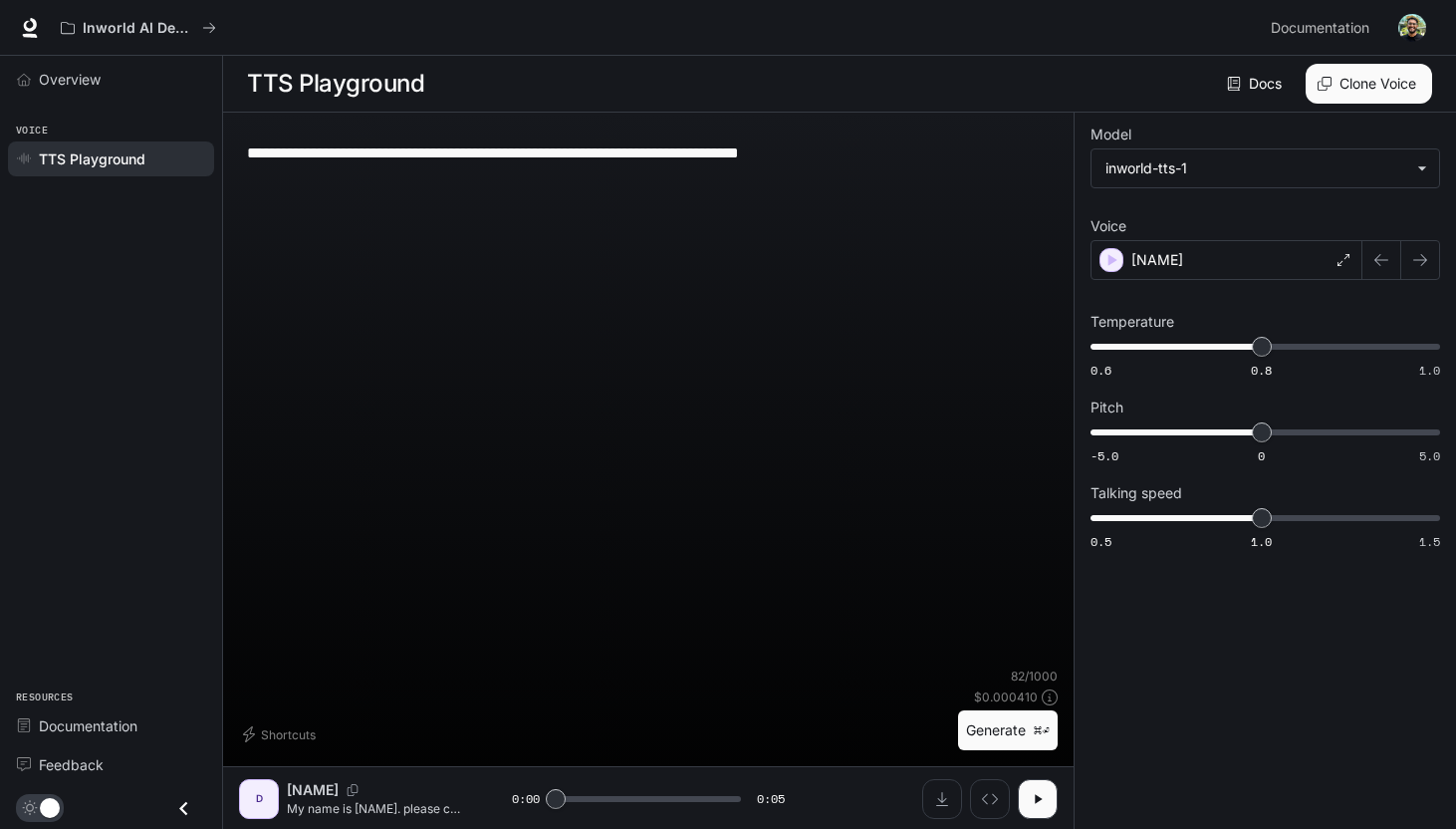 click on "Generate ⌘⏎" at bounding box center [1008, 730] 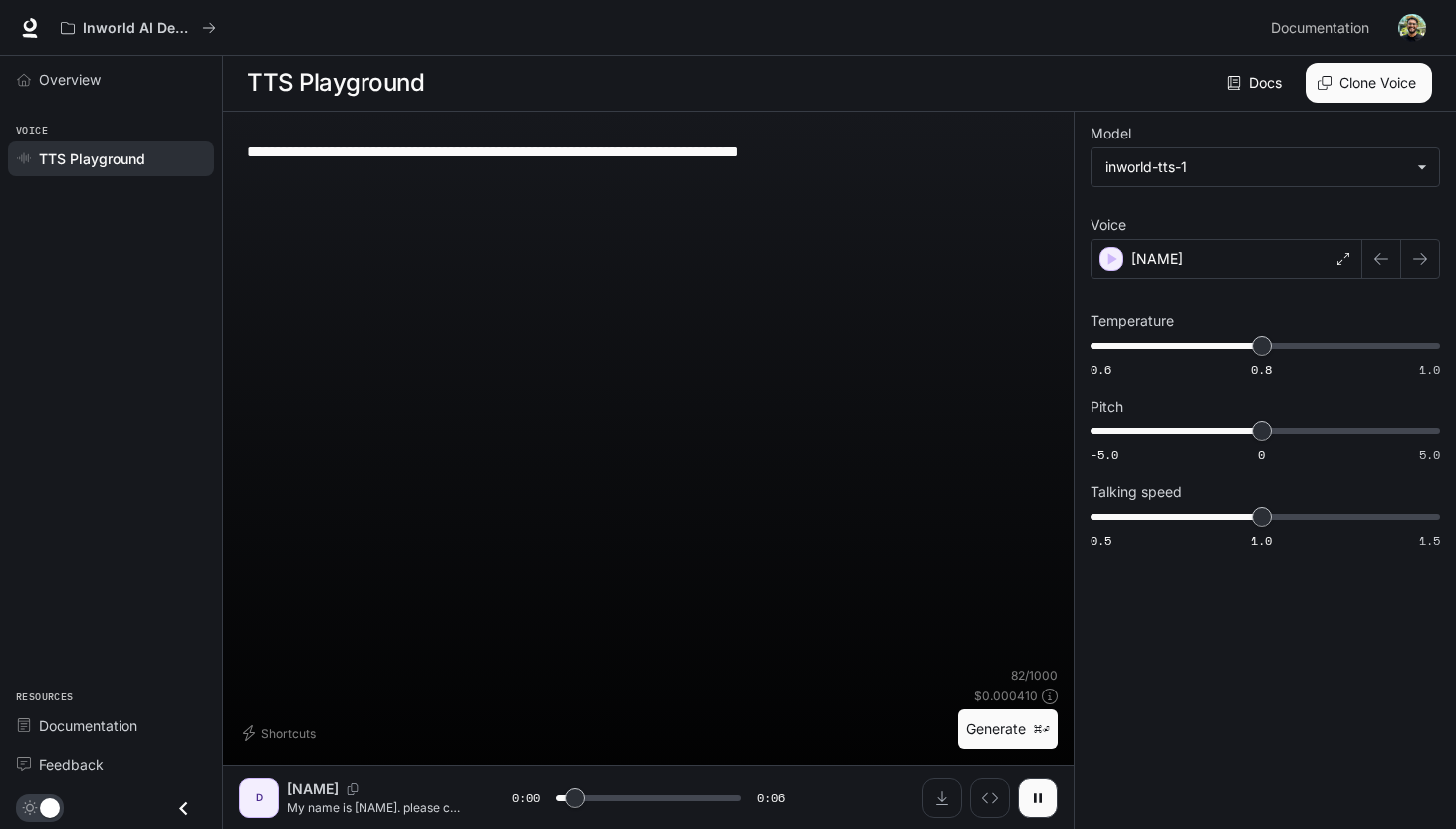 scroll, scrollTop: 0, scrollLeft: 0, axis: both 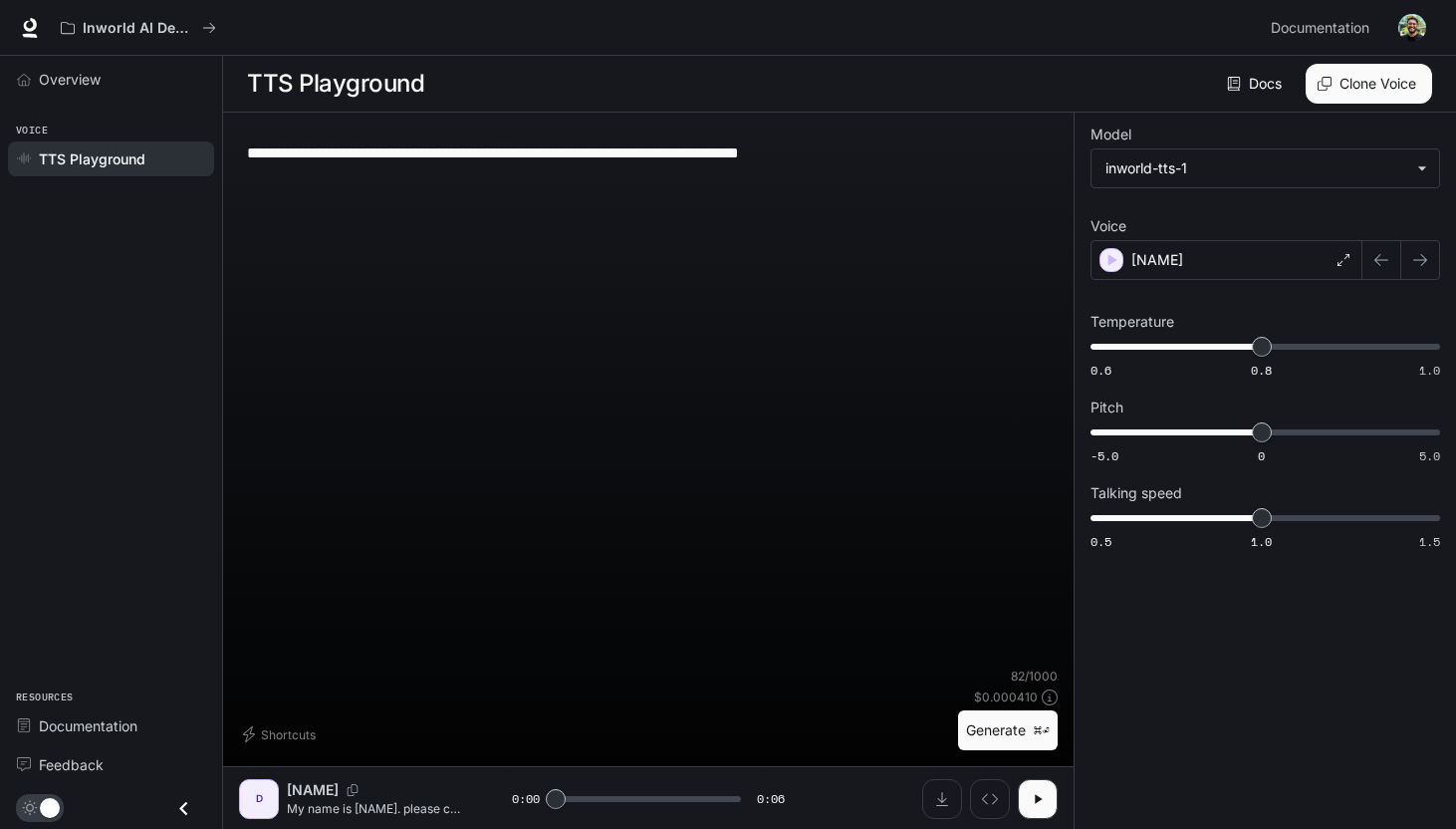 click on "**********" at bounding box center (648, 152) 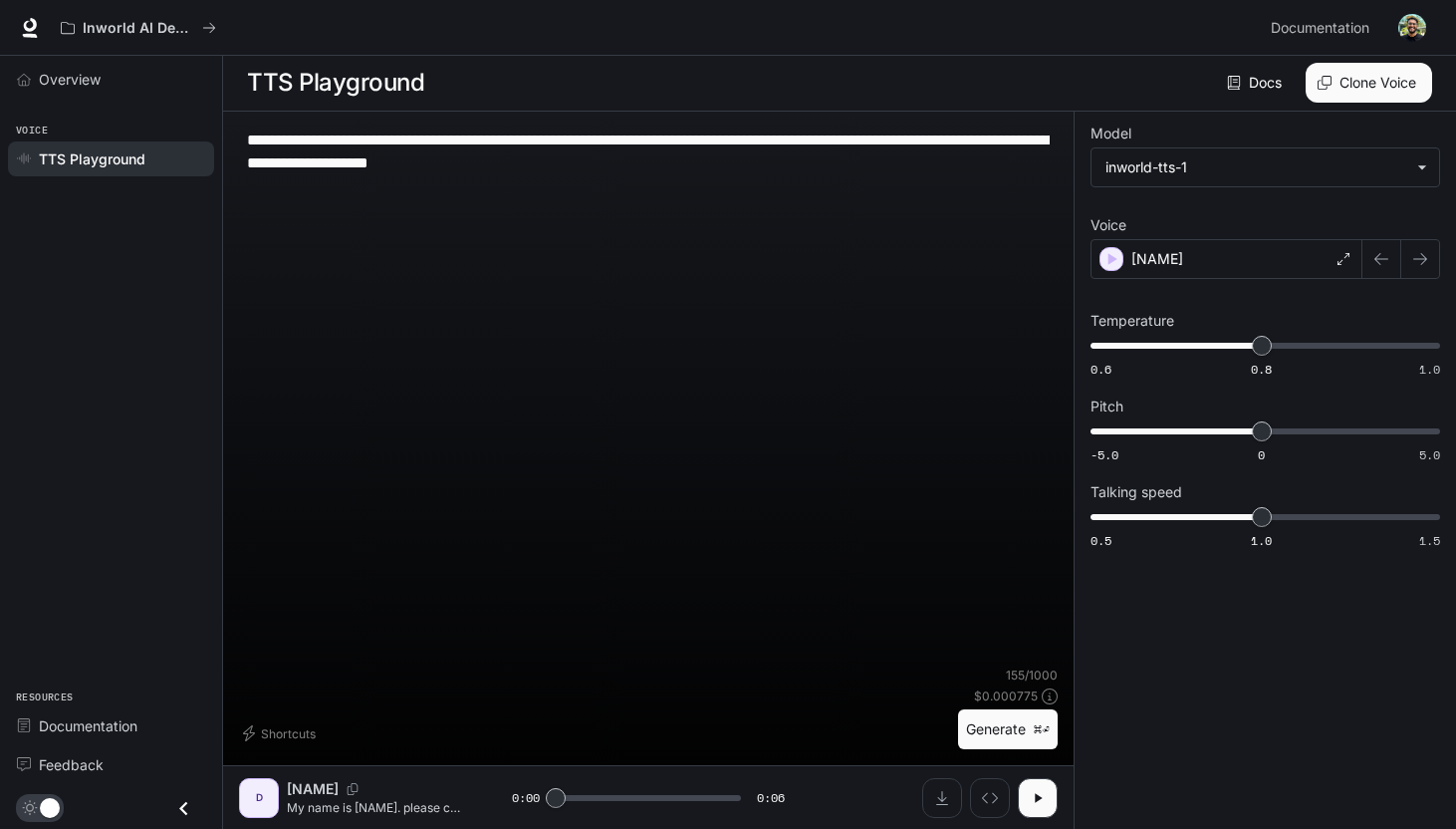 type on "**********" 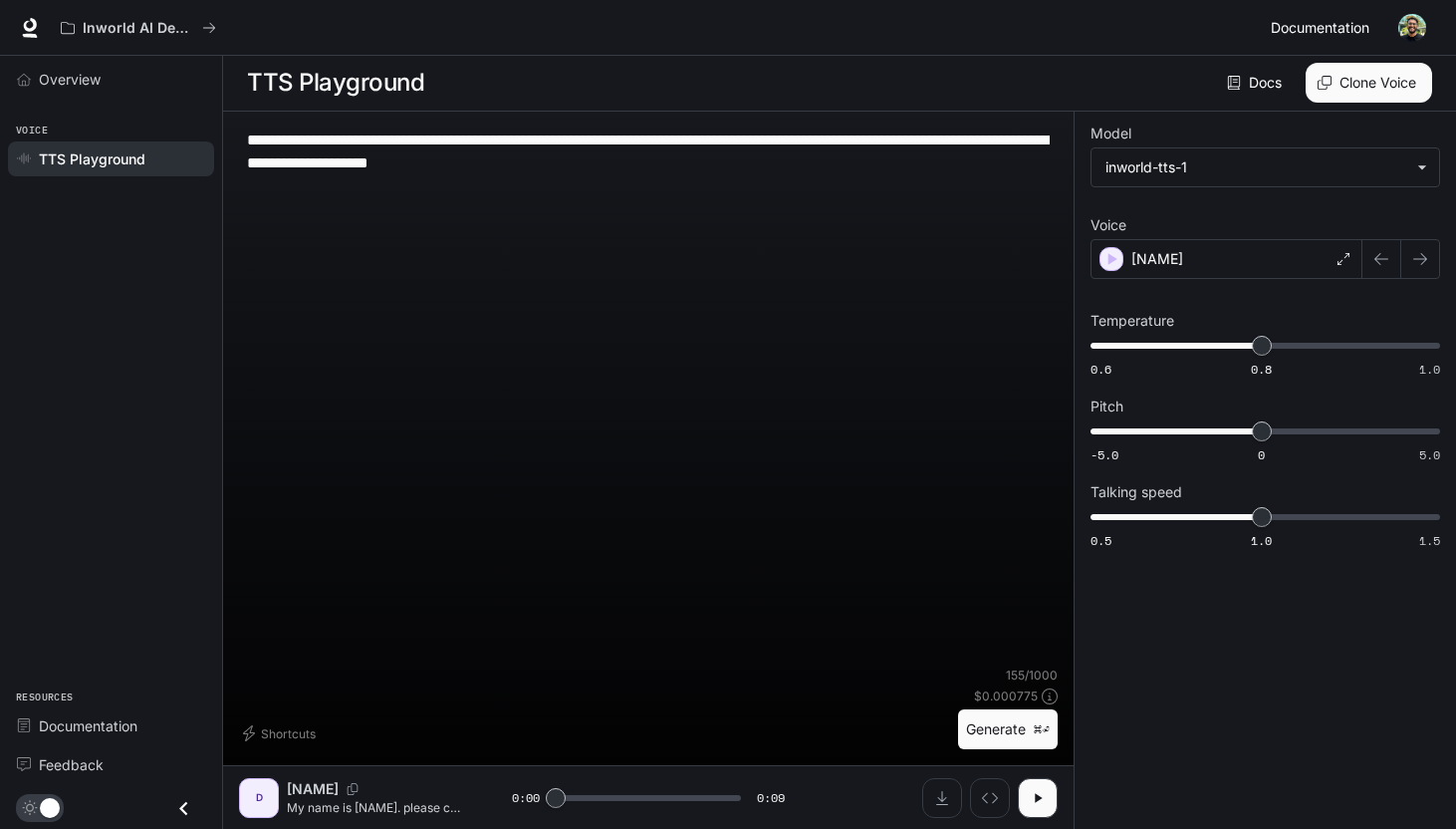 click on "Documentation" at bounding box center [1320, 28] 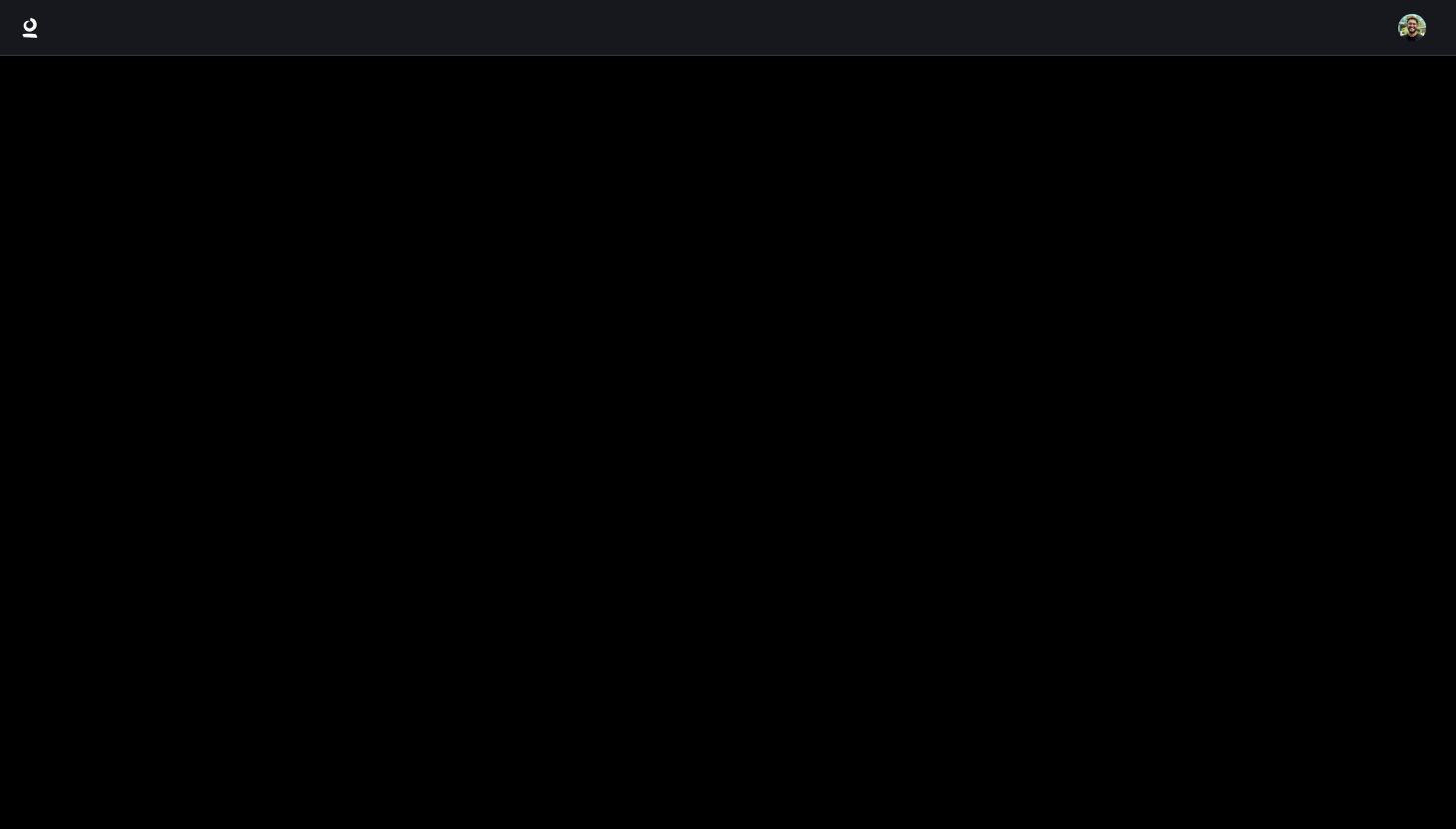 scroll, scrollTop: 0, scrollLeft: 0, axis: both 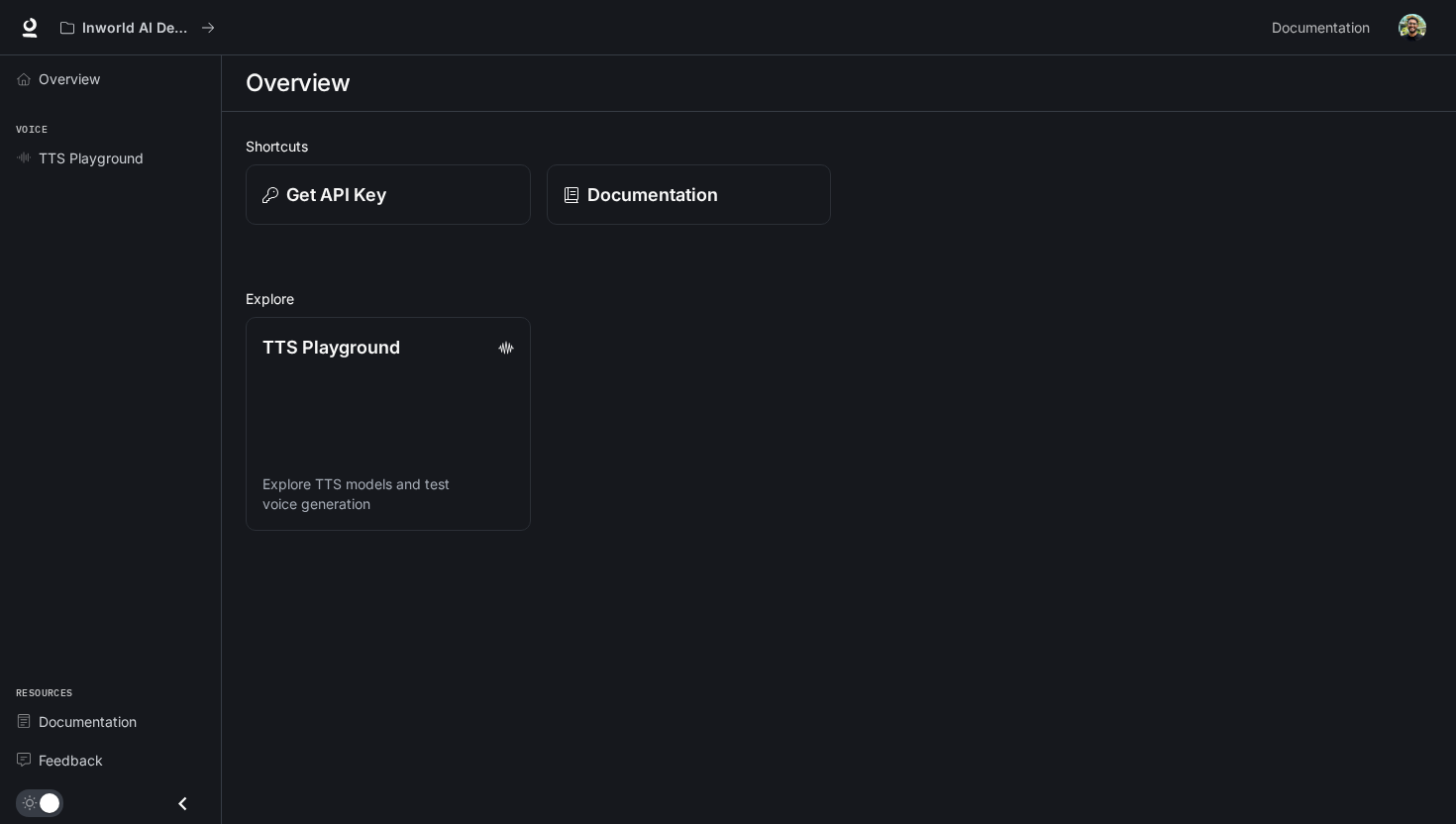 click at bounding box center [1412, 28] 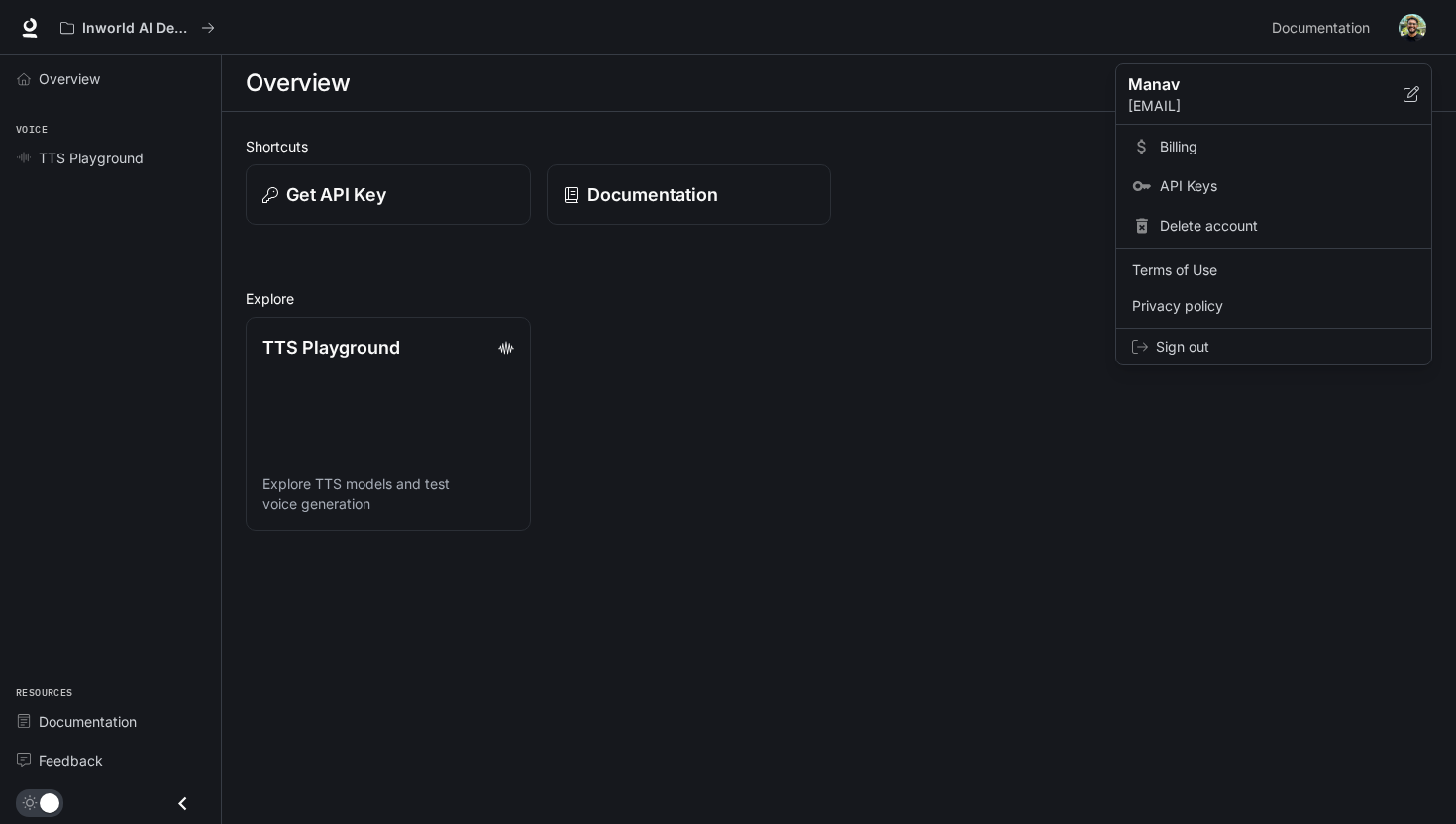 click at bounding box center (728, 412) 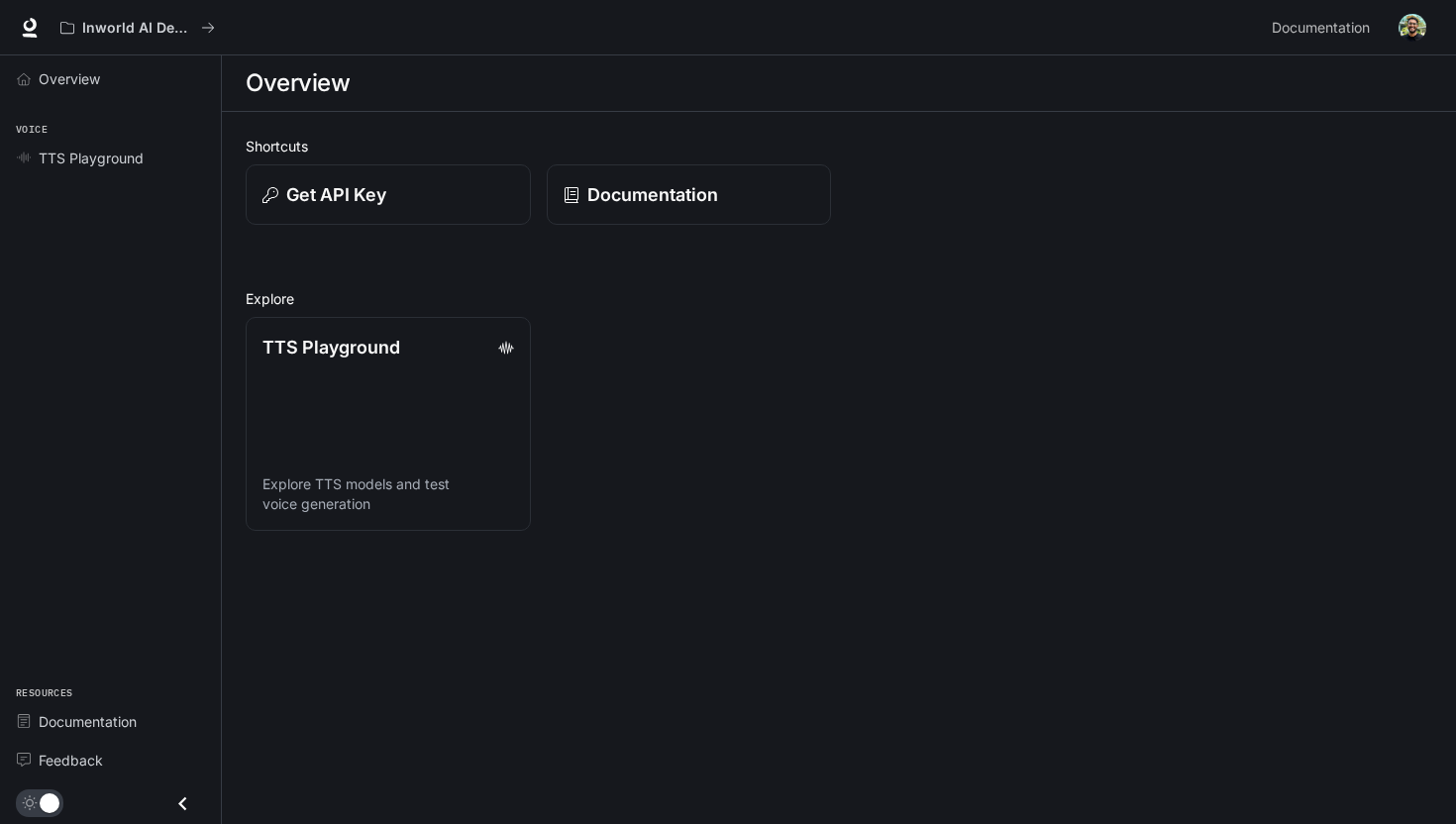 click at bounding box center (1412, 28) 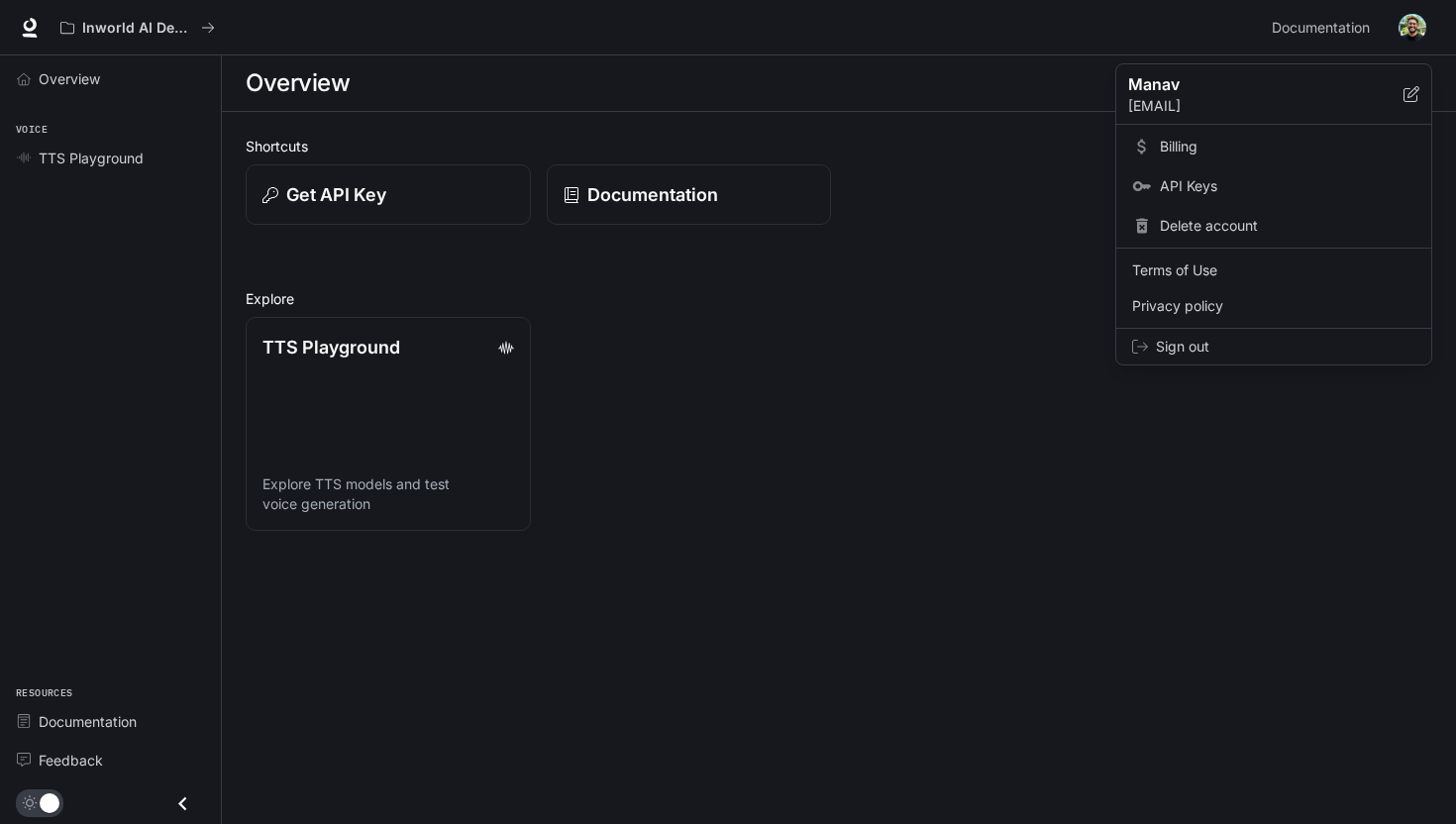 click on "Billing" at bounding box center [1288, 147] 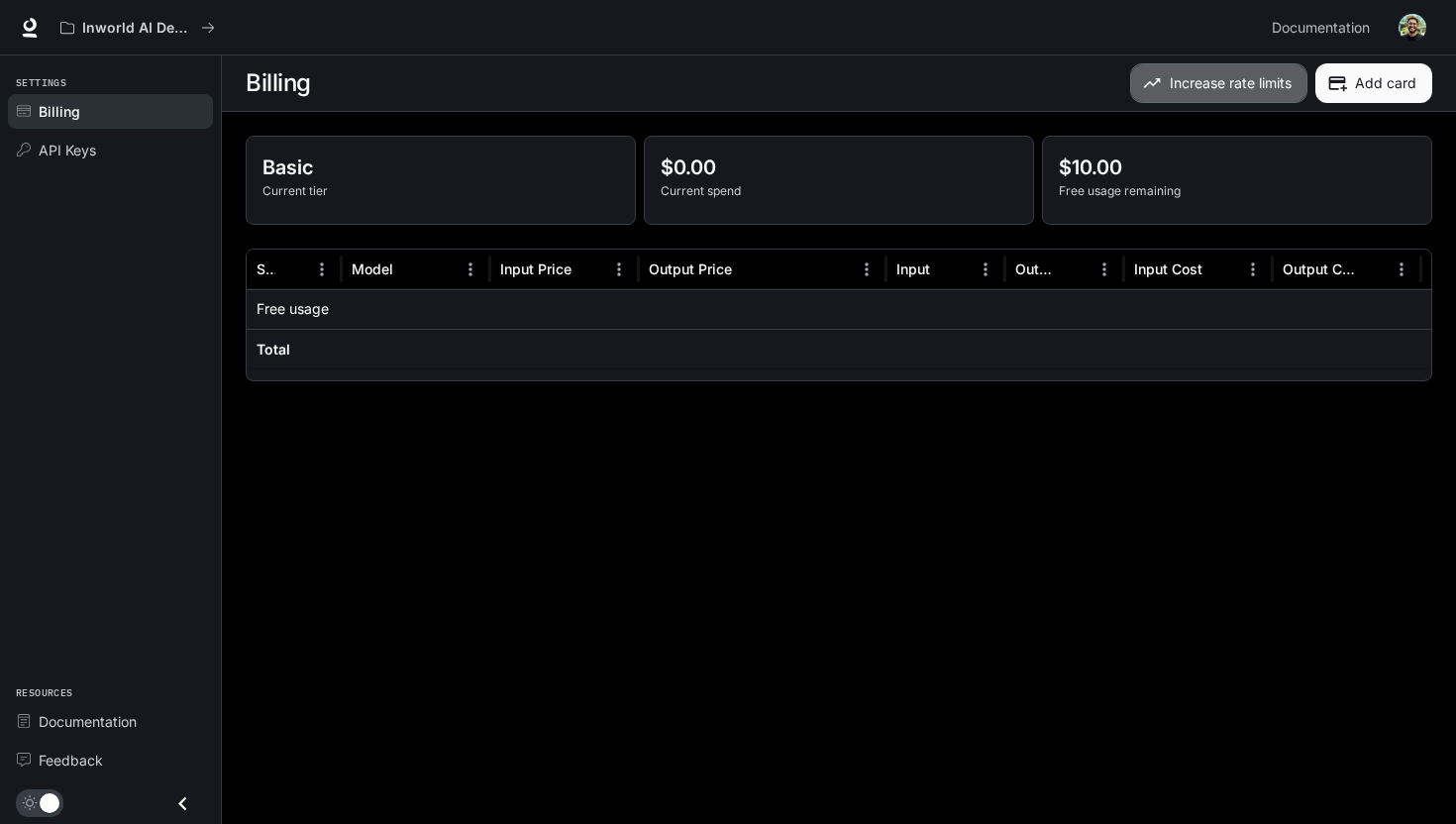 click on "Increase rate limits" at bounding box center (1218, 83) 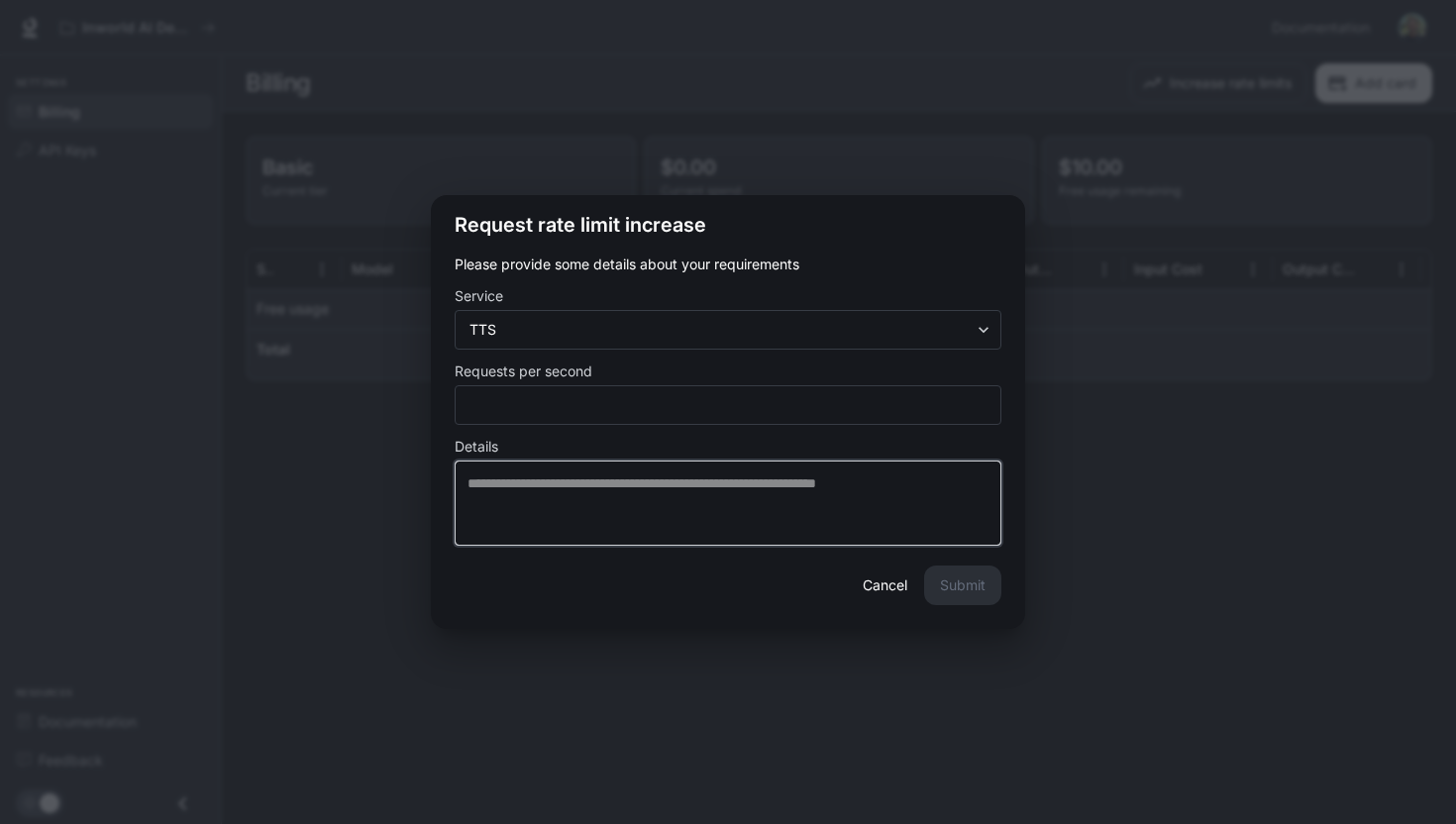 click at bounding box center (728, 503) 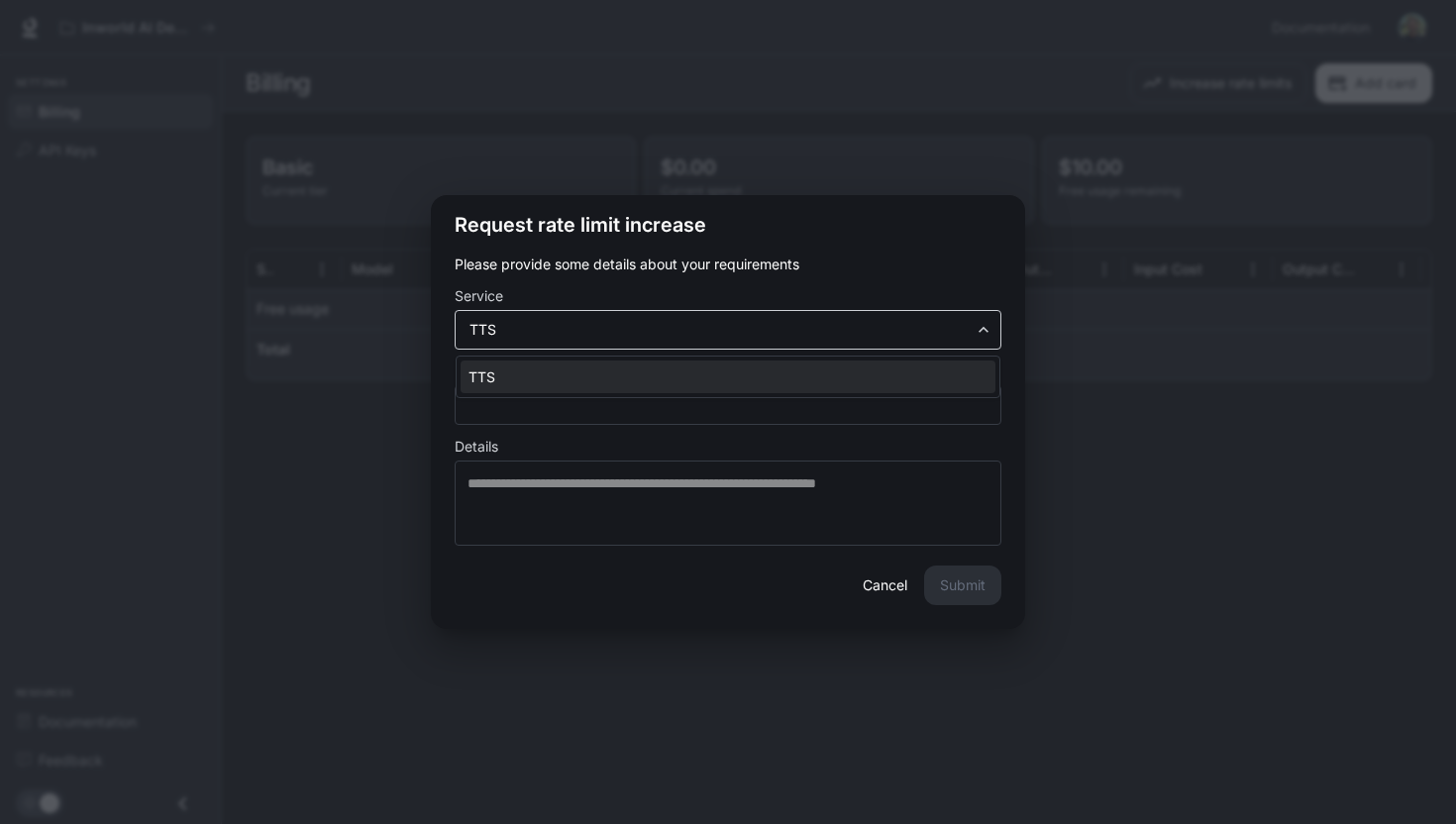 click on "Skip to main content Inworld AI Demos Documentation Documentation Portal Settings Billing API Keys Resources Documentation Feedback Billing Increase rate limits Add card Basic Current tier $0.00 Current spend $10.00 Free usage remaining Service Model Input Price Output Price Input Output Input Cost Output Cost Total Cost Free usage -$10.00 Total $0.00 Rows per page: 100 *** 1–2 of 2
Request rate limit increase Please provide some details about your requirements Service TTS *** ​ Requests per second * ​ Details * ​ Cancel Submit TTS" at bounding box center [728, 412] 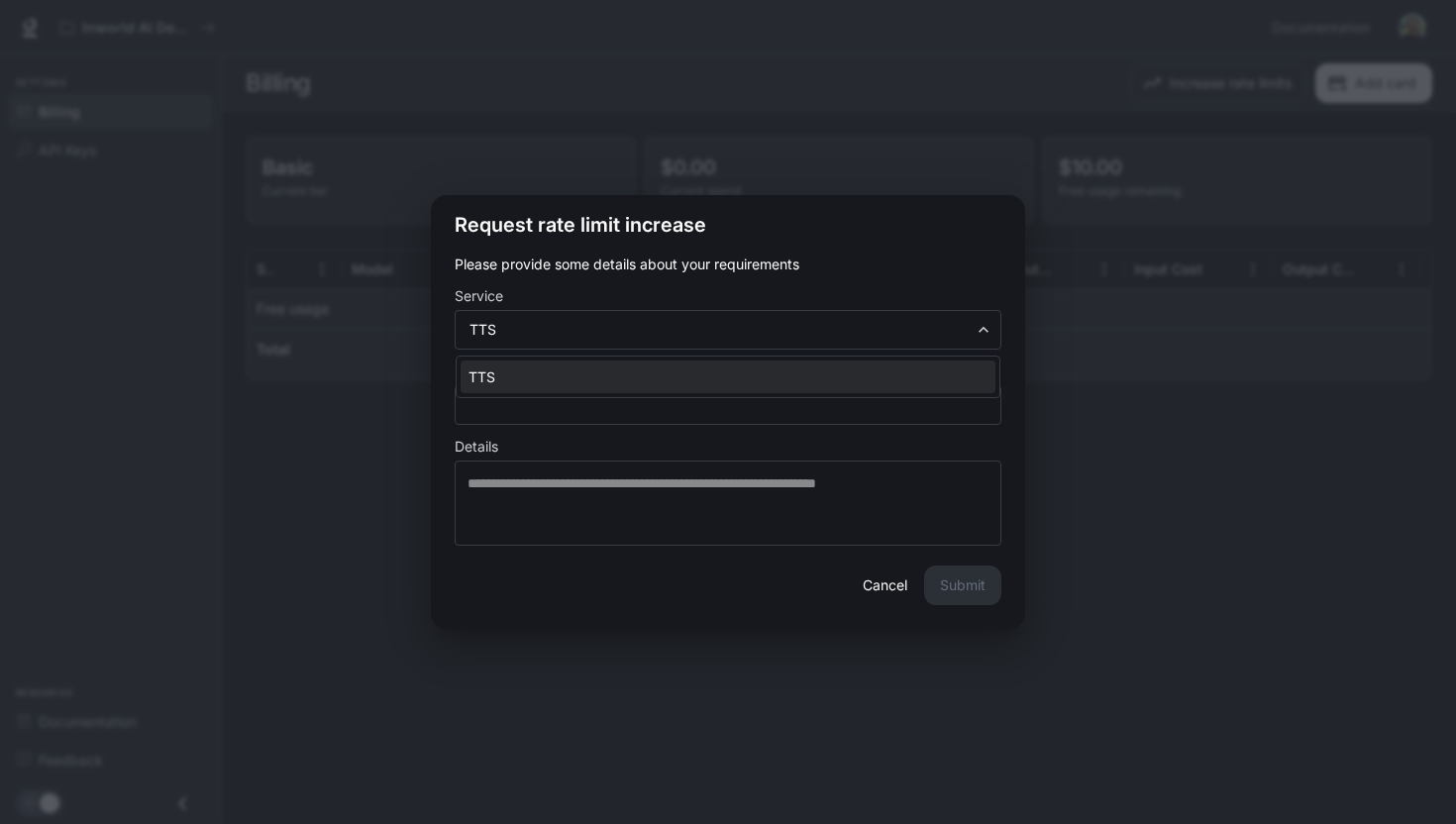click at bounding box center (728, 412) 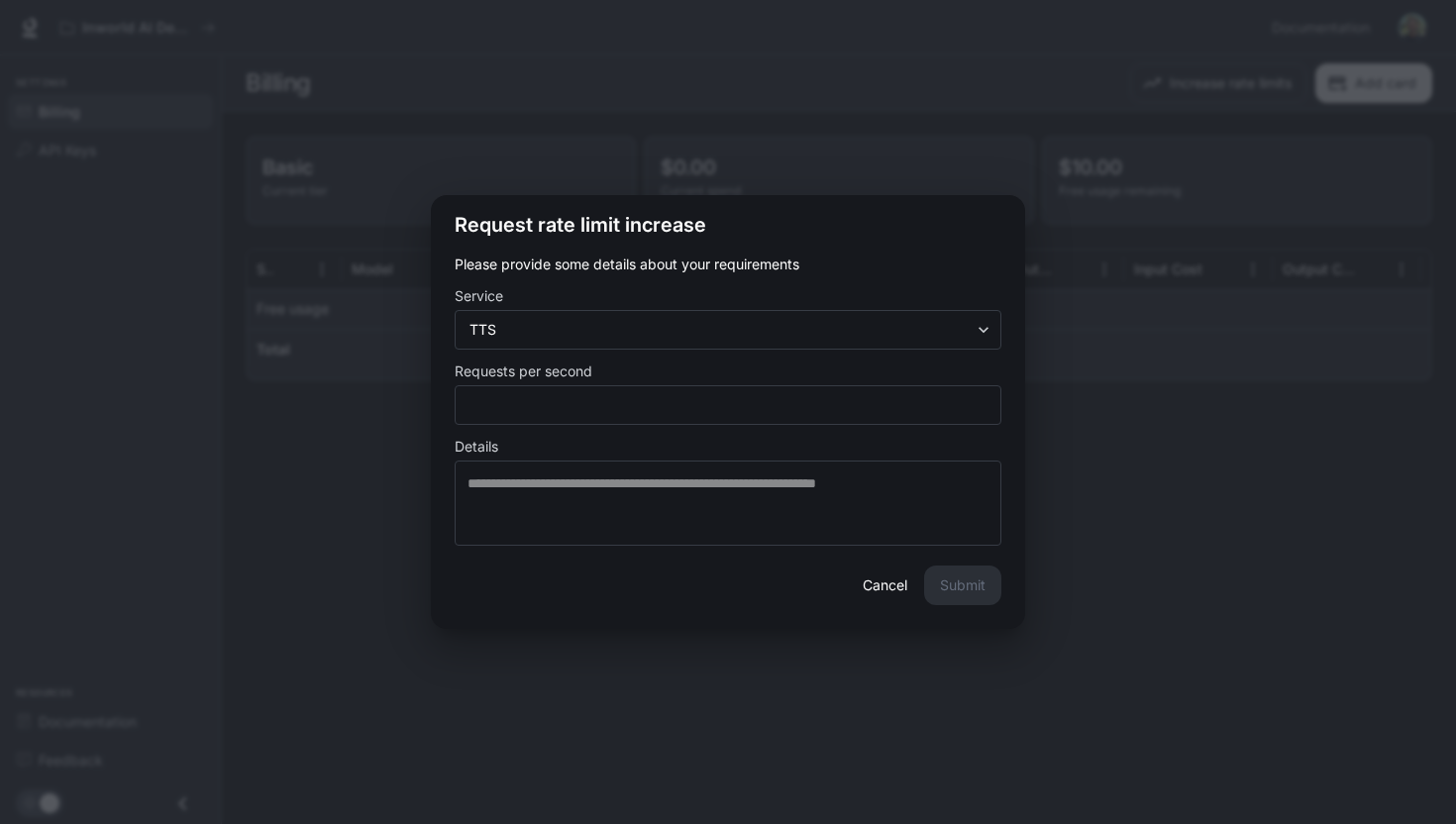 click on "Please provide some details about your requirements Service TTS *** ​ Requests per second * ​ Details * ​" at bounding box center [728, 400] 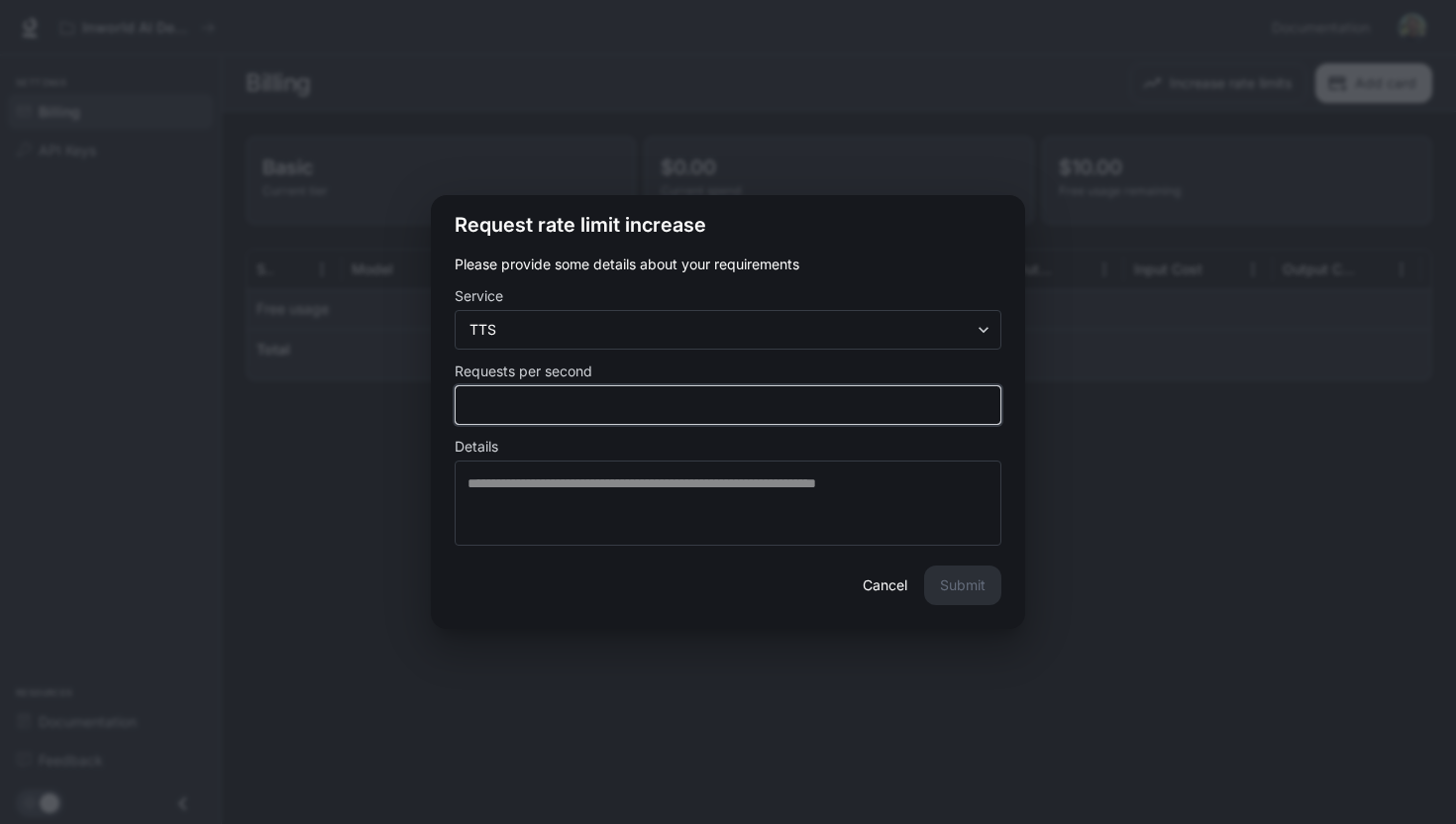 click on "*" at bounding box center (728, 405) 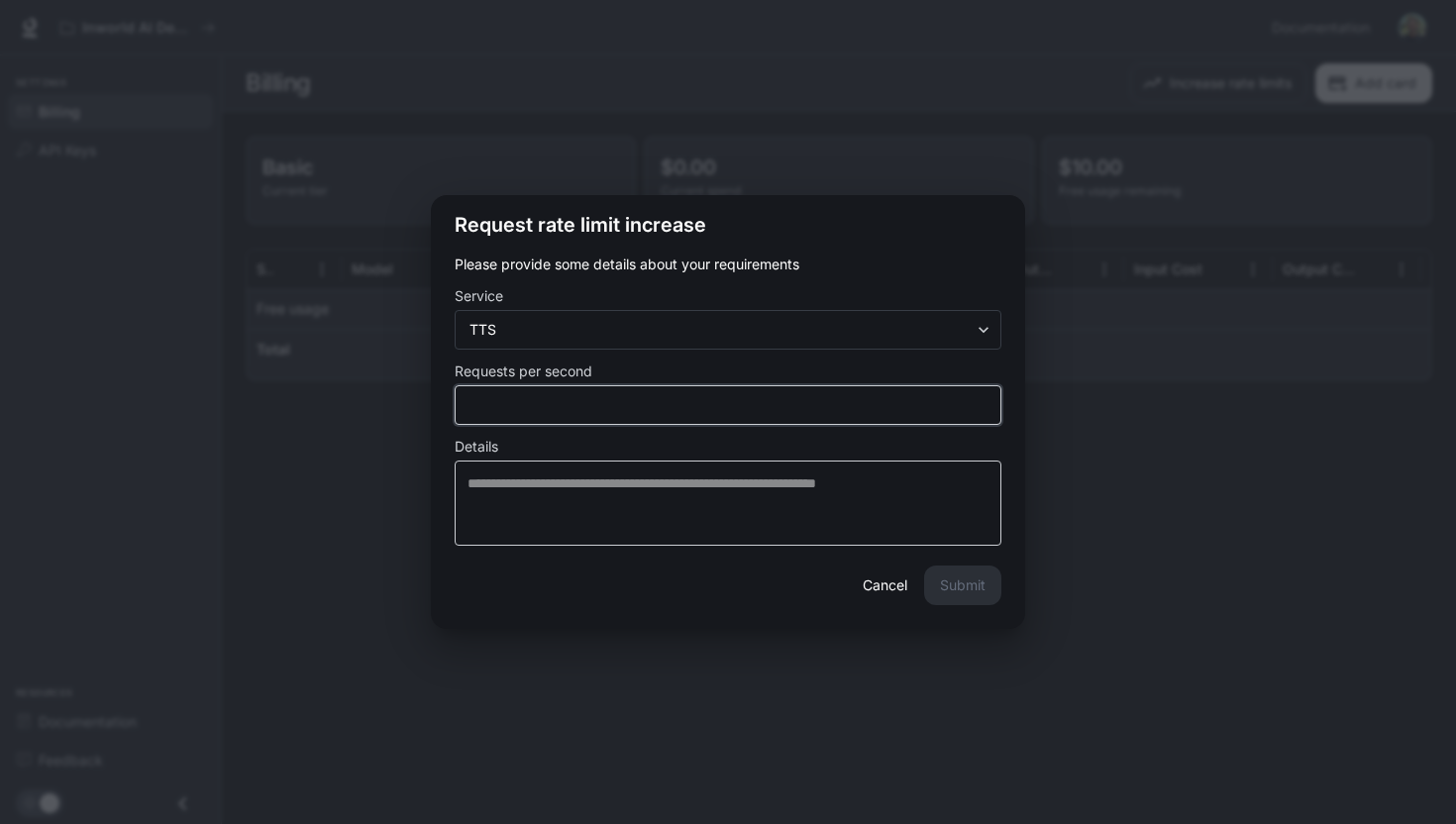 type on "****" 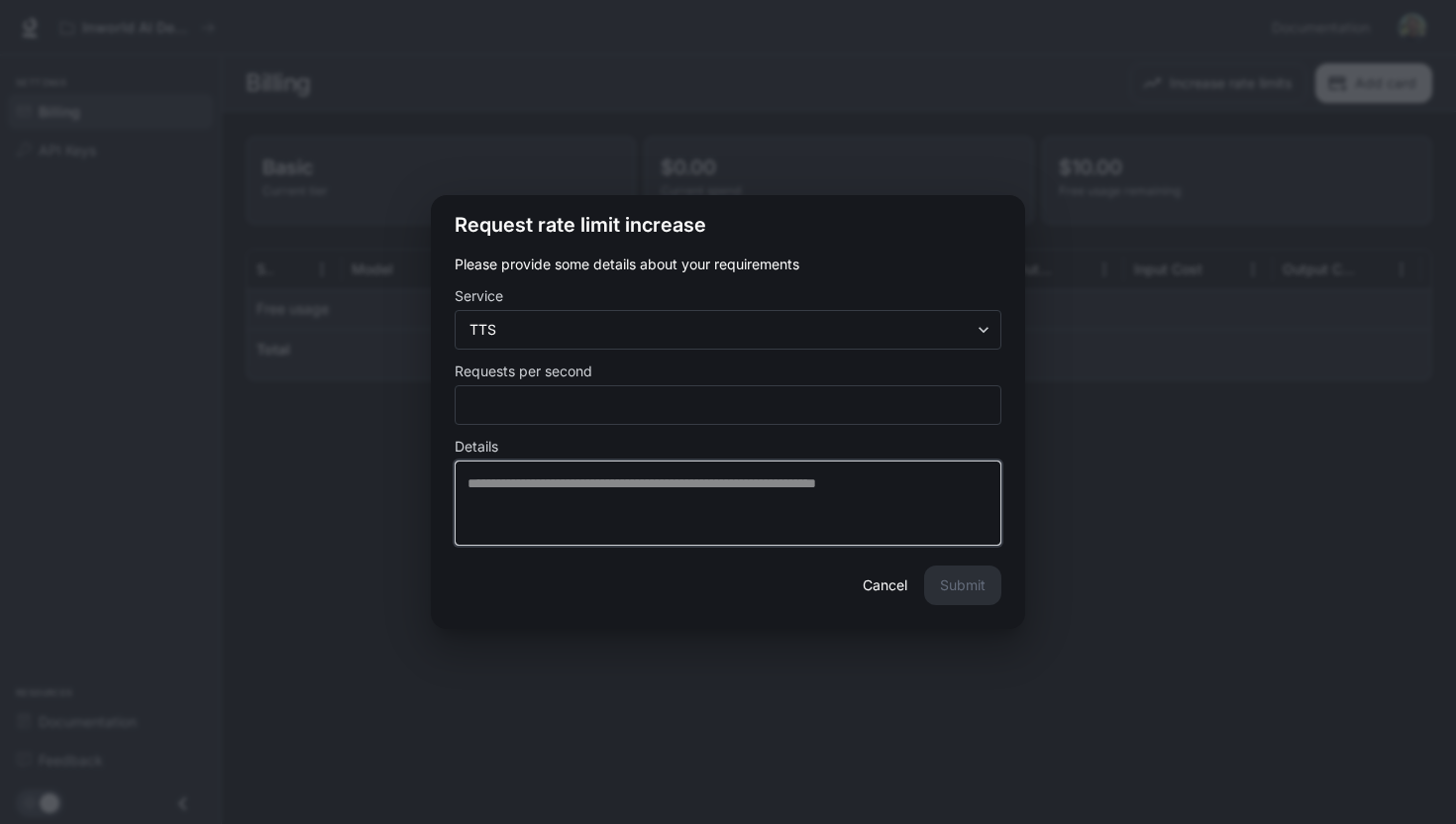 click at bounding box center [728, 503] 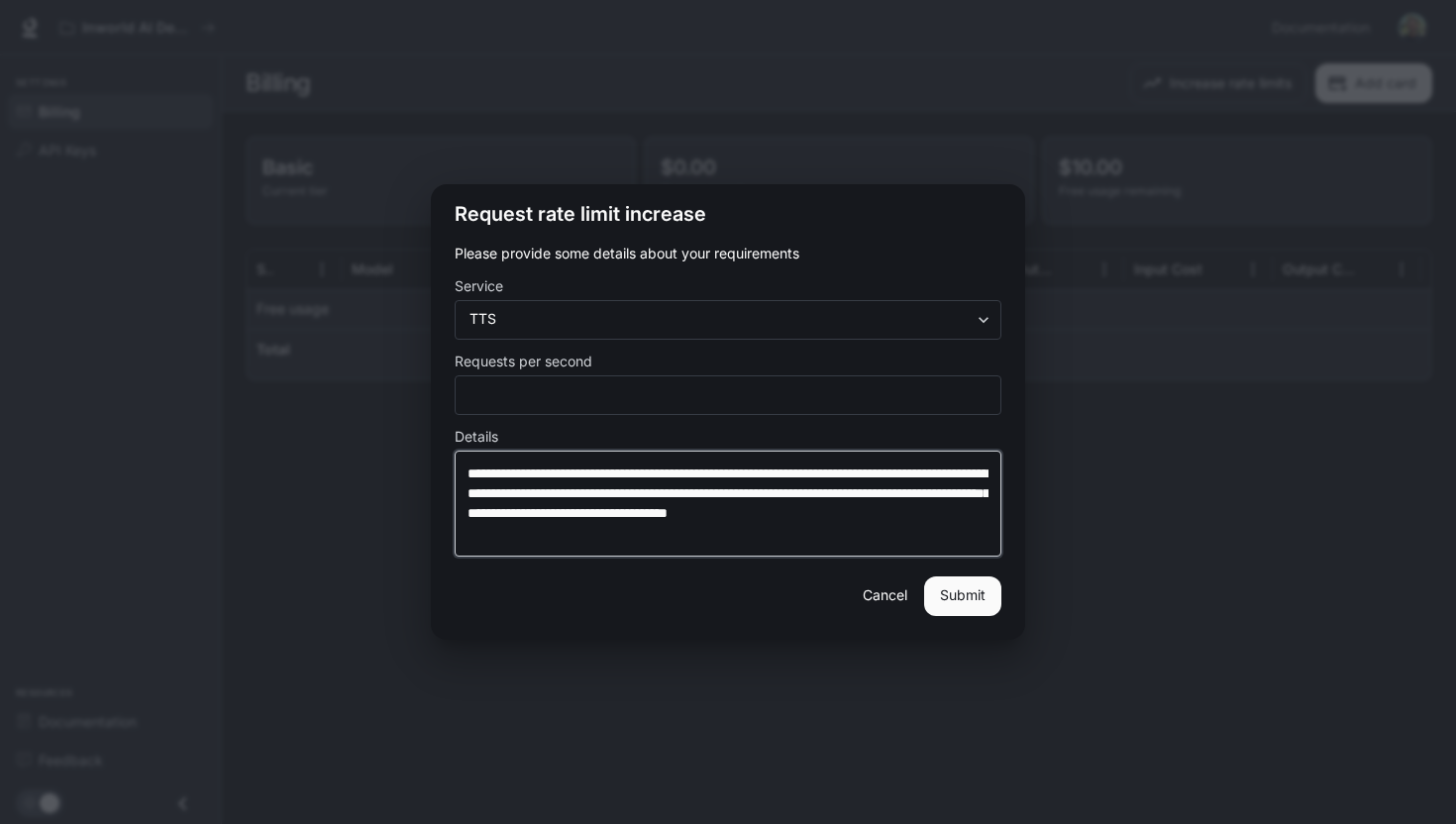 type on "**********" 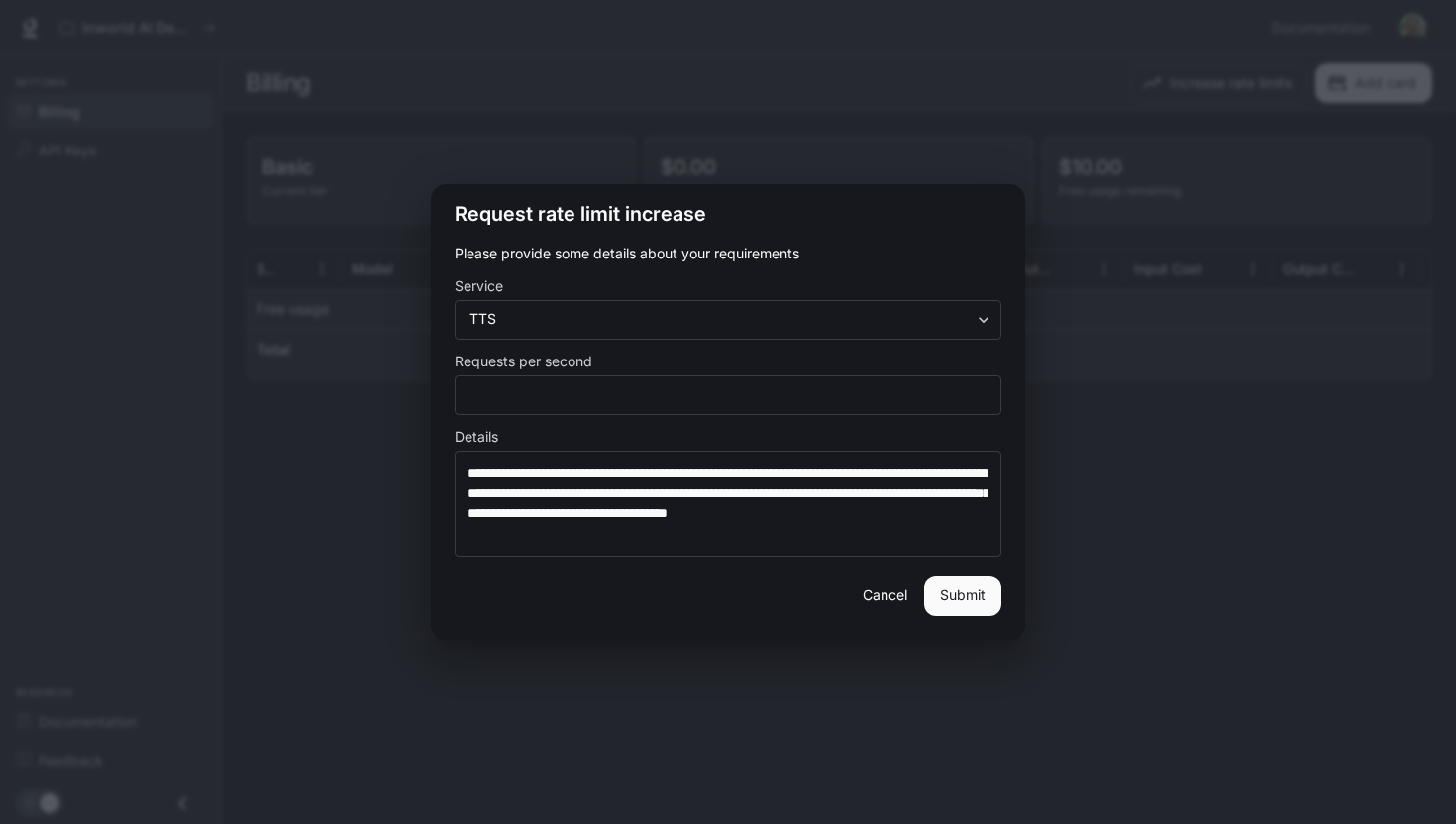 click on "Cancel Submit" at bounding box center (728, 608) 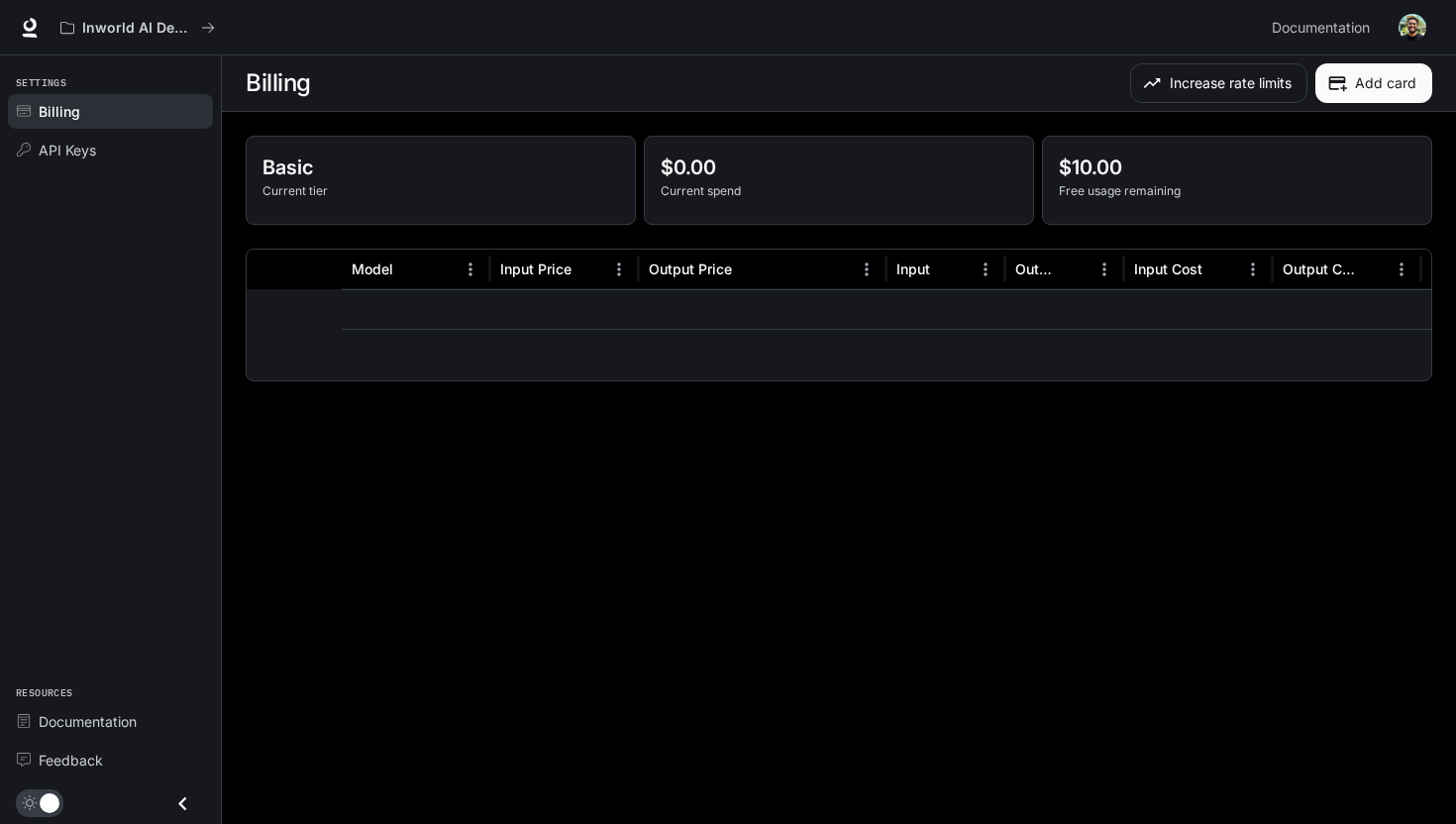 scroll, scrollTop: 0, scrollLeft: 139, axis: horizontal 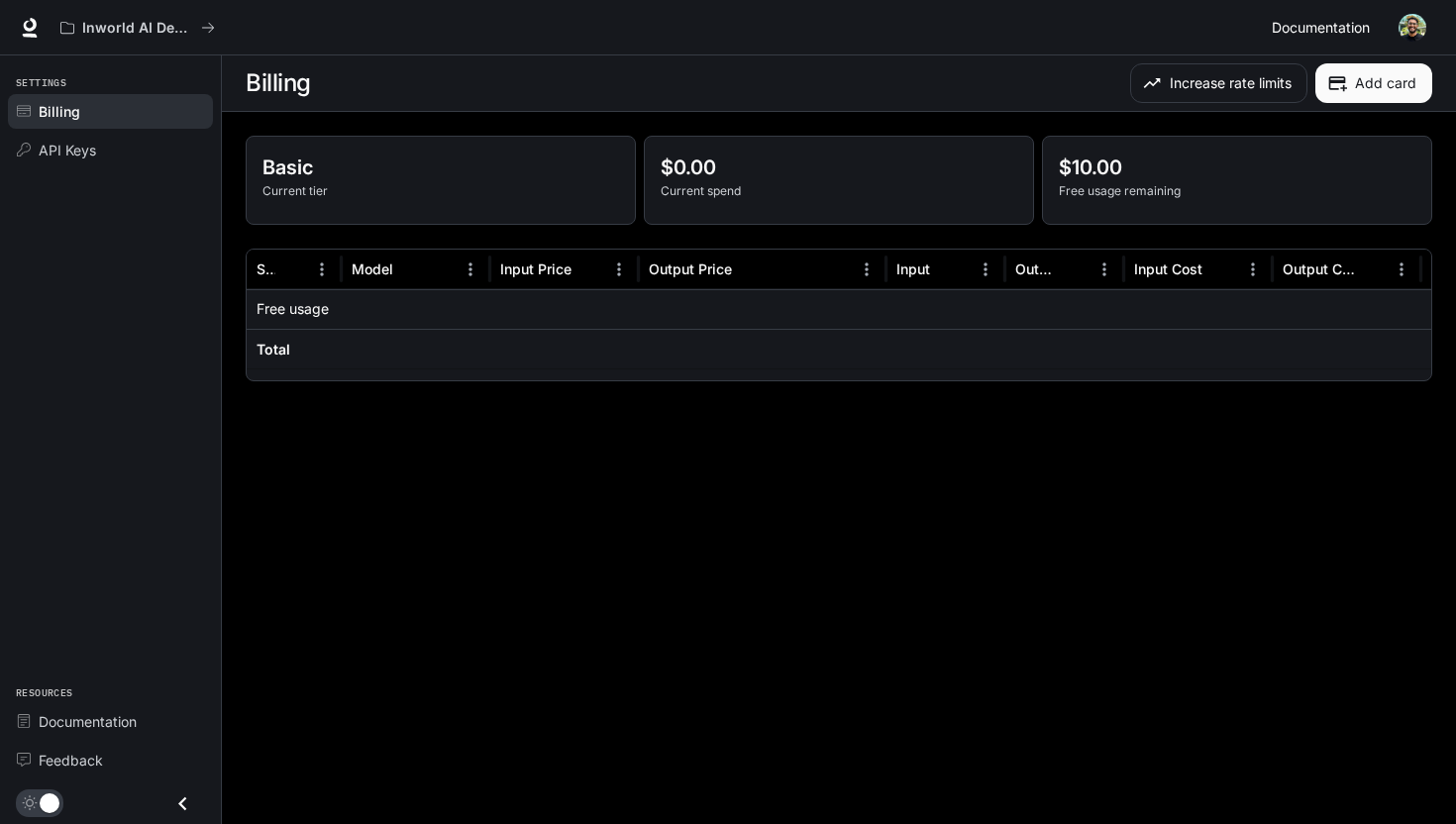 click on "Documentation" at bounding box center (1320, 28) 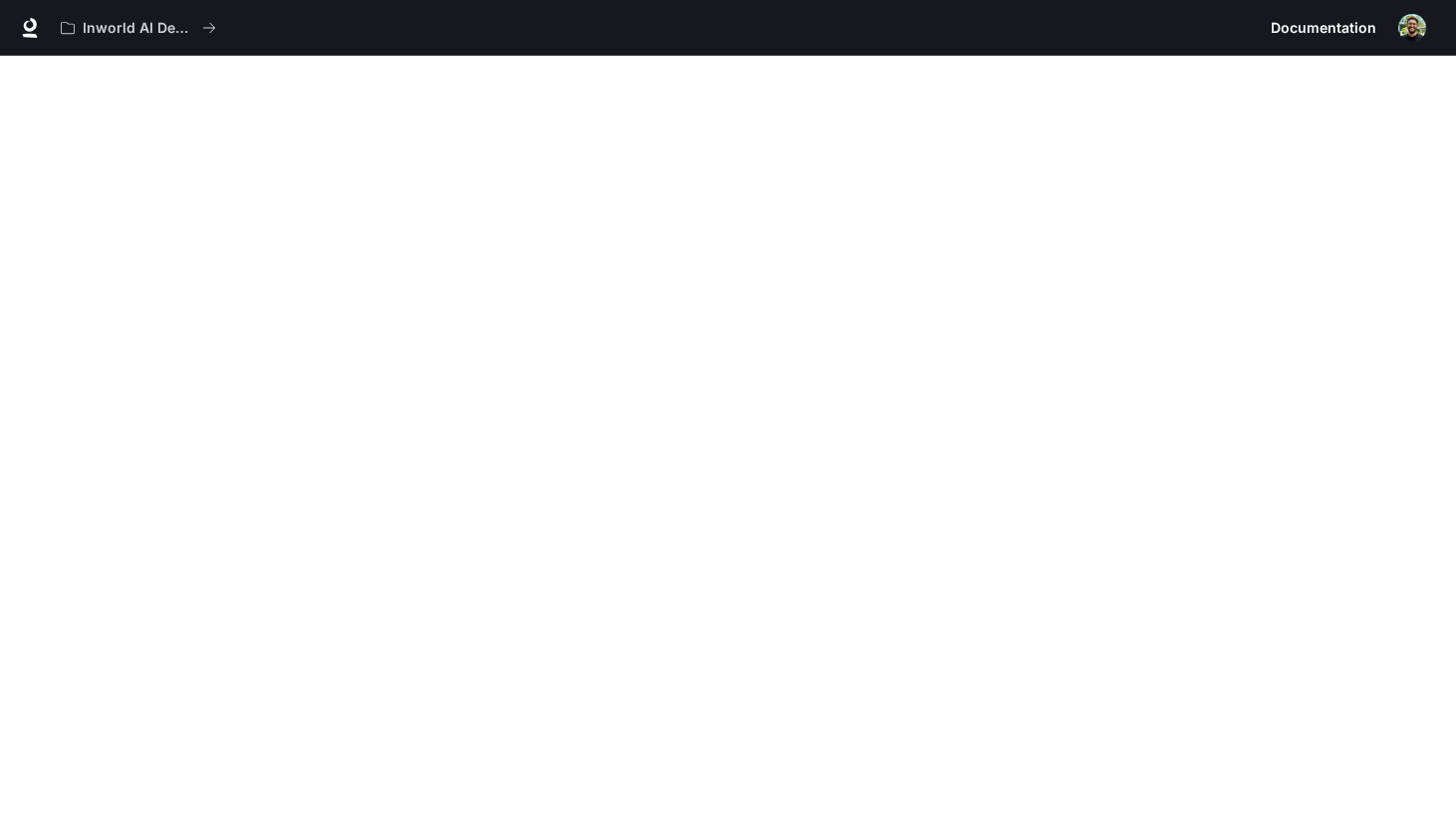 click at bounding box center (1412, 28) 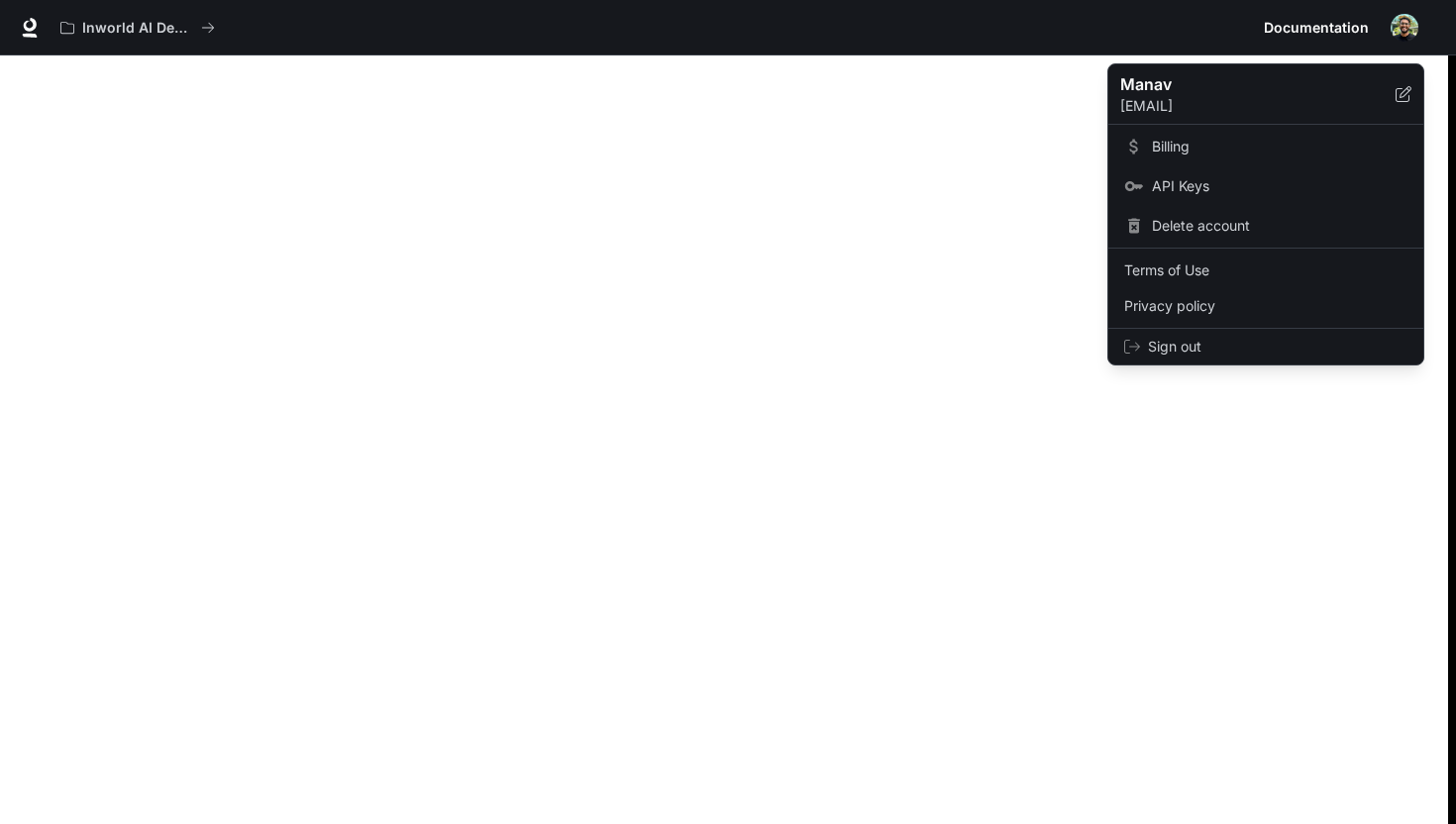 click at bounding box center [728, 412] 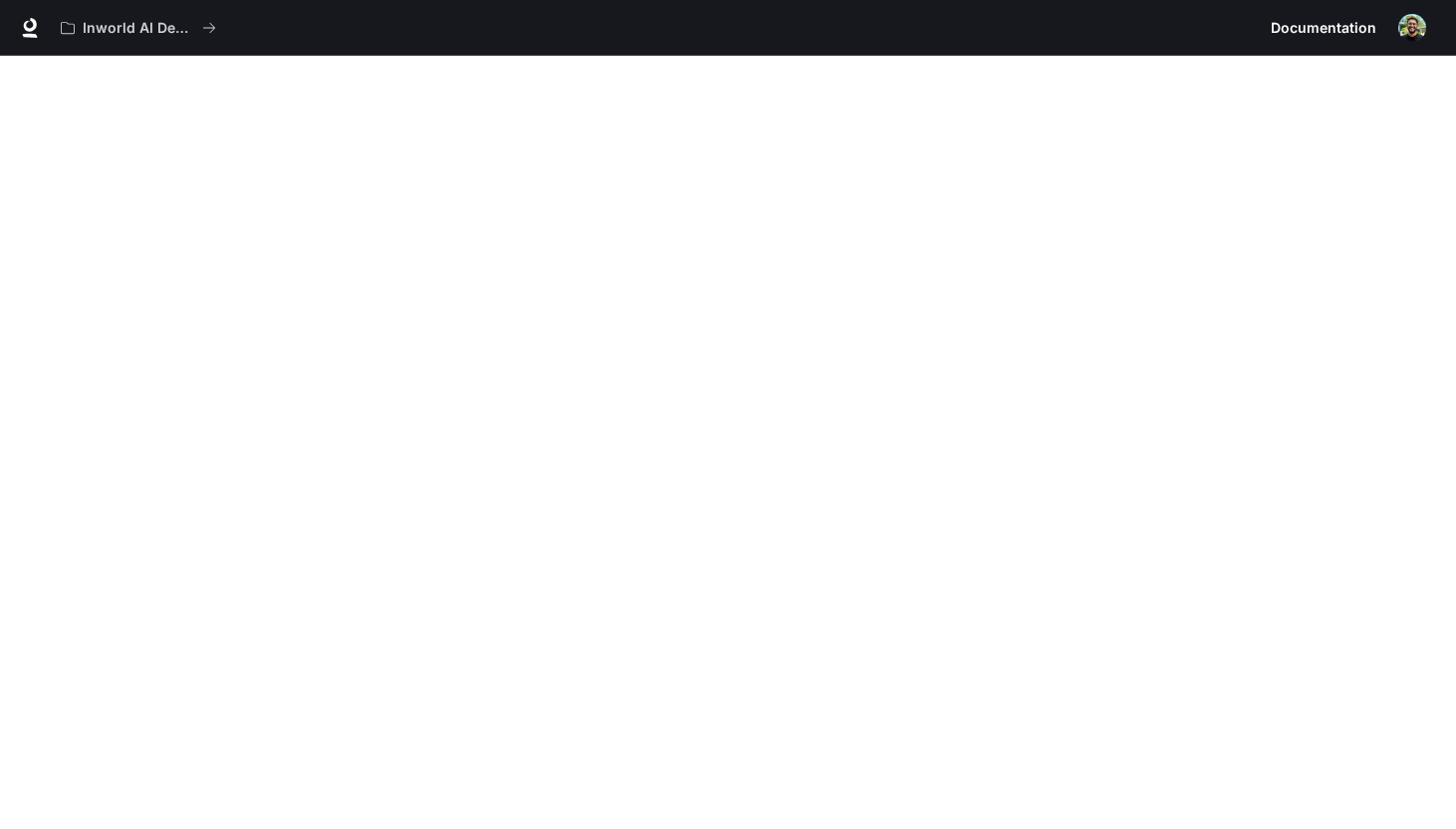 scroll, scrollTop: 830, scrollLeft: 0, axis: vertical 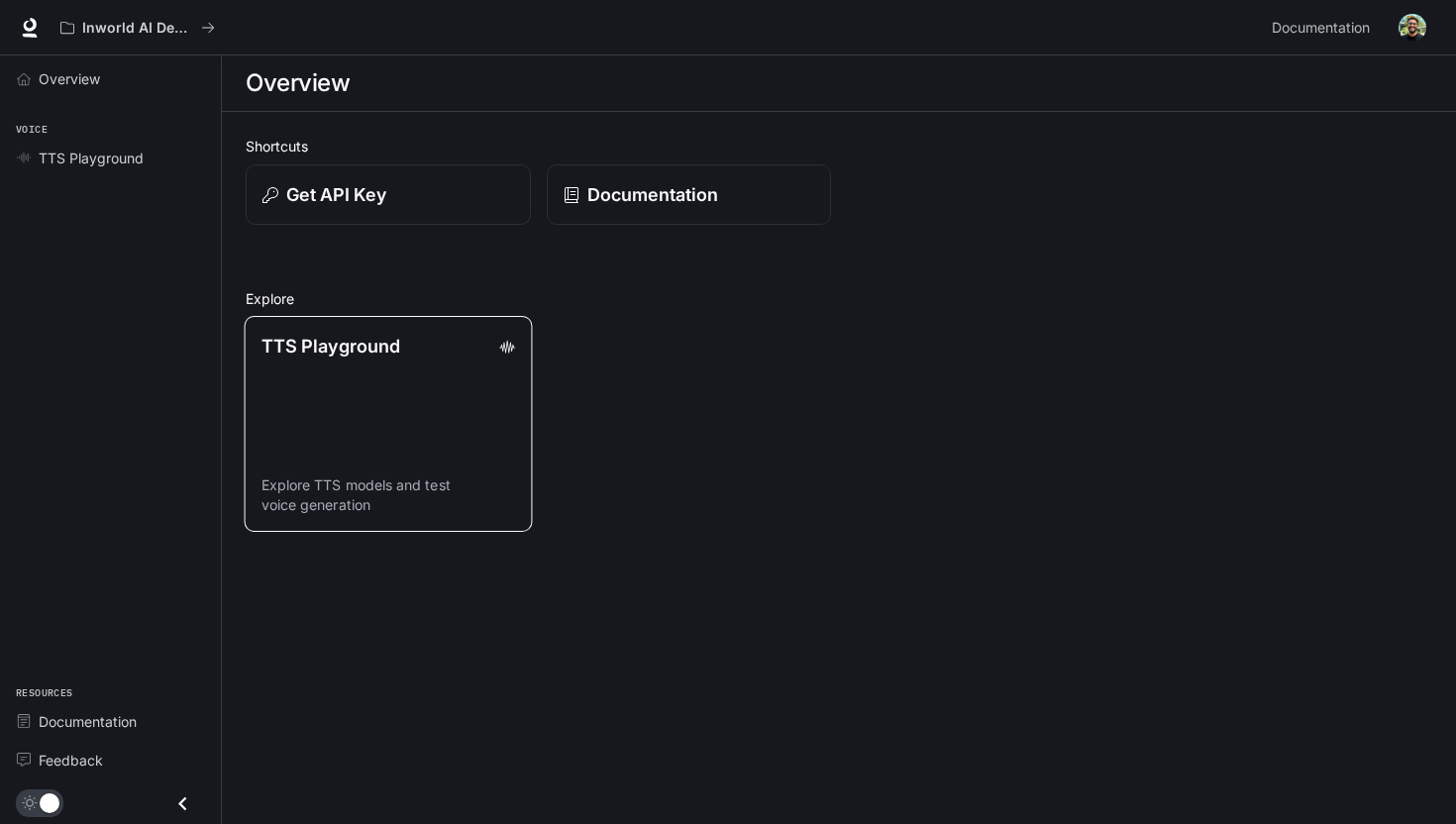 click on "TTS Playground Explore TTS models and test voice generation" at bounding box center (388, 424) 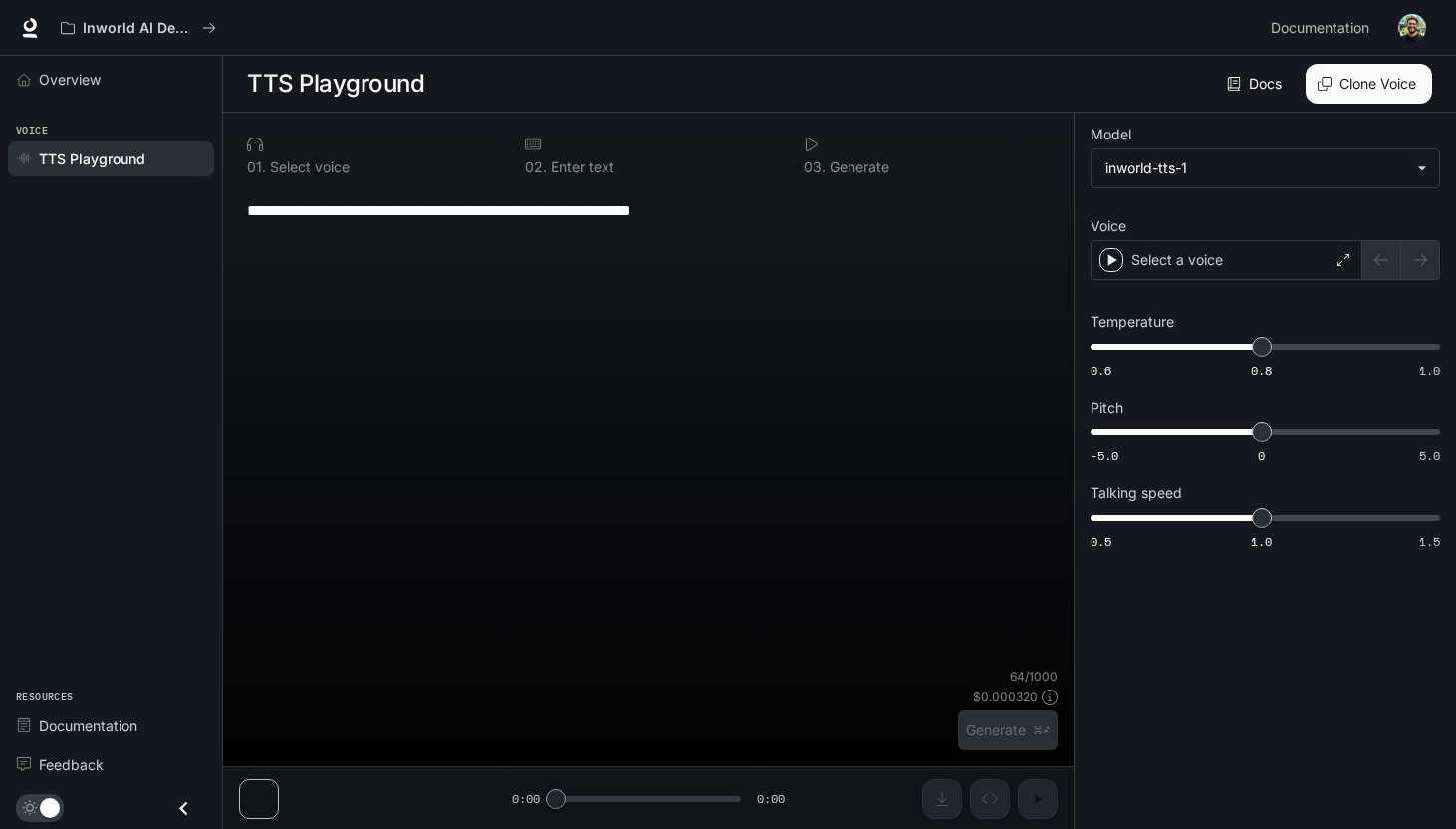 click on "**********" at bounding box center [648, 210] 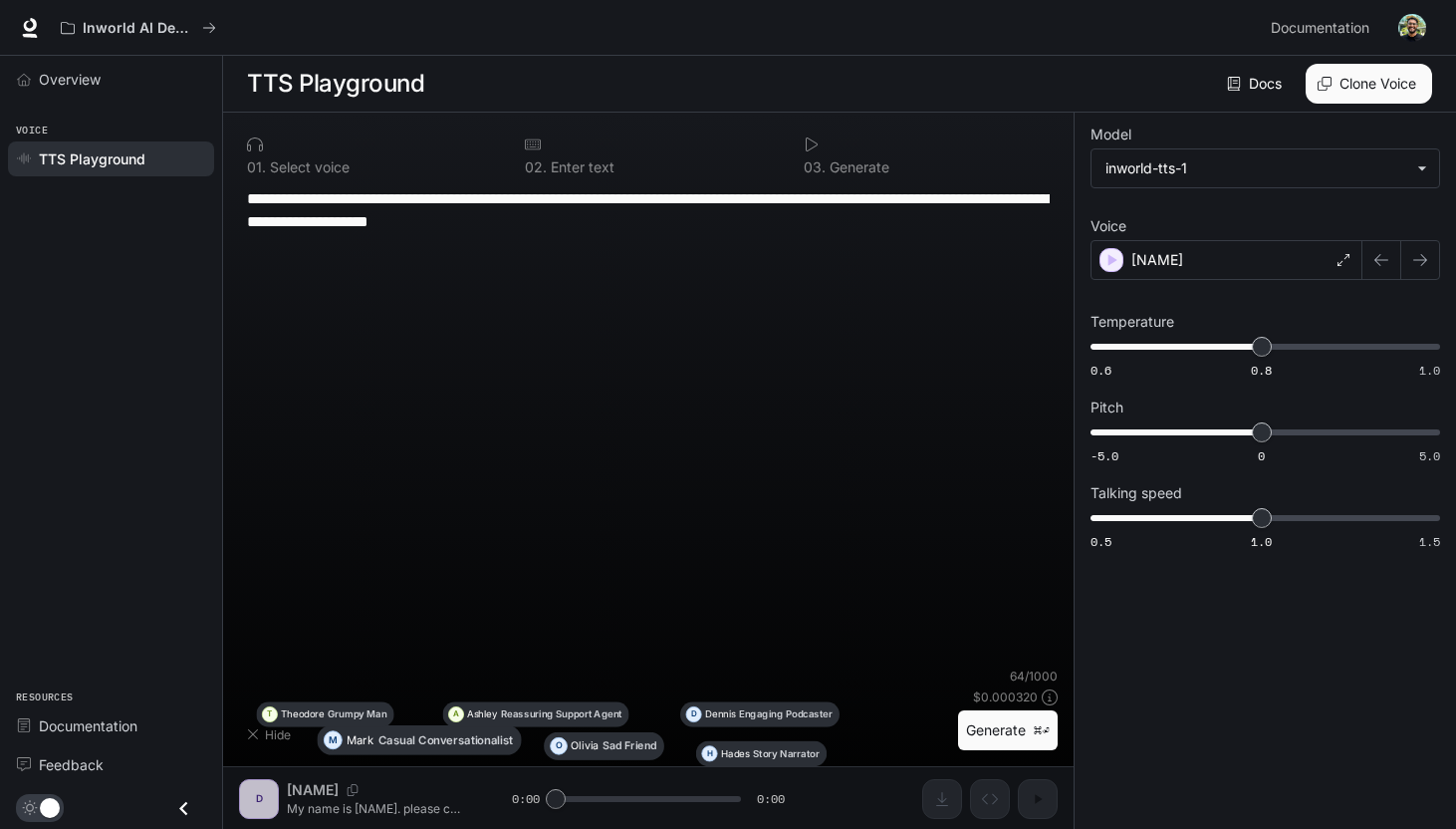 click on "**********" at bounding box center [648, 210] 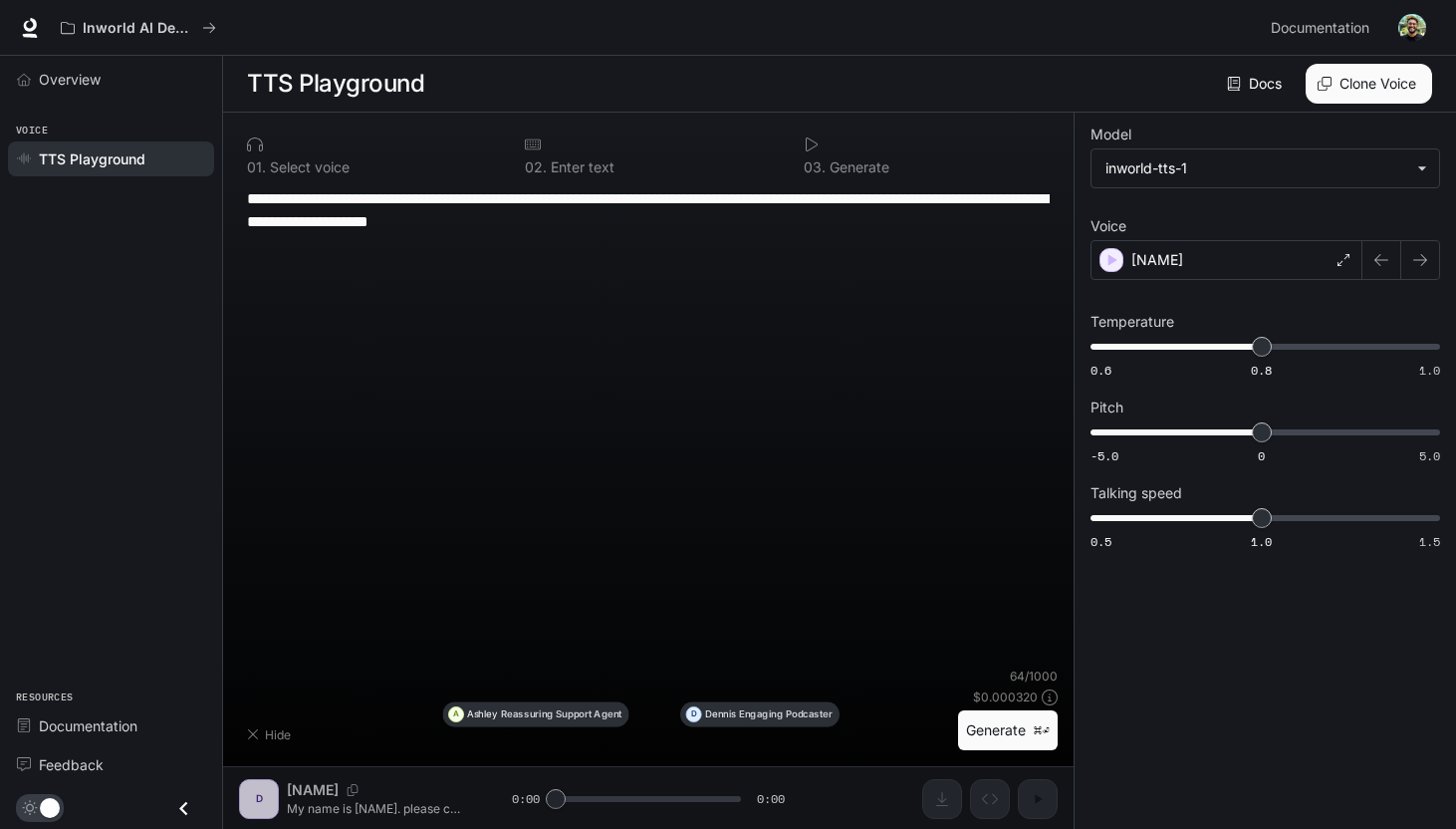click on "**********" at bounding box center [648, 210] 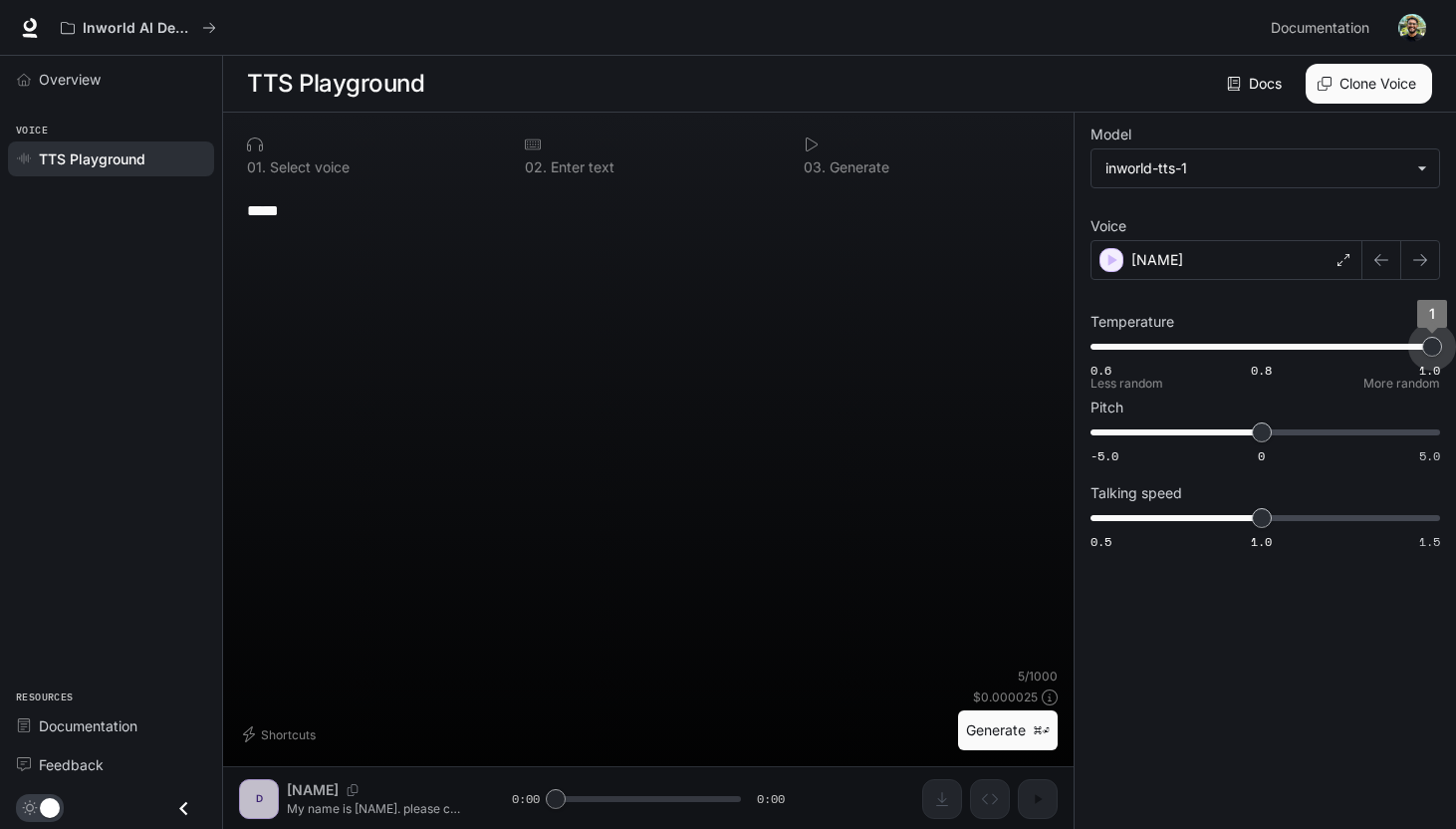 drag, startPoint x: 1259, startPoint y: 339, endPoint x: 1442, endPoint y: 345, distance: 183.0983 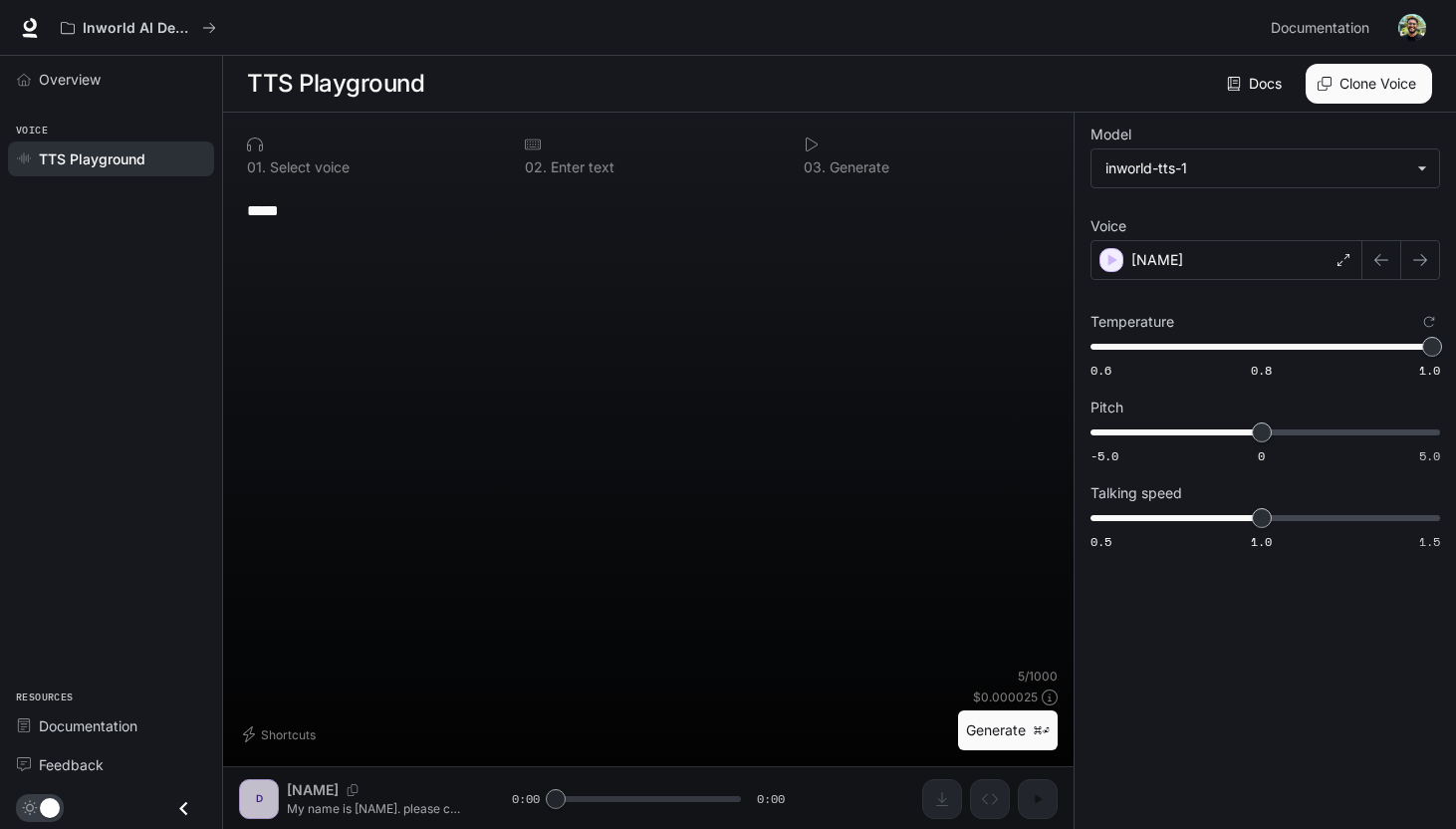 click on "Generate ⌘⏎" at bounding box center [1008, 730] 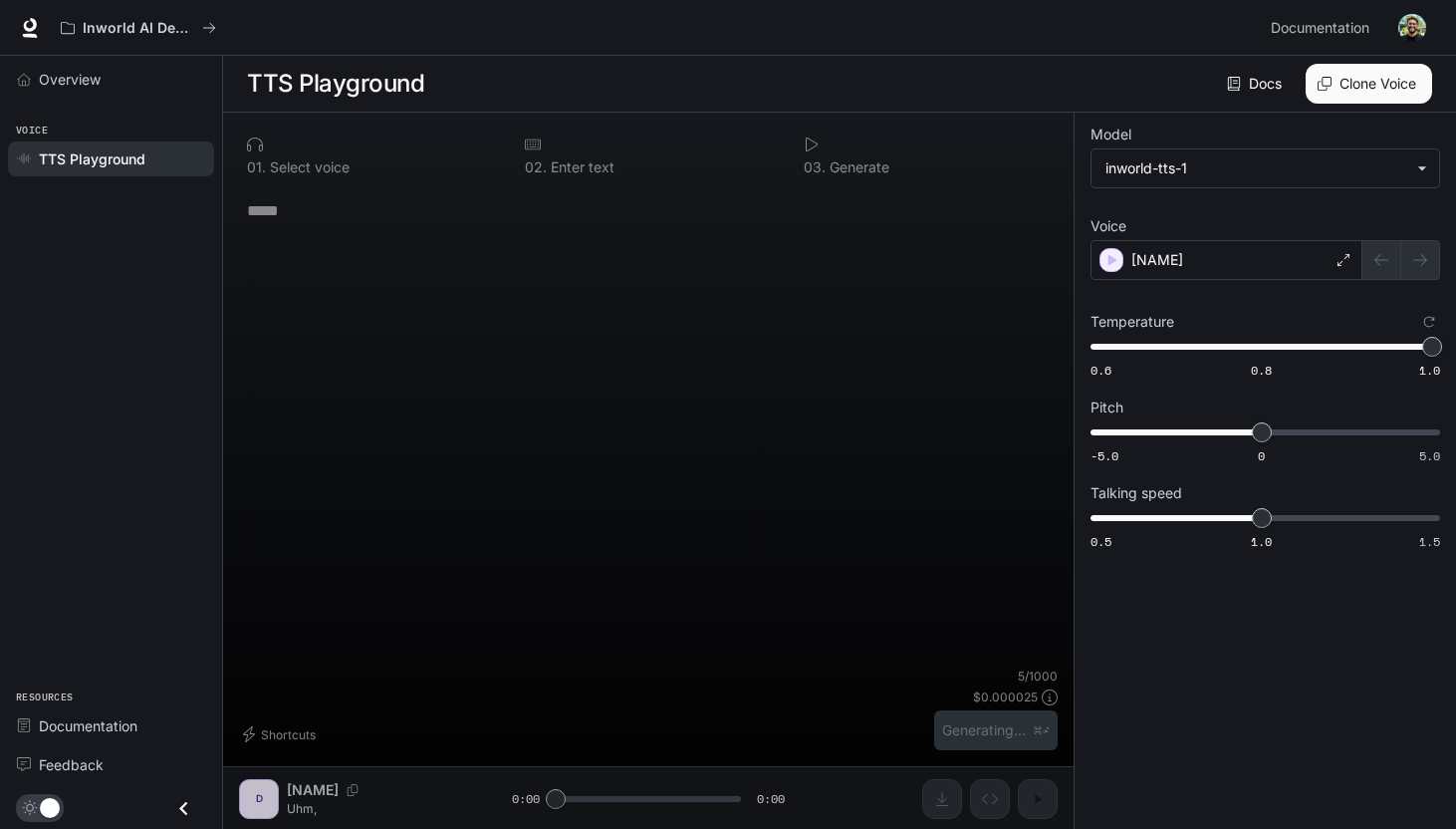 click on "**** * ​" at bounding box center [648, 426] 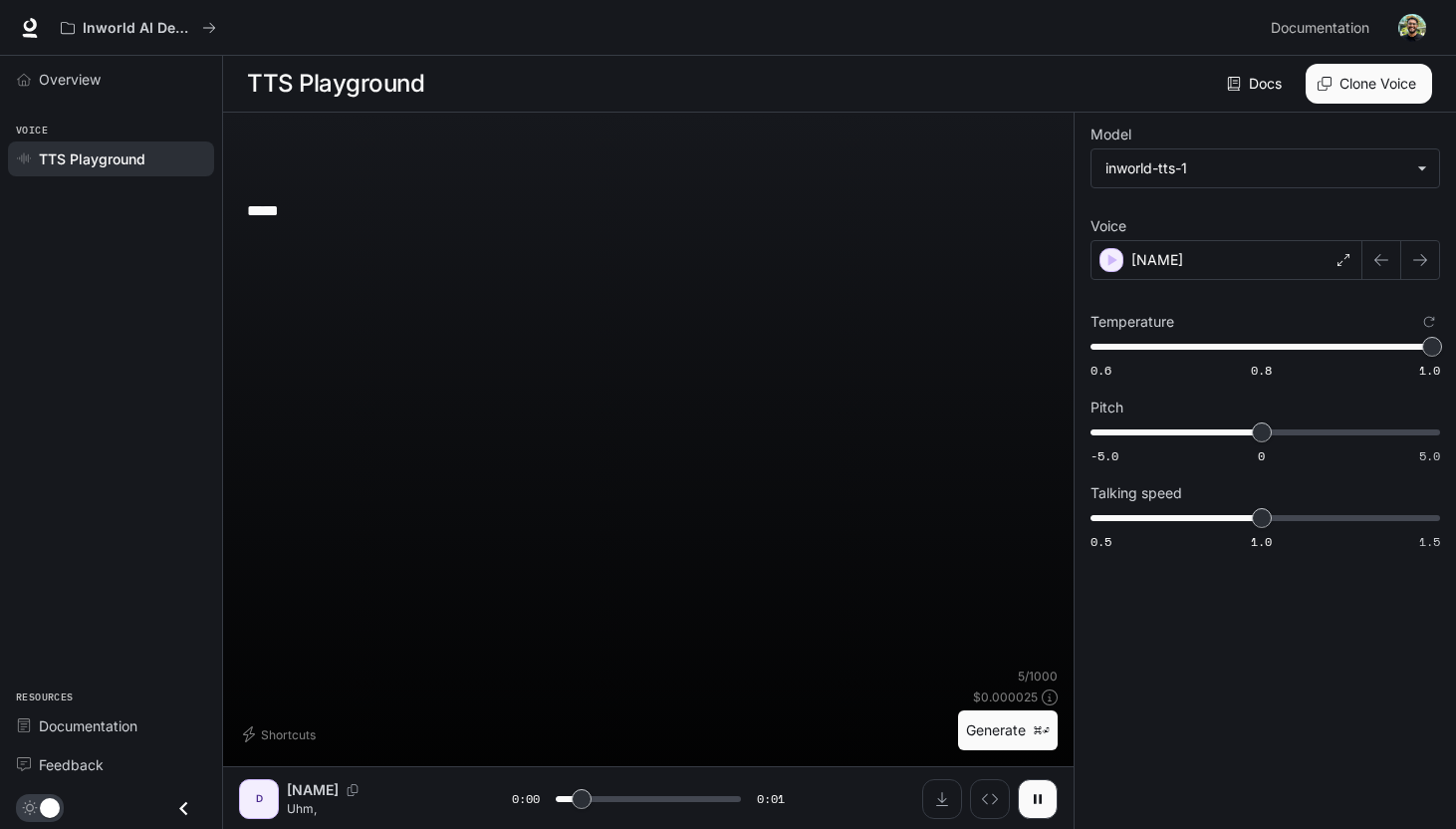 click on "**** * ​" at bounding box center (648, 426) 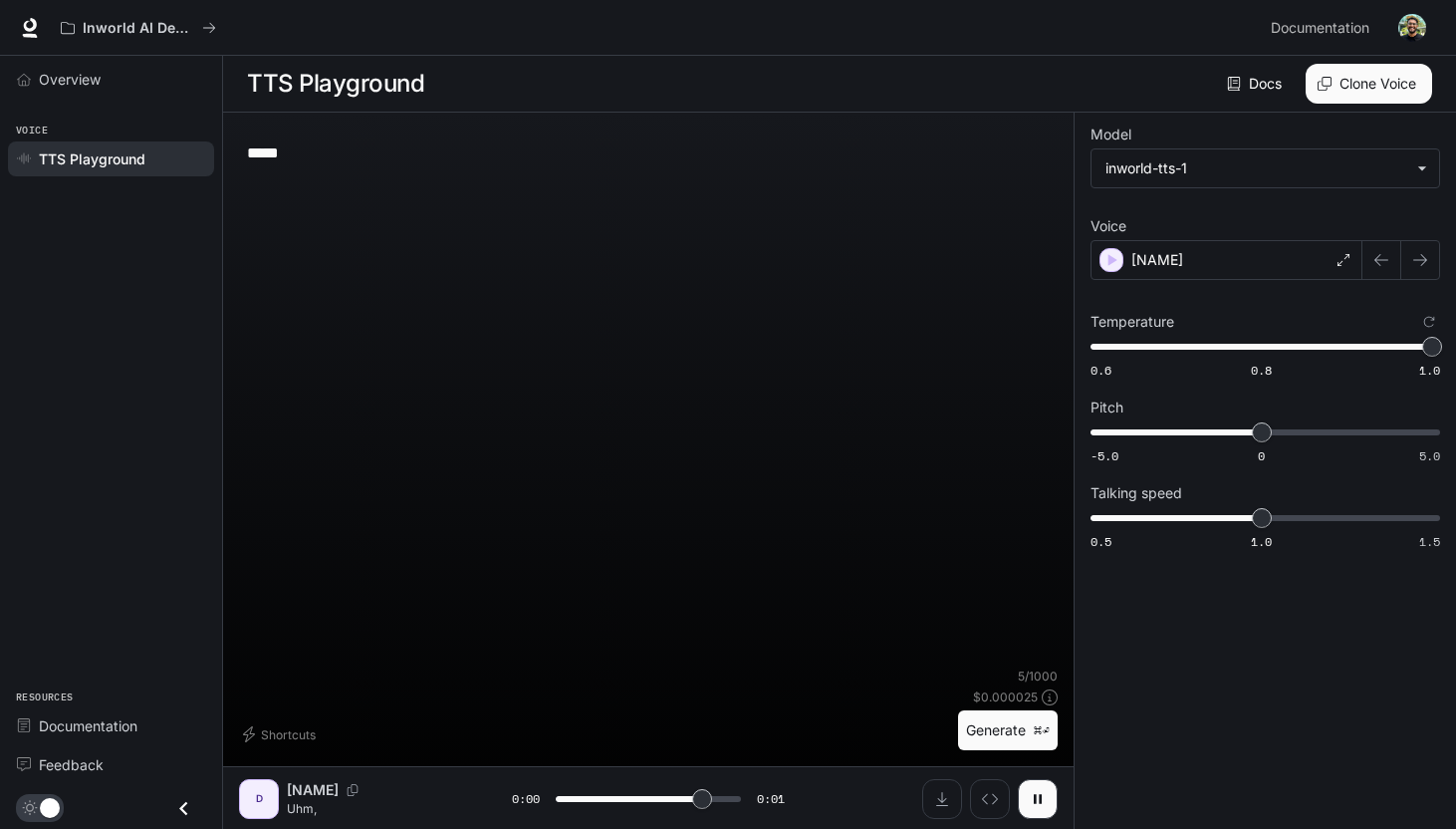 click on "****" at bounding box center [648, 152] 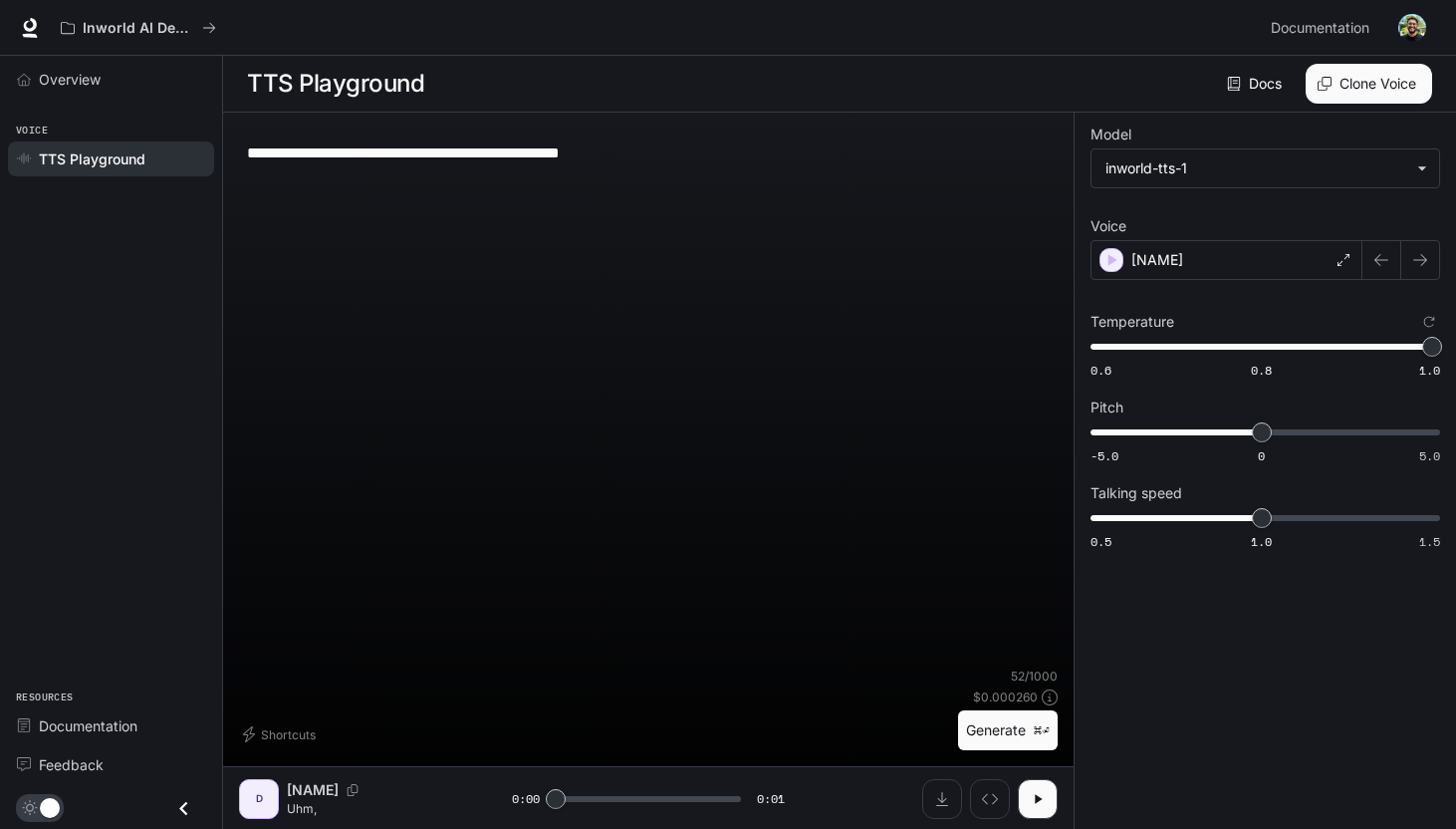 click on "Generate ⌘⏎" at bounding box center (1008, 730) 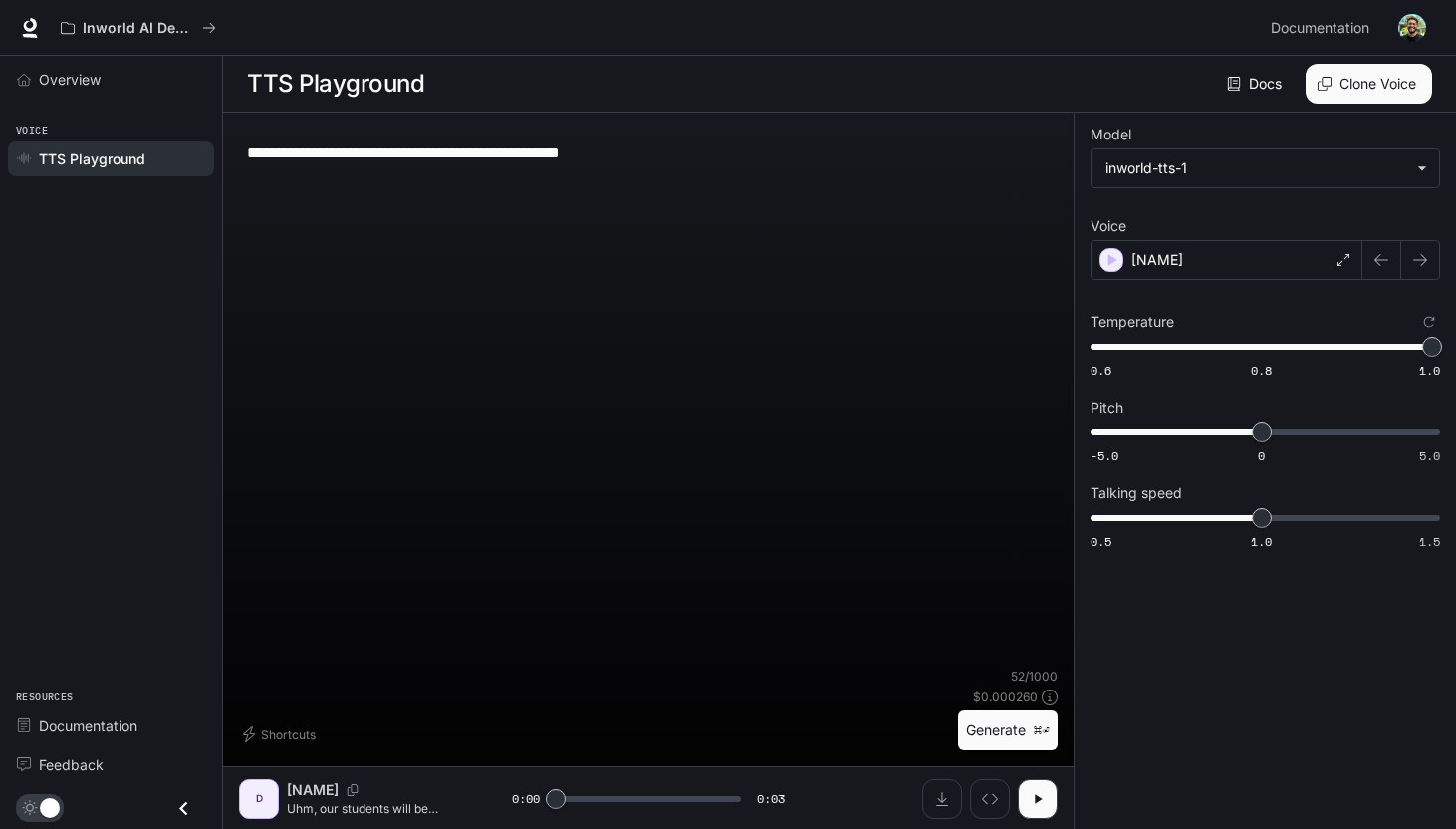 click on "**********" at bounding box center [648, 152] 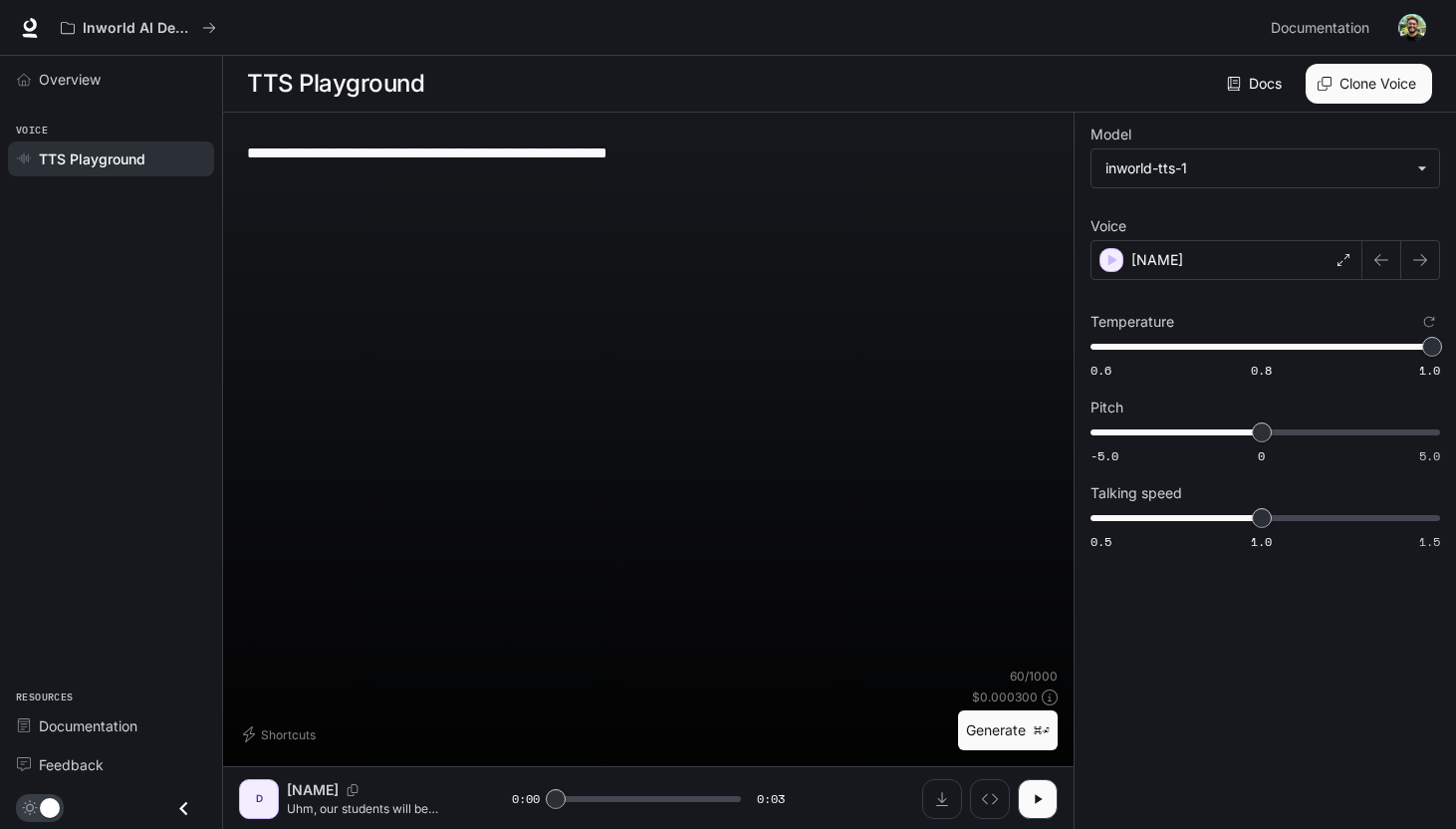 click on "Generate ⌘⏎" at bounding box center [1008, 730] 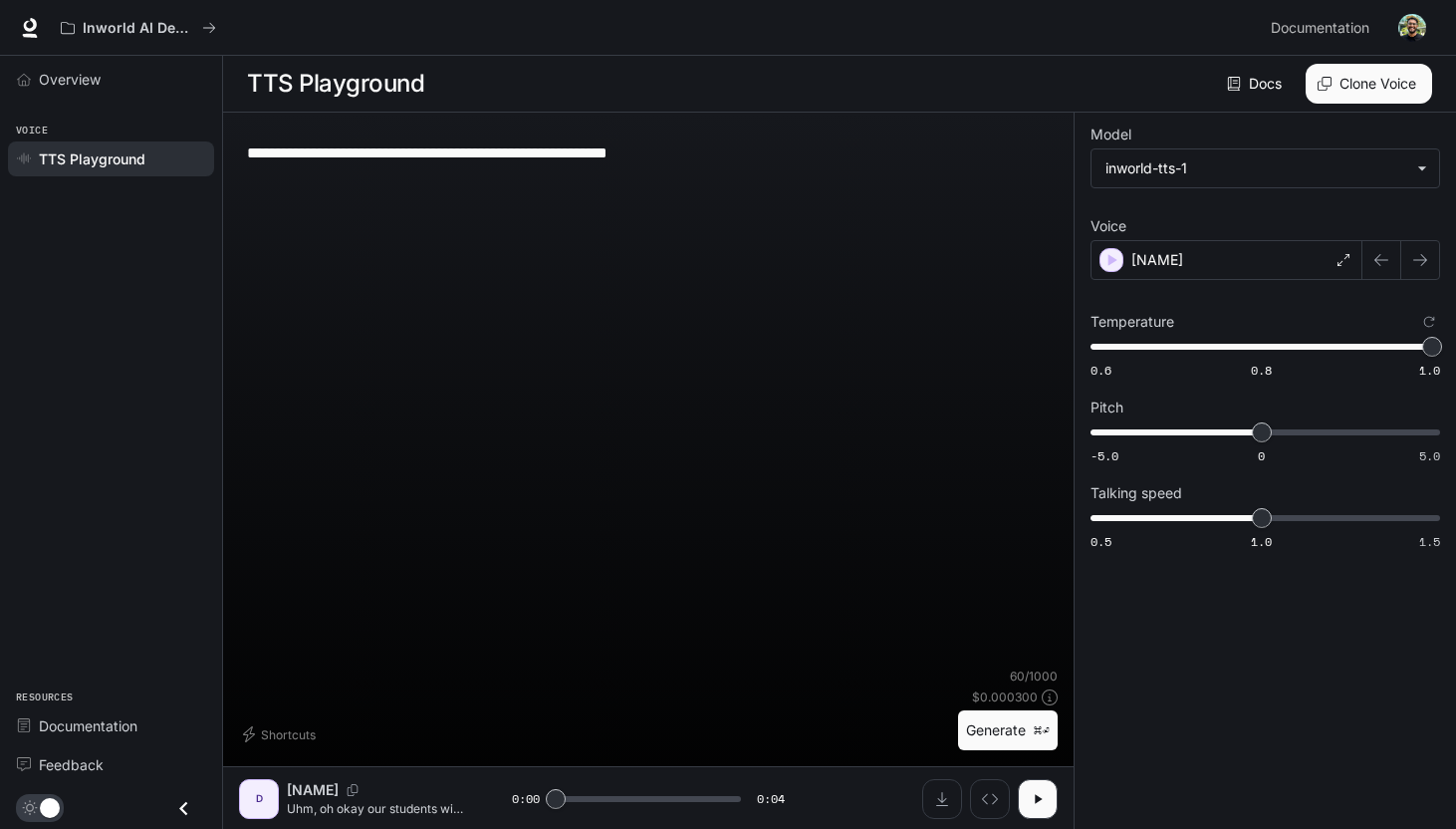 click on "**********" at bounding box center [648, 398] 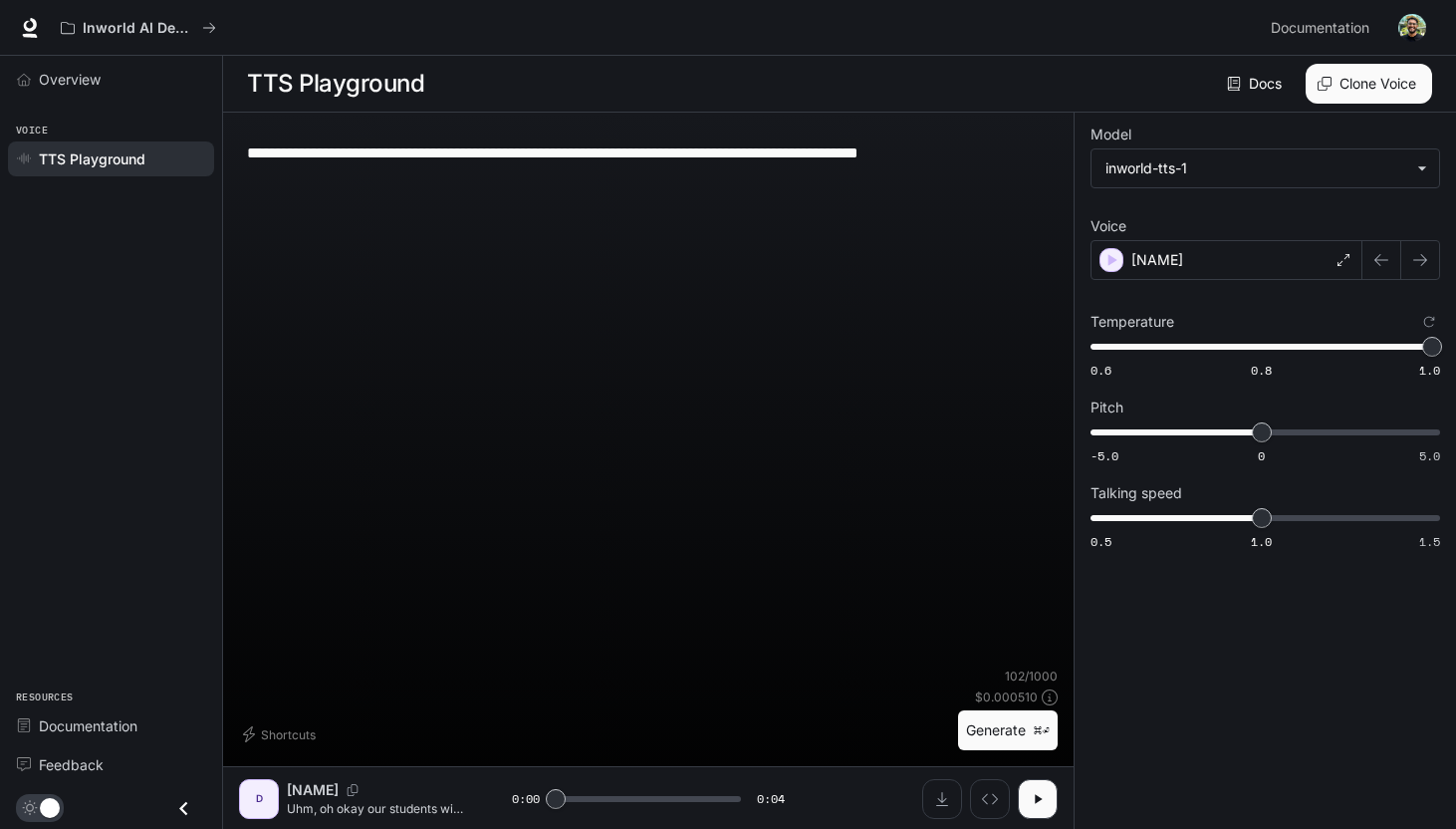 type on "**********" 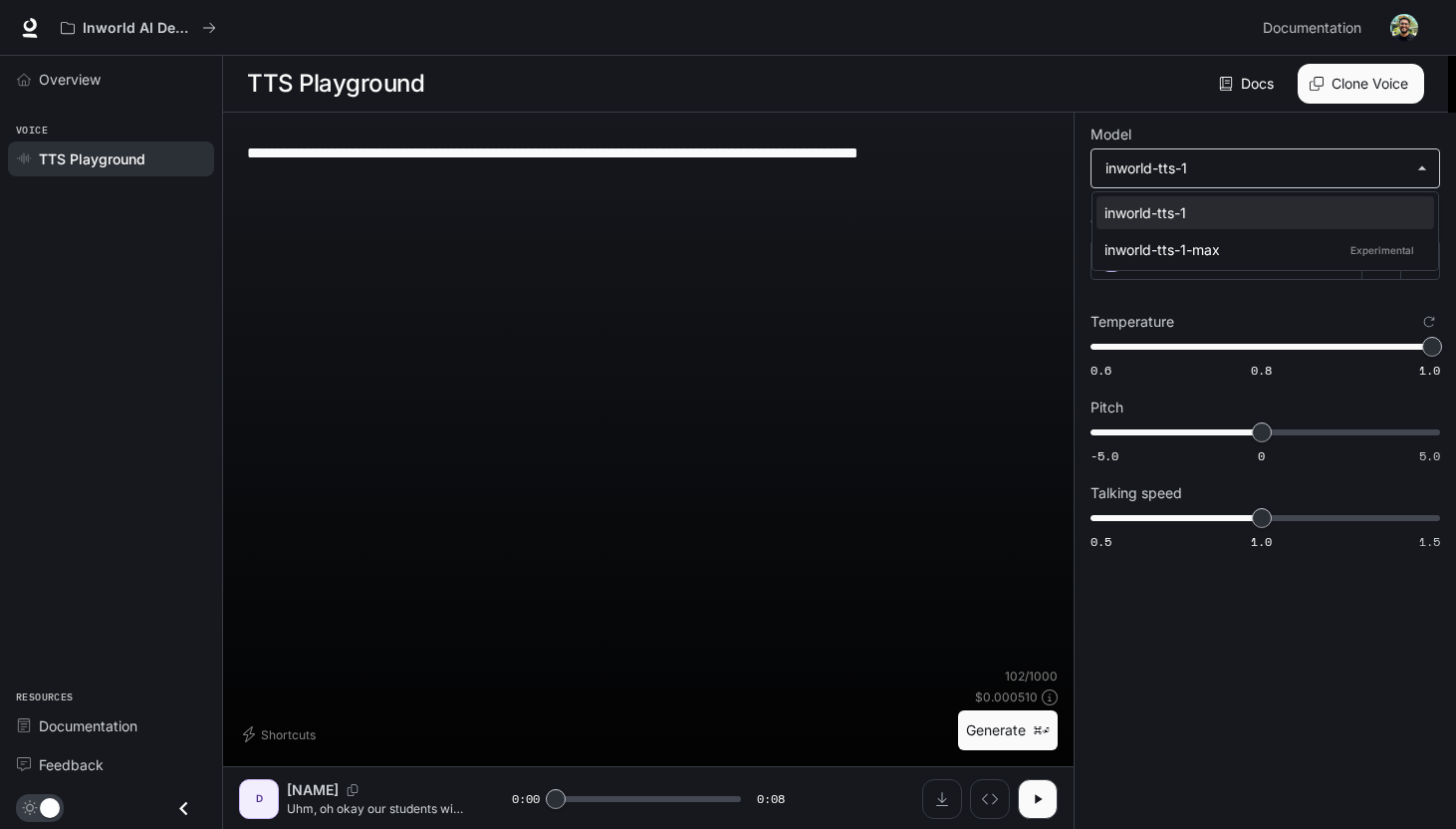 click on "**********" at bounding box center (728, 414) 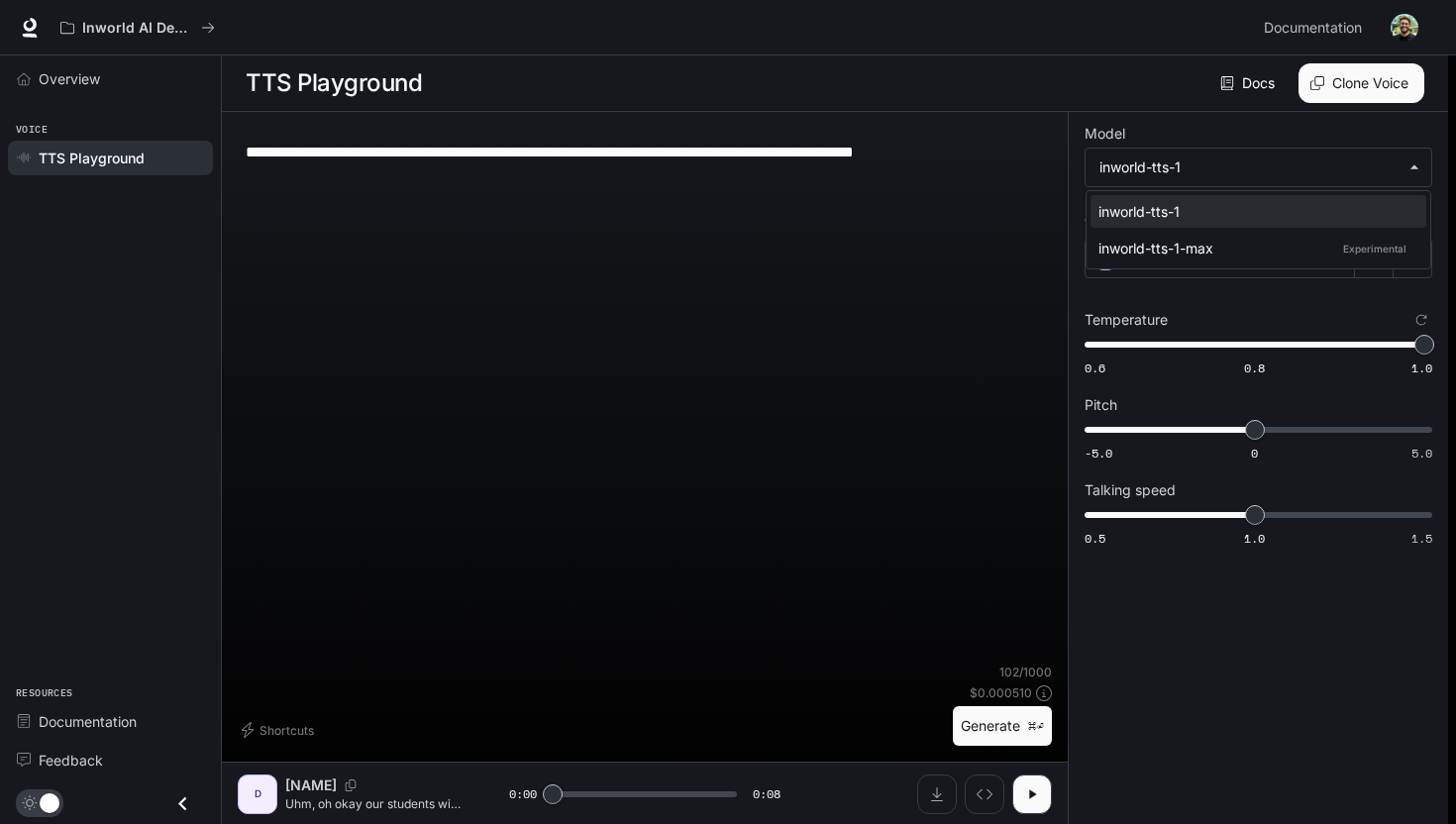 click at bounding box center (728, 412) 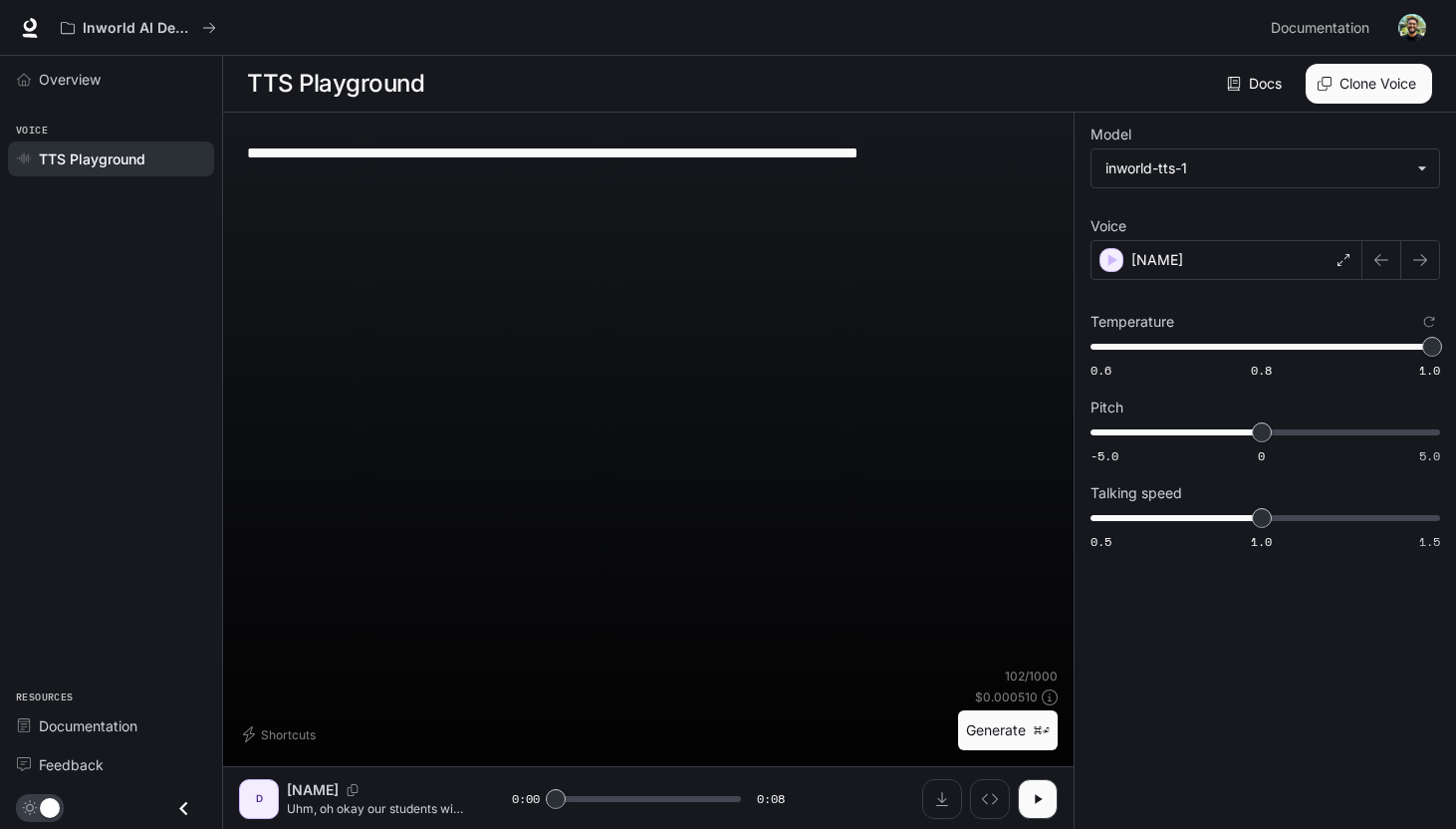 click on "**********" at bounding box center (648, 152) 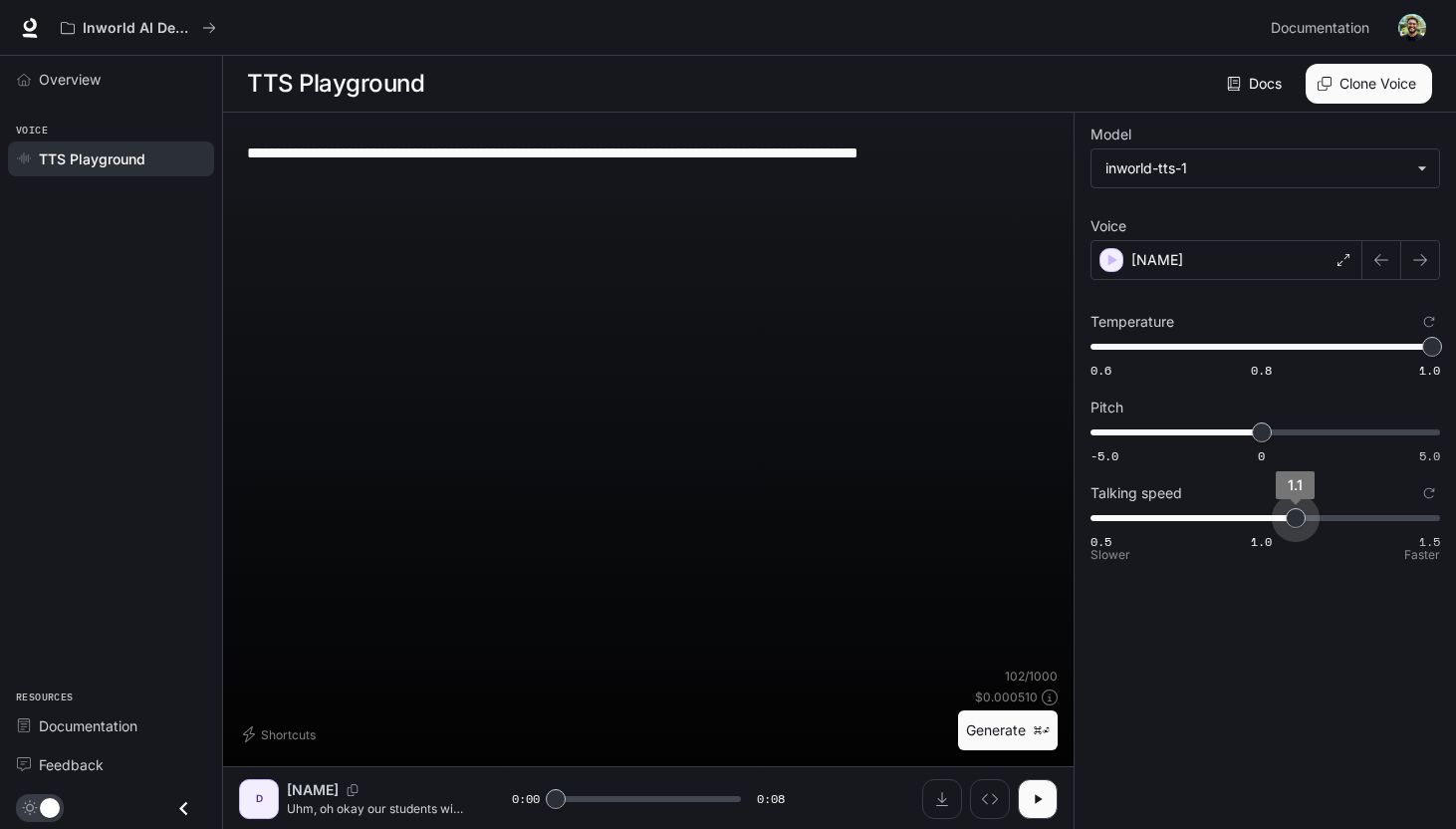 drag, startPoint x: 1270, startPoint y: 522, endPoint x: 1209, endPoint y: 565, distance: 74.63243 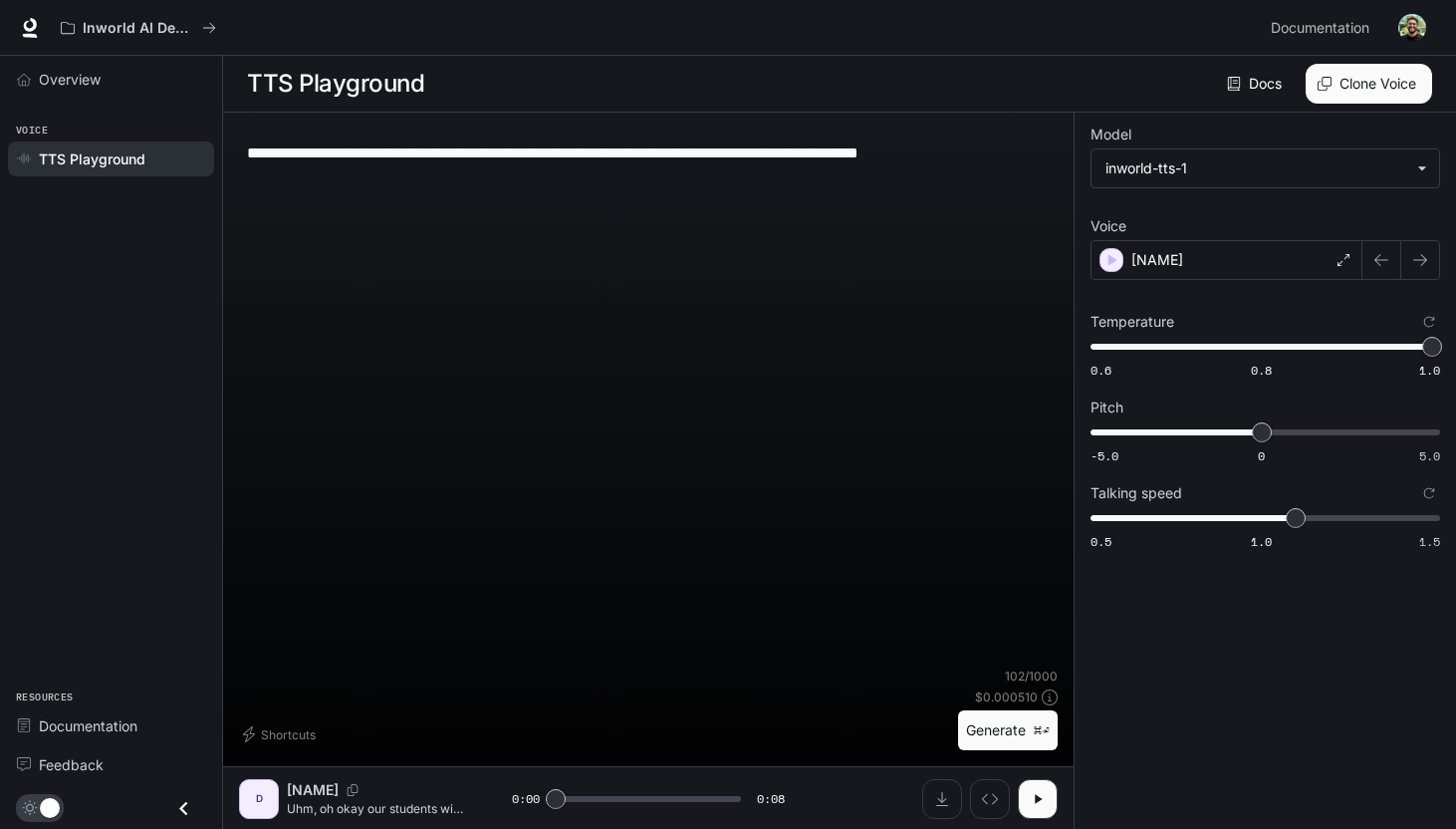 click on "Generate ⌘⏎" at bounding box center (1008, 730) 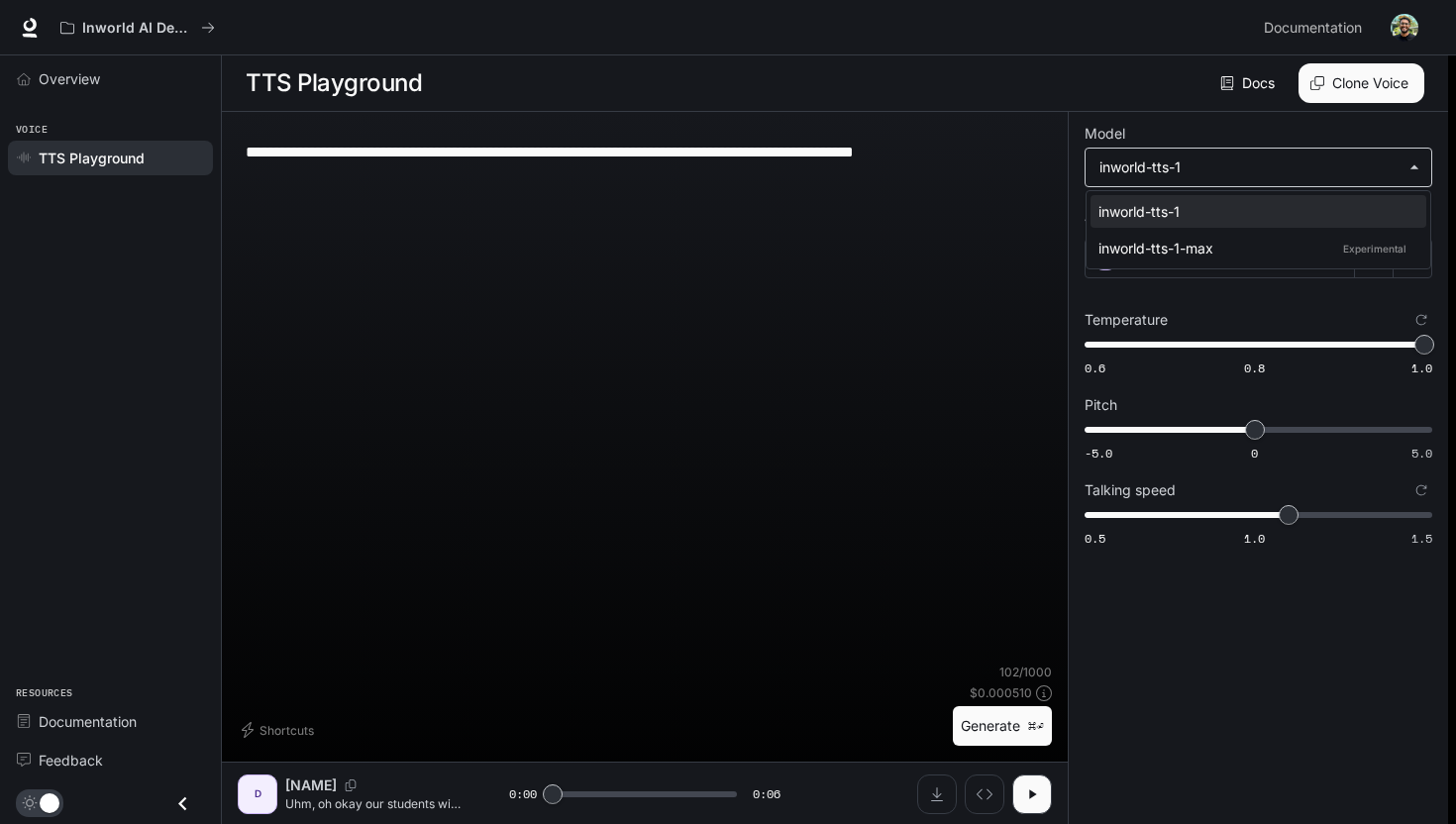 click on "**********" at bounding box center [728, 412] 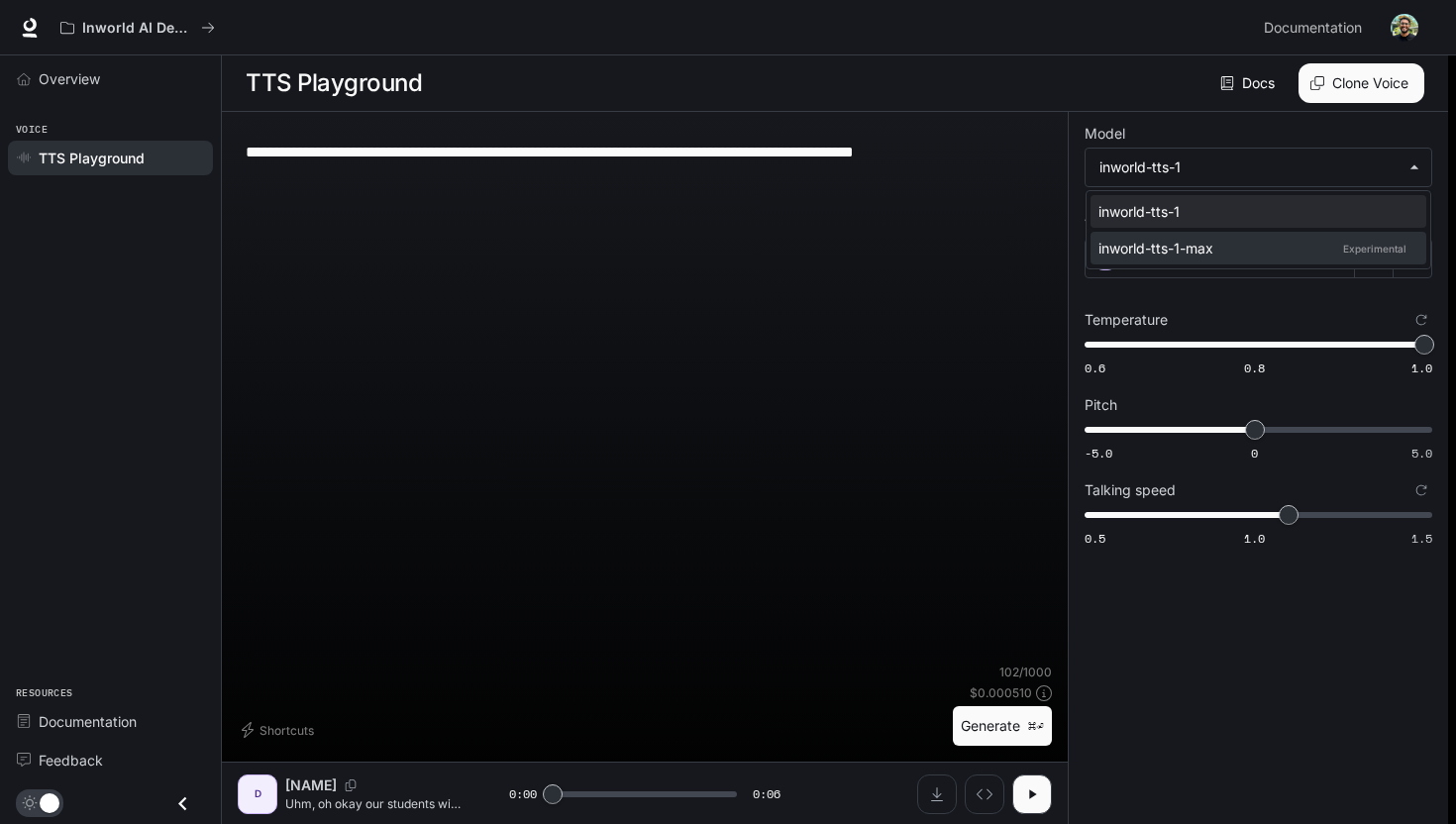 click on "inworld-tts-1-max Experimental" at bounding box center (1254, 211) 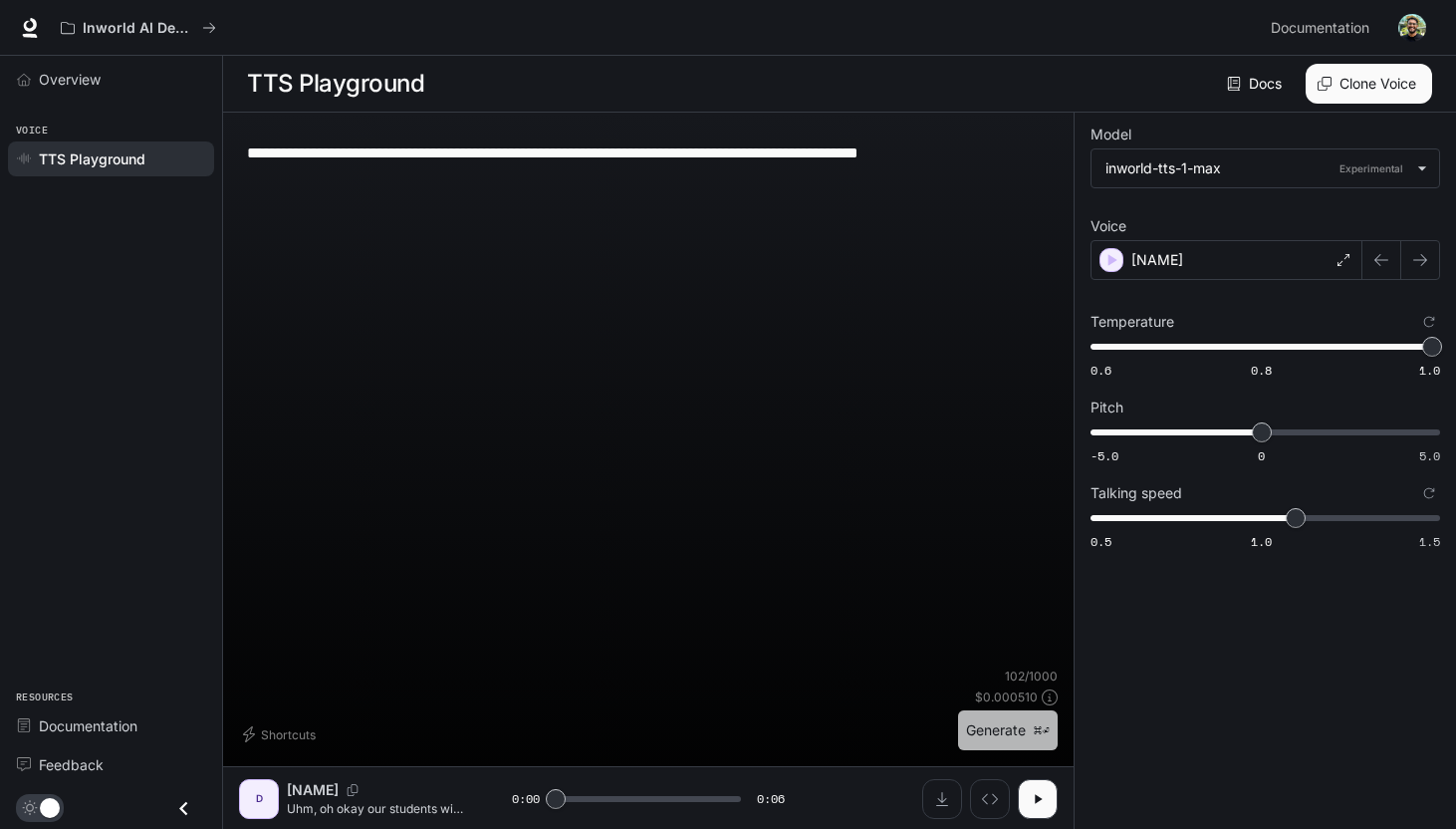 click on "Generate ⌘⏎" at bounding box center [1008, 730] 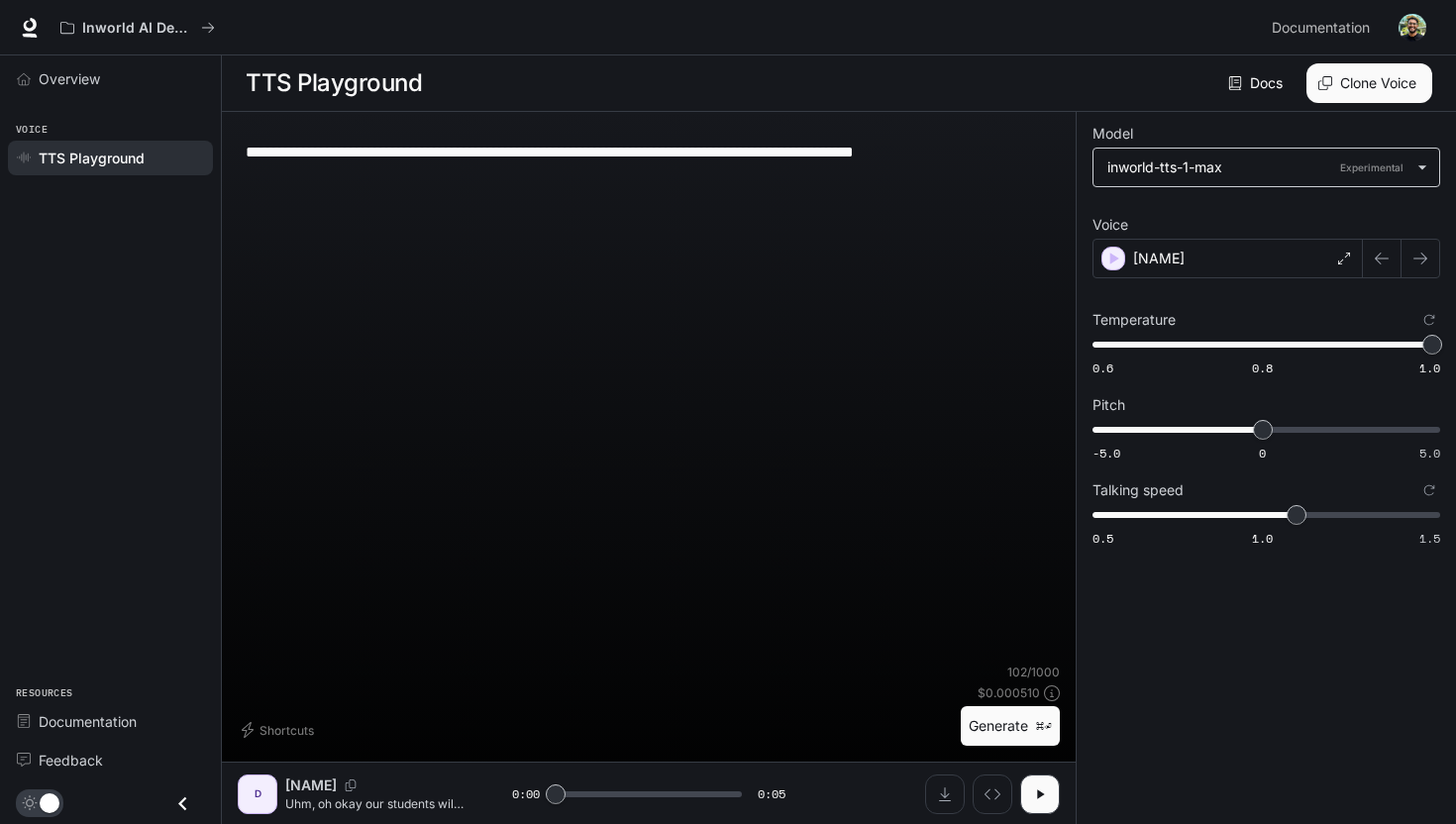 click on "**********" at bounding box center [728, 412] 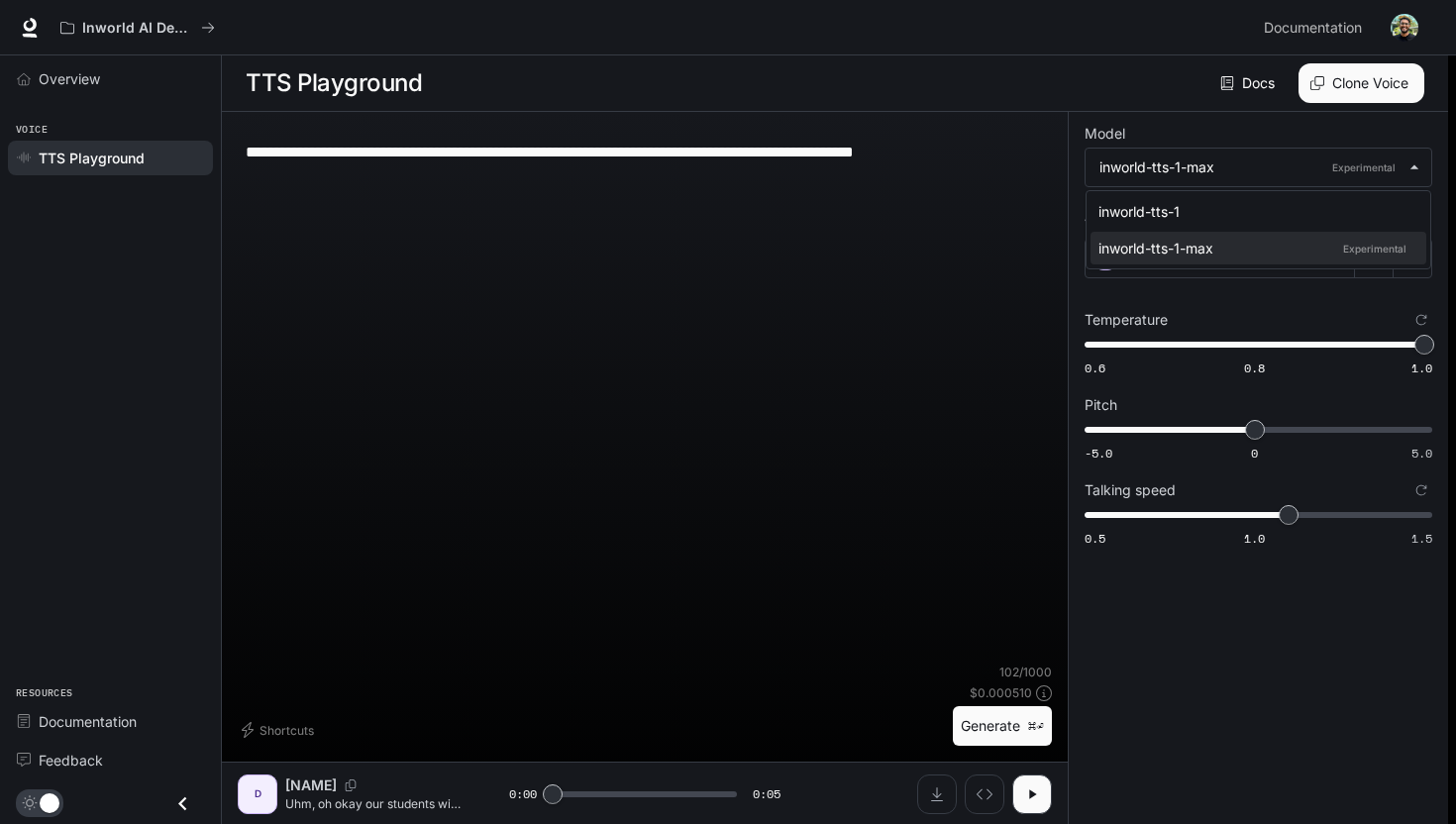 click at bounding box center [728, 412] 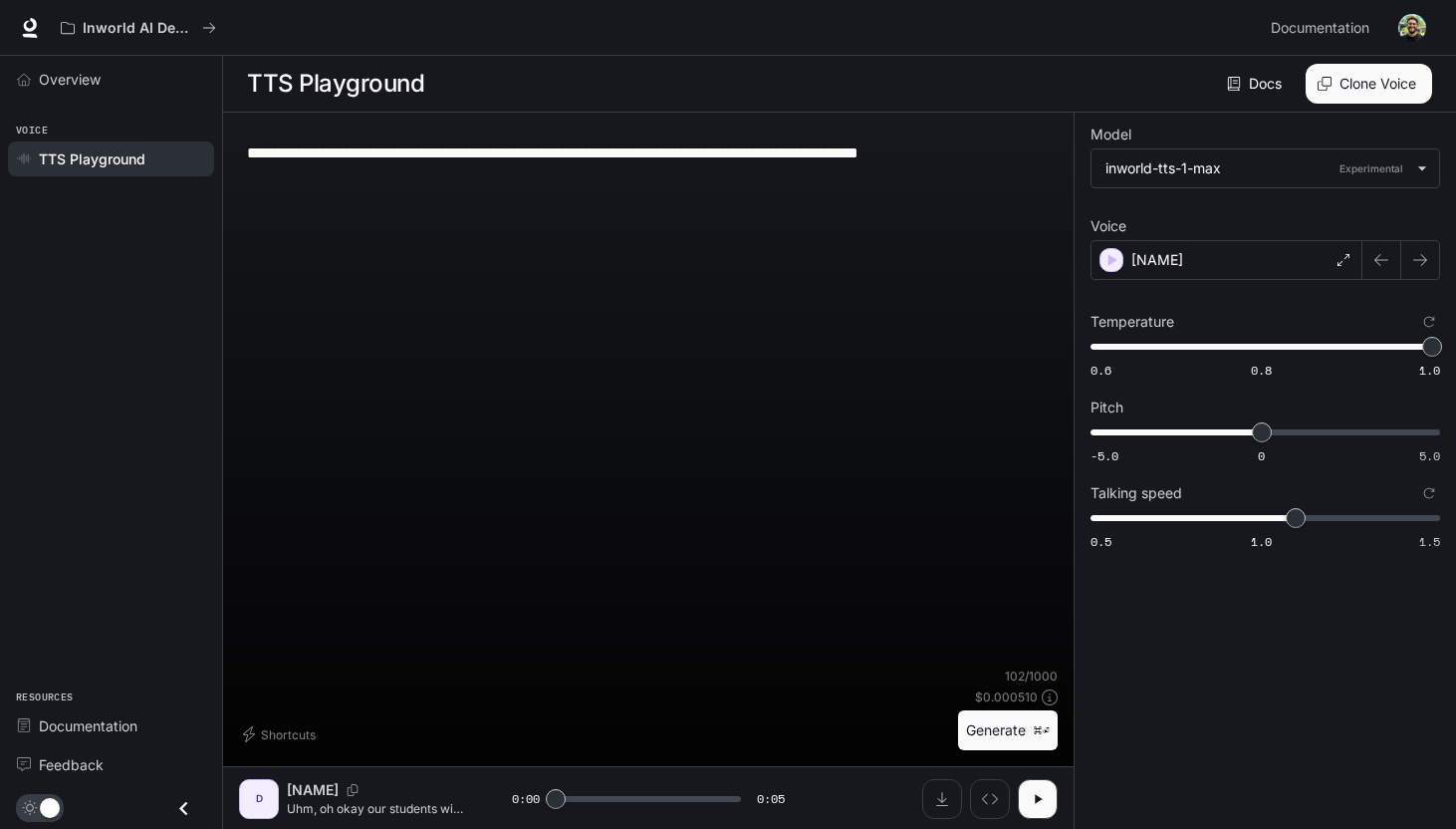 click on "Model" at bounding box center [1265, 138] 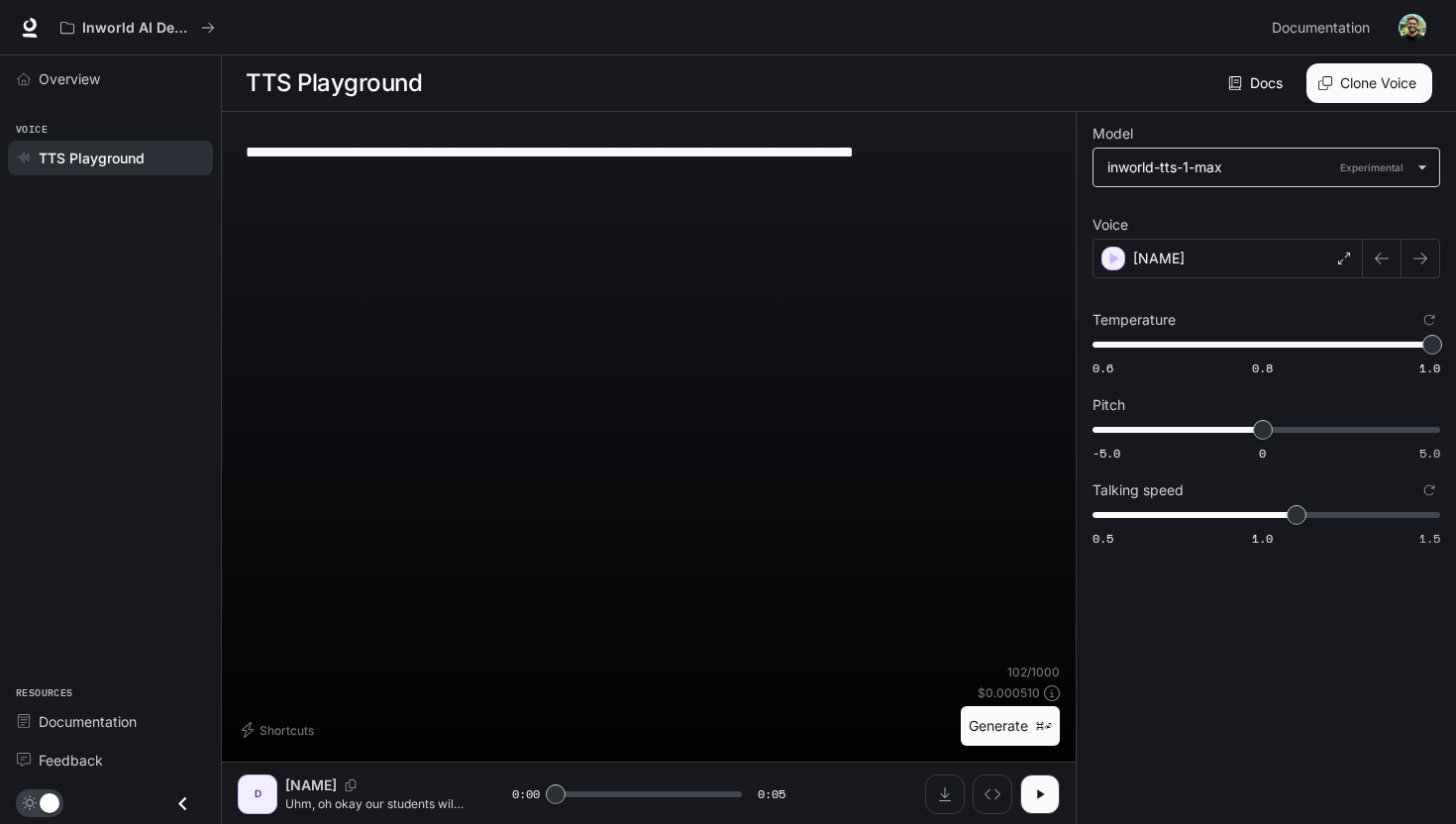 click on "**********" at bounding box center (728, 412) 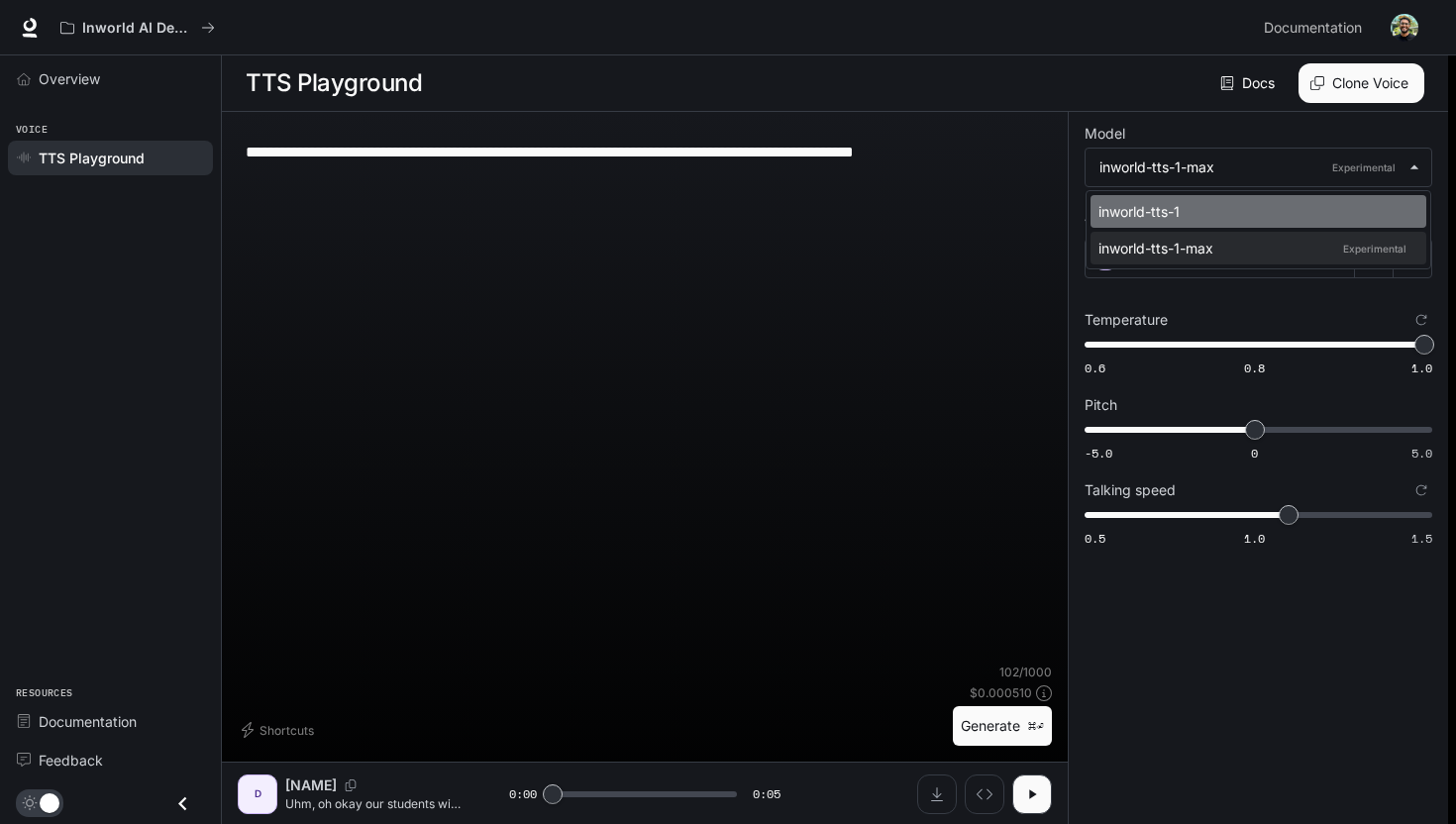 click on "inworld-tts-1" at bounding box center [1254, 211] 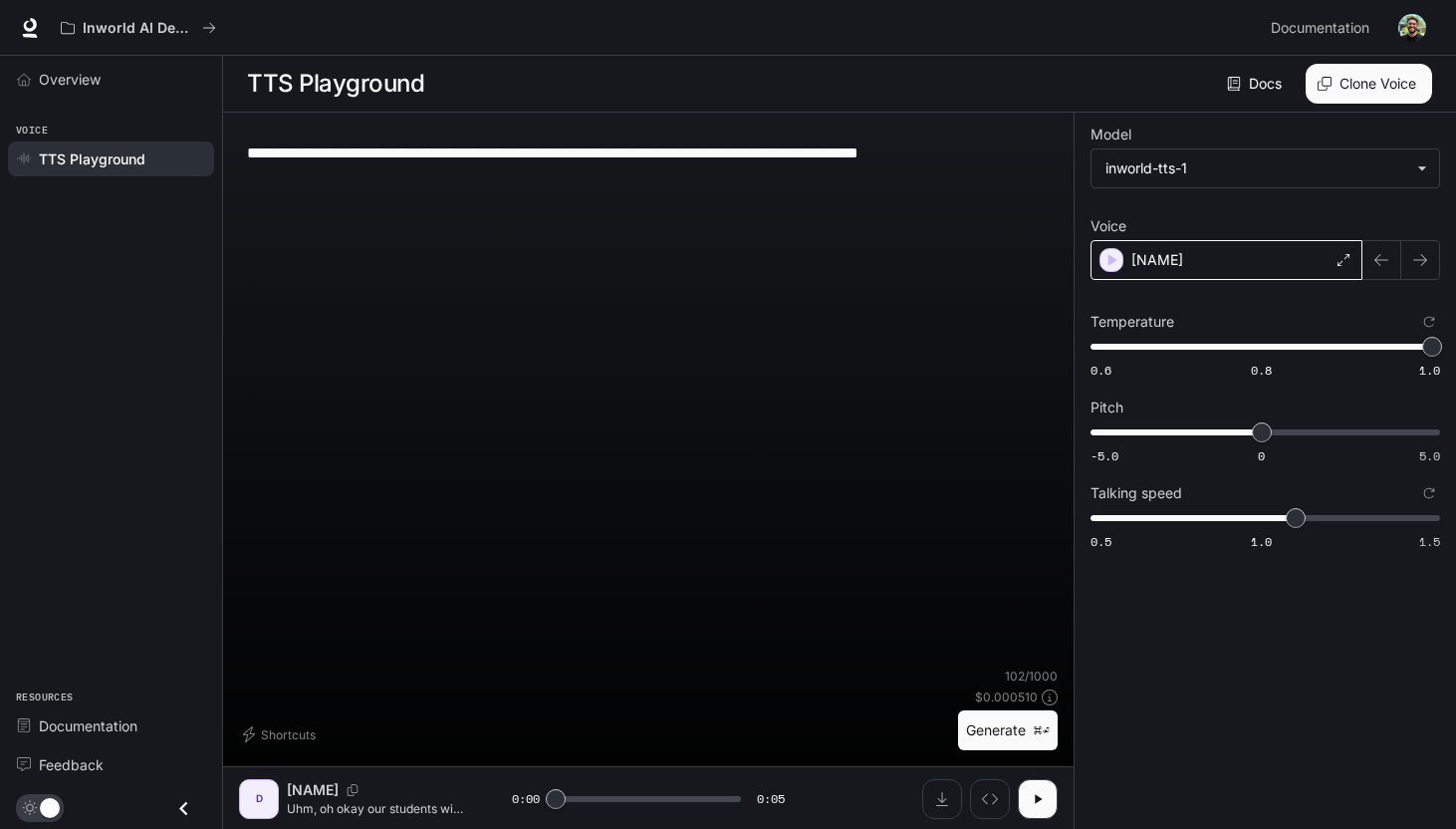 click on "Manav" at bounding box center (1226, 260) 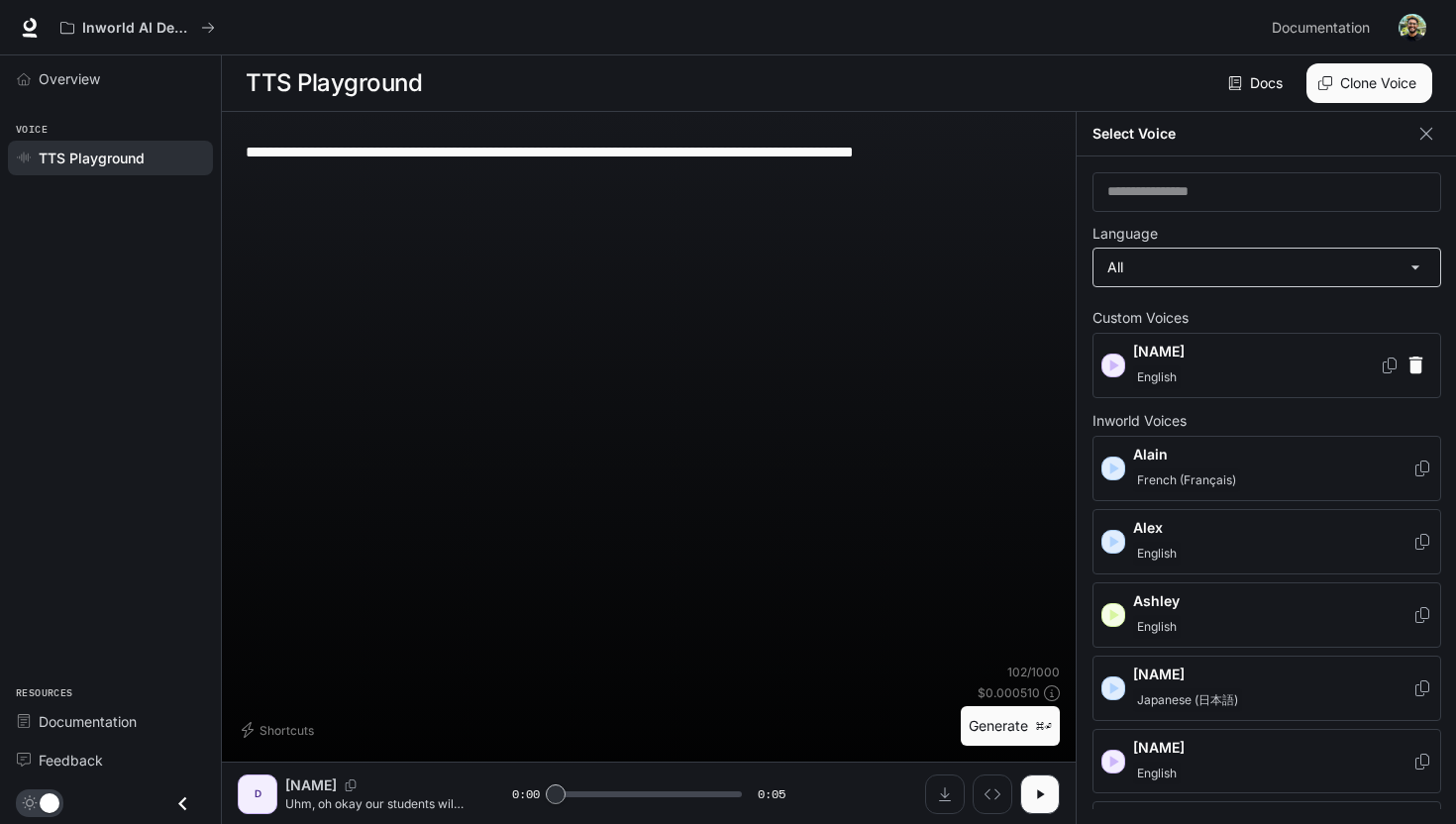 click on "**********" at bounding box center [728, 412] 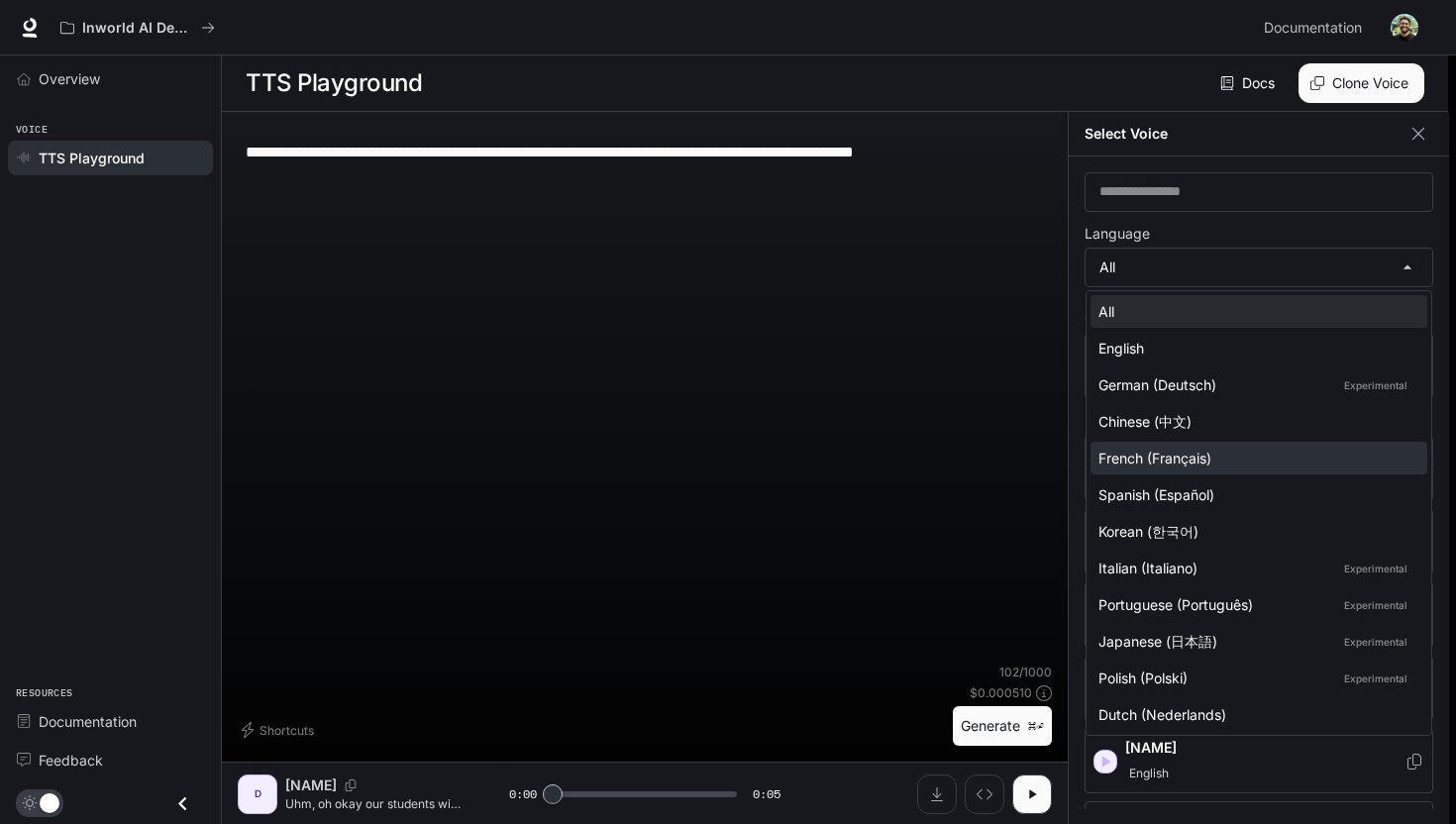 click on "French (Français)" at bounding box center (1255, 311) 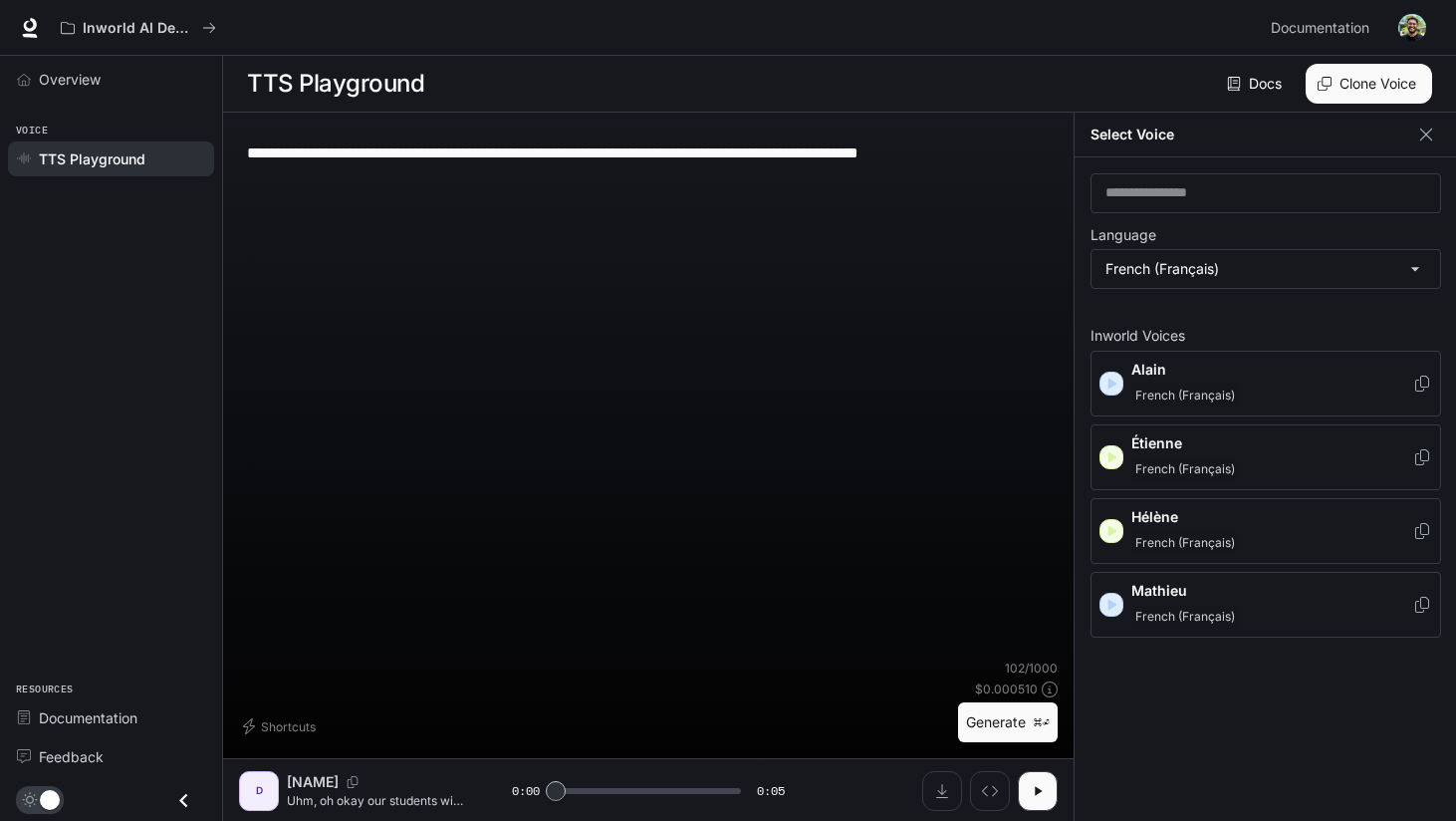 click on "Generate ⌘⏎" at bounding box center (1008, 722) 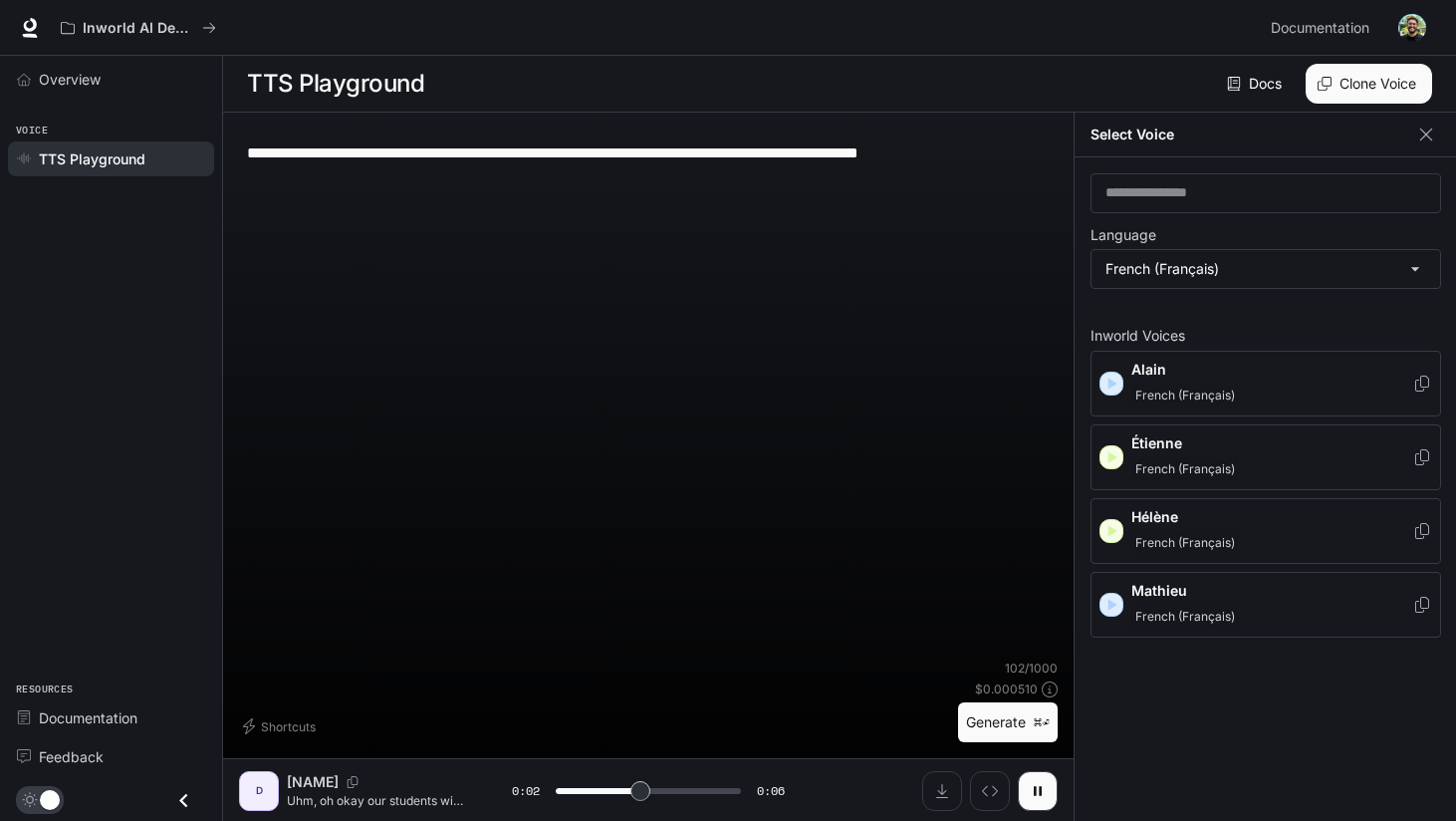 click on "**********" at bounding box center [648, 152] 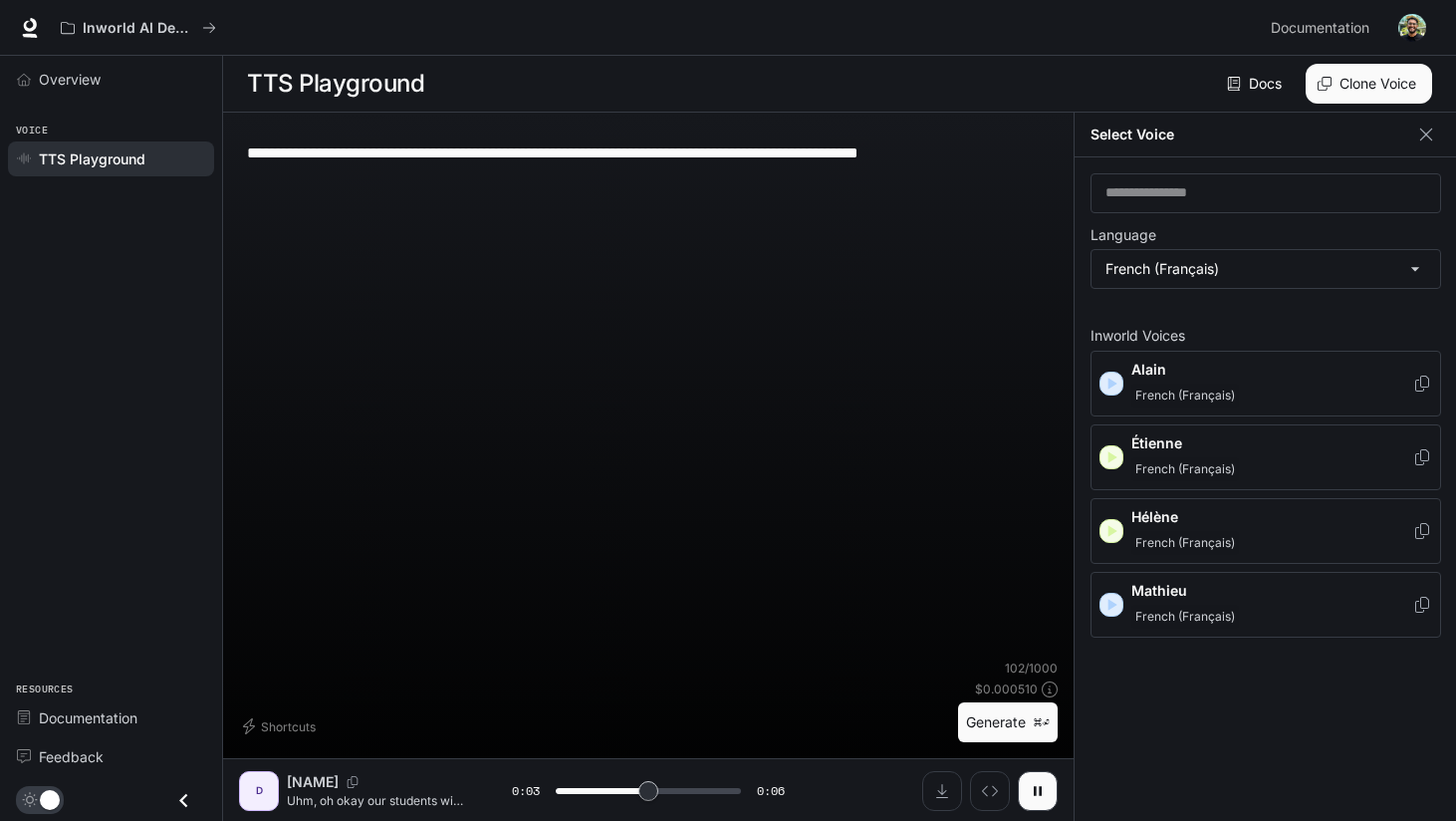 click on "**********" at bounding box center [648, 152] 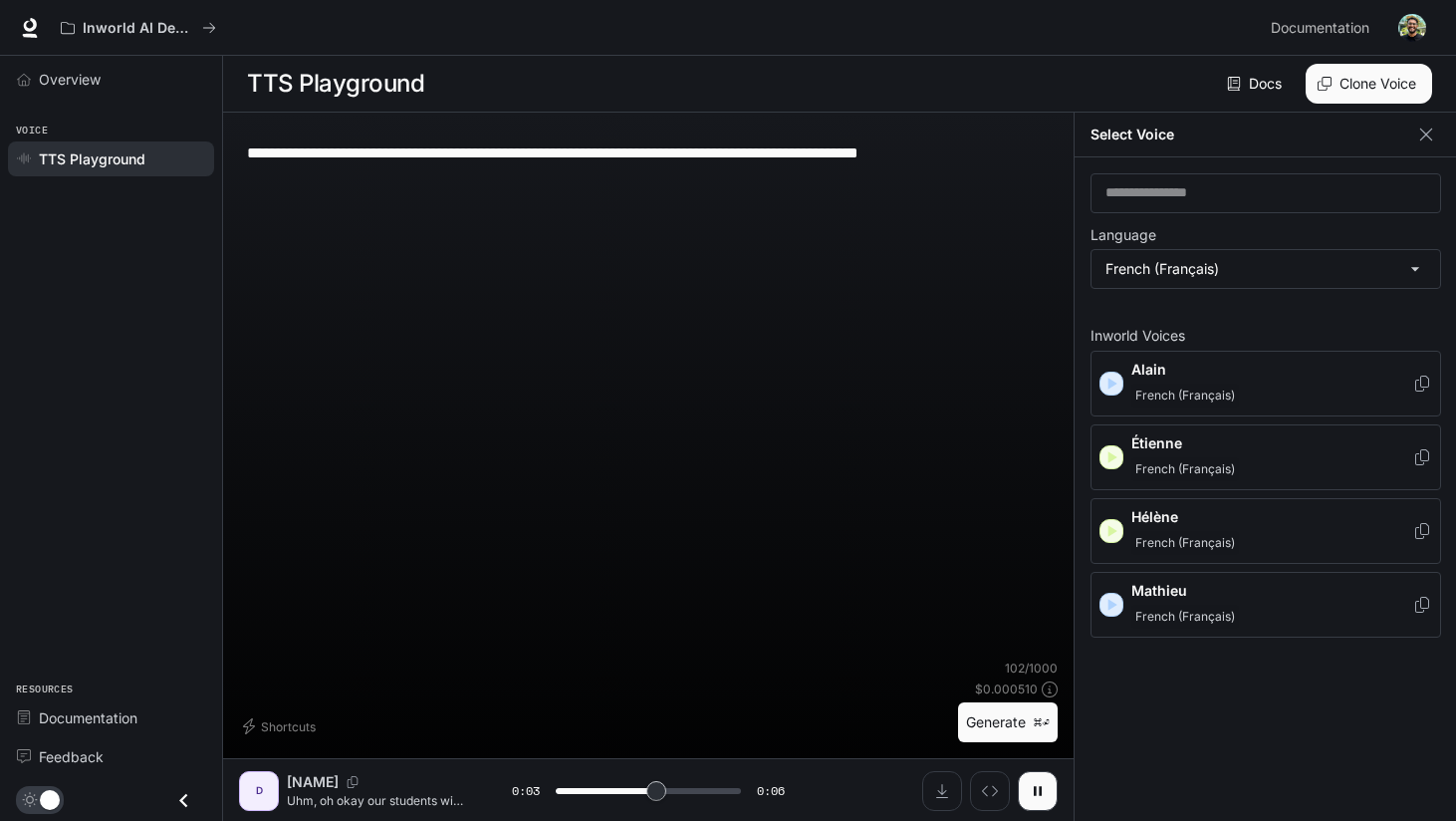 click on "**********" at bounding box center (648, 152) 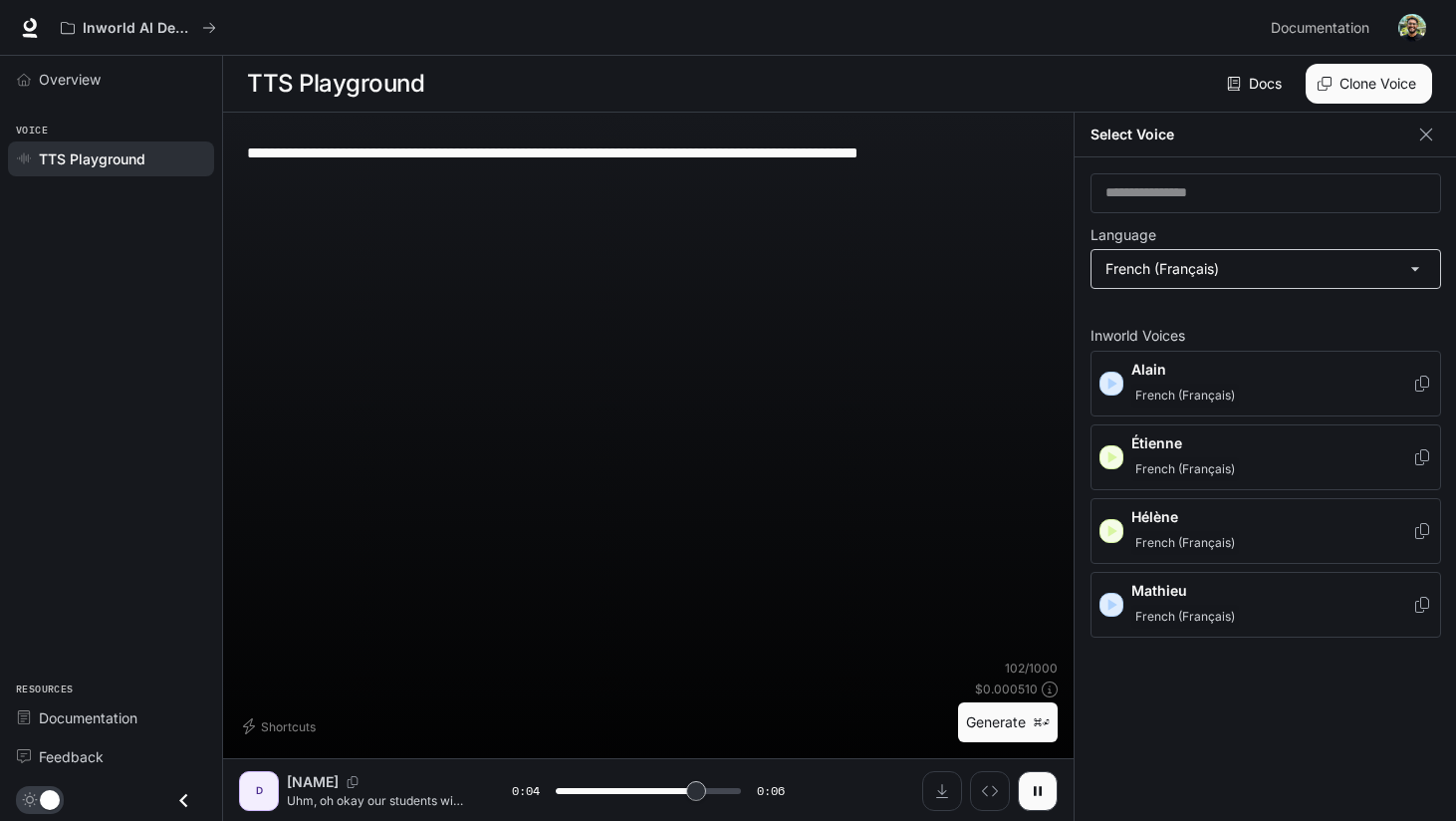 click on "**********" at bounding box center [728, 410] 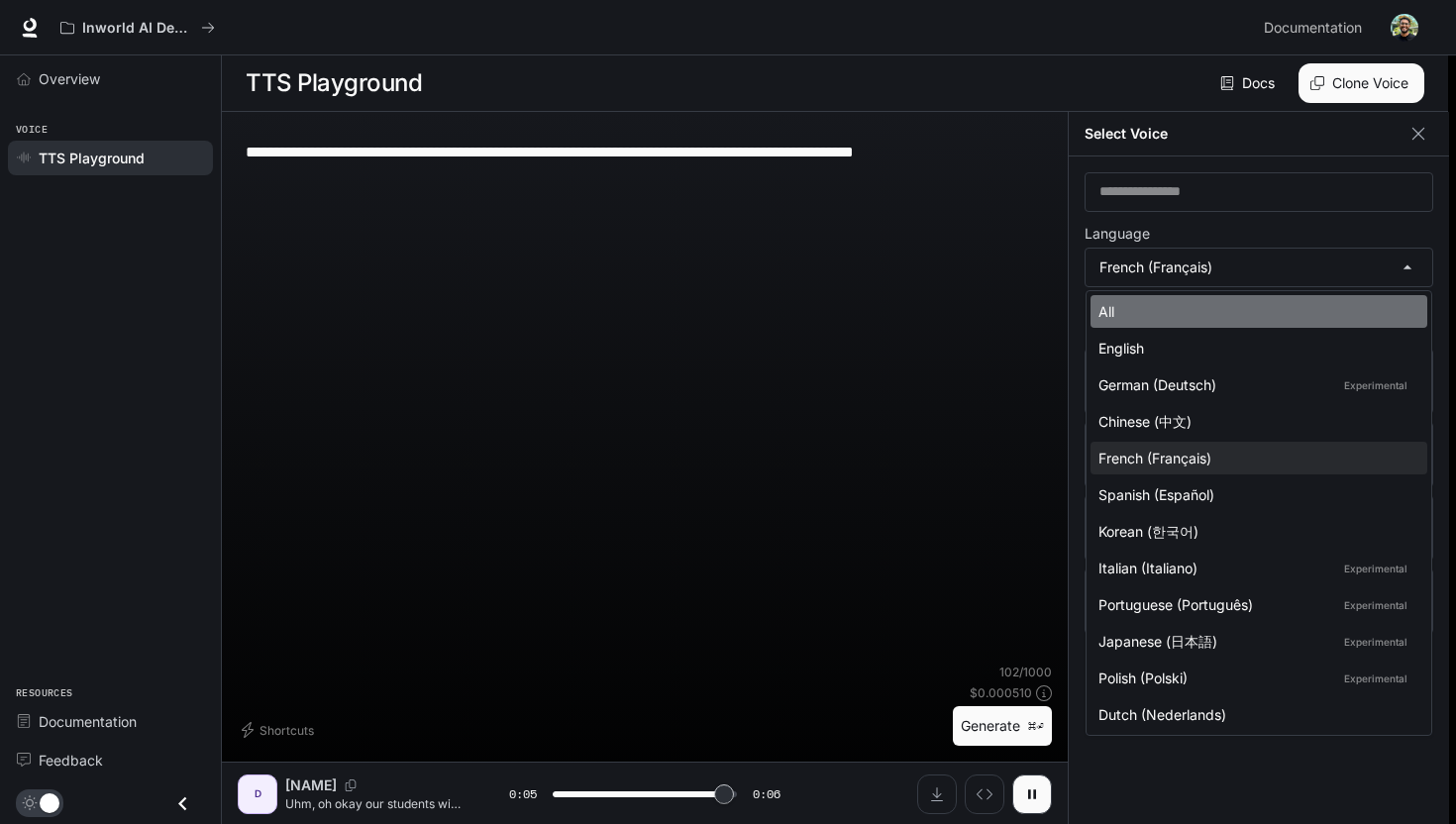 click on "All" at bounding box center [1259, 311] 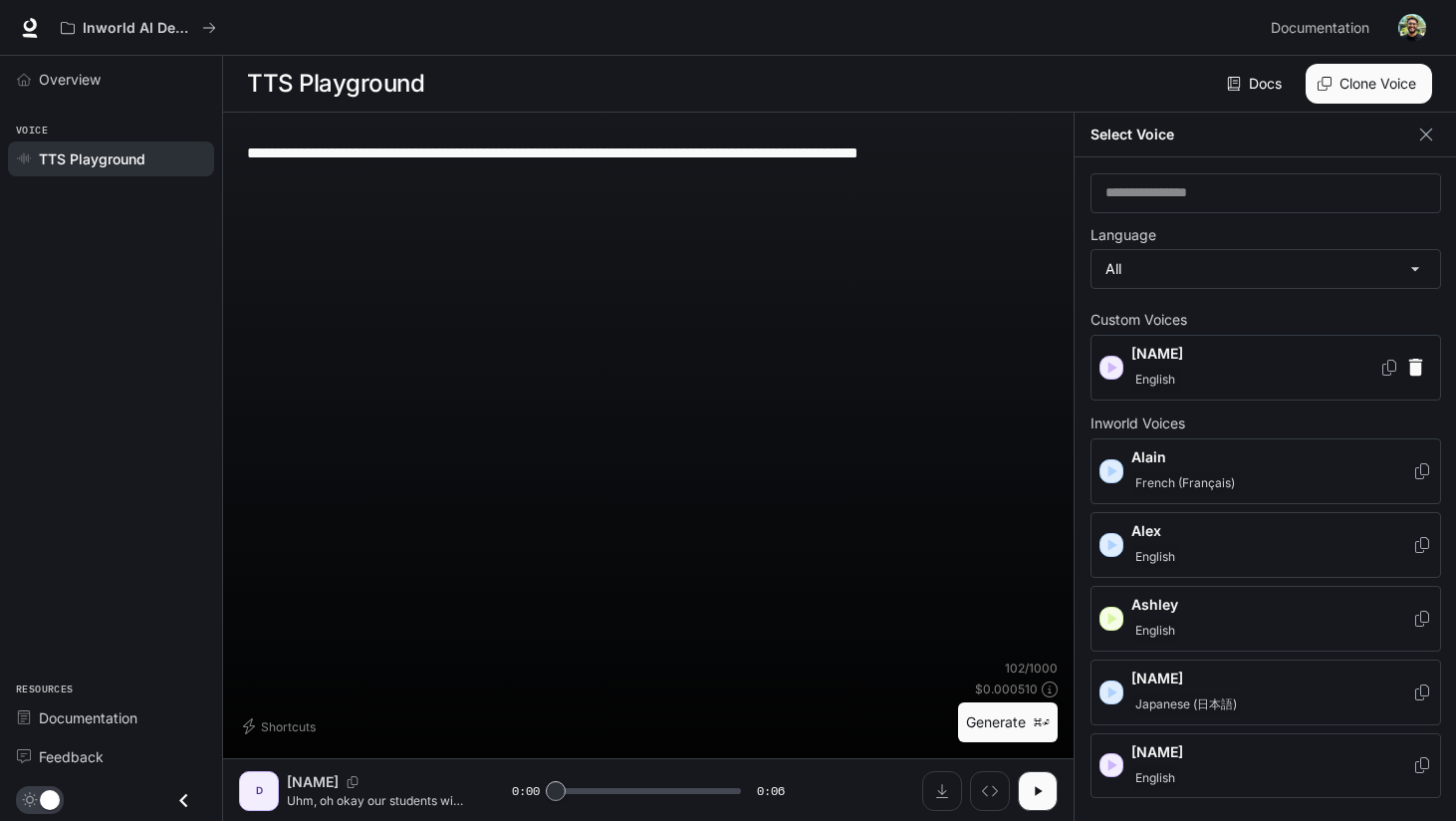 click on "English" at bounding box center (1155, 380) 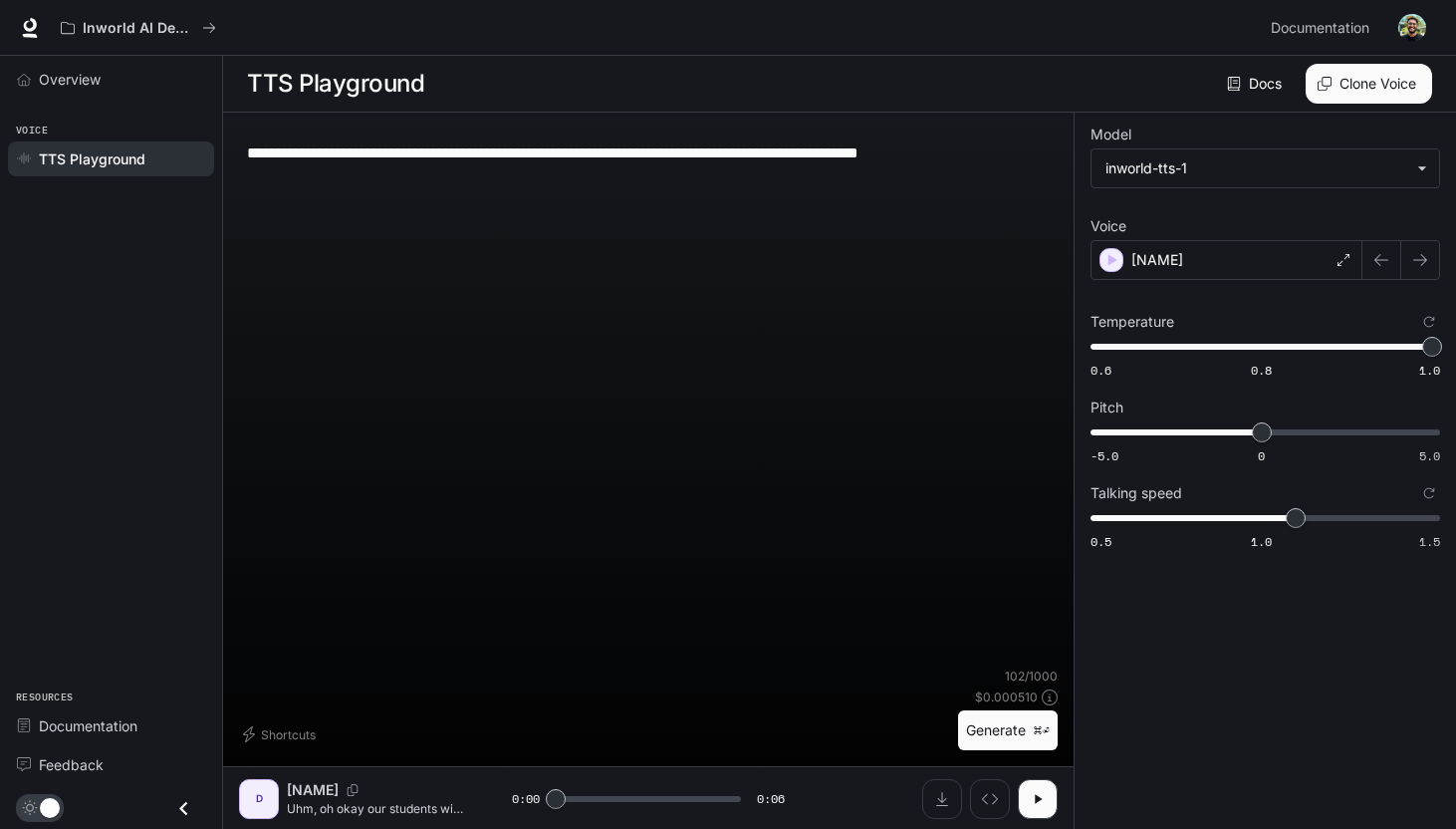 drag, startPoint x: 846, startPoint y: 544, endPoint x: 858, endPoint y: 455, distance: 89.80535 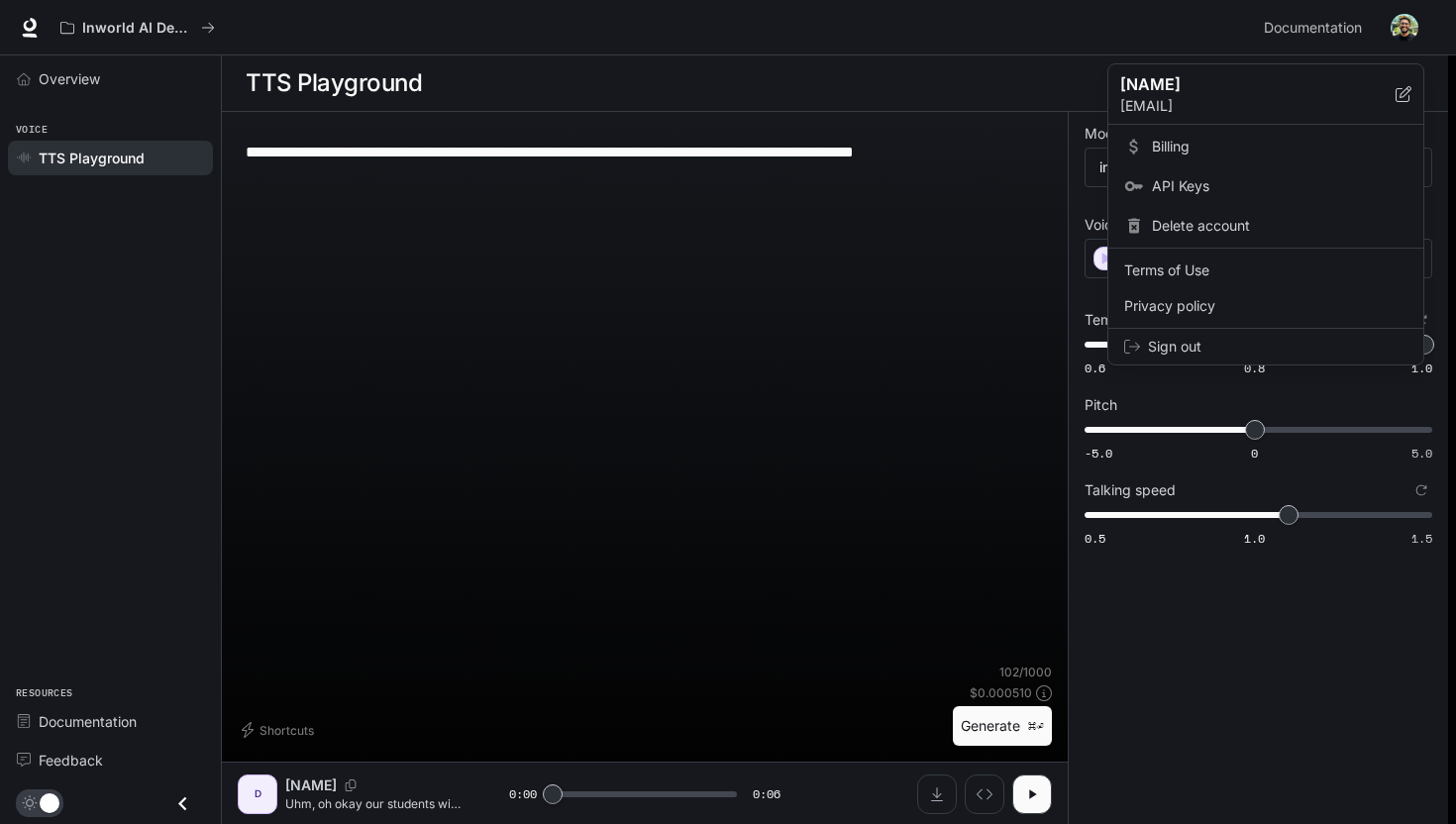 click on "Billing" at bounding box center [1266, 147] 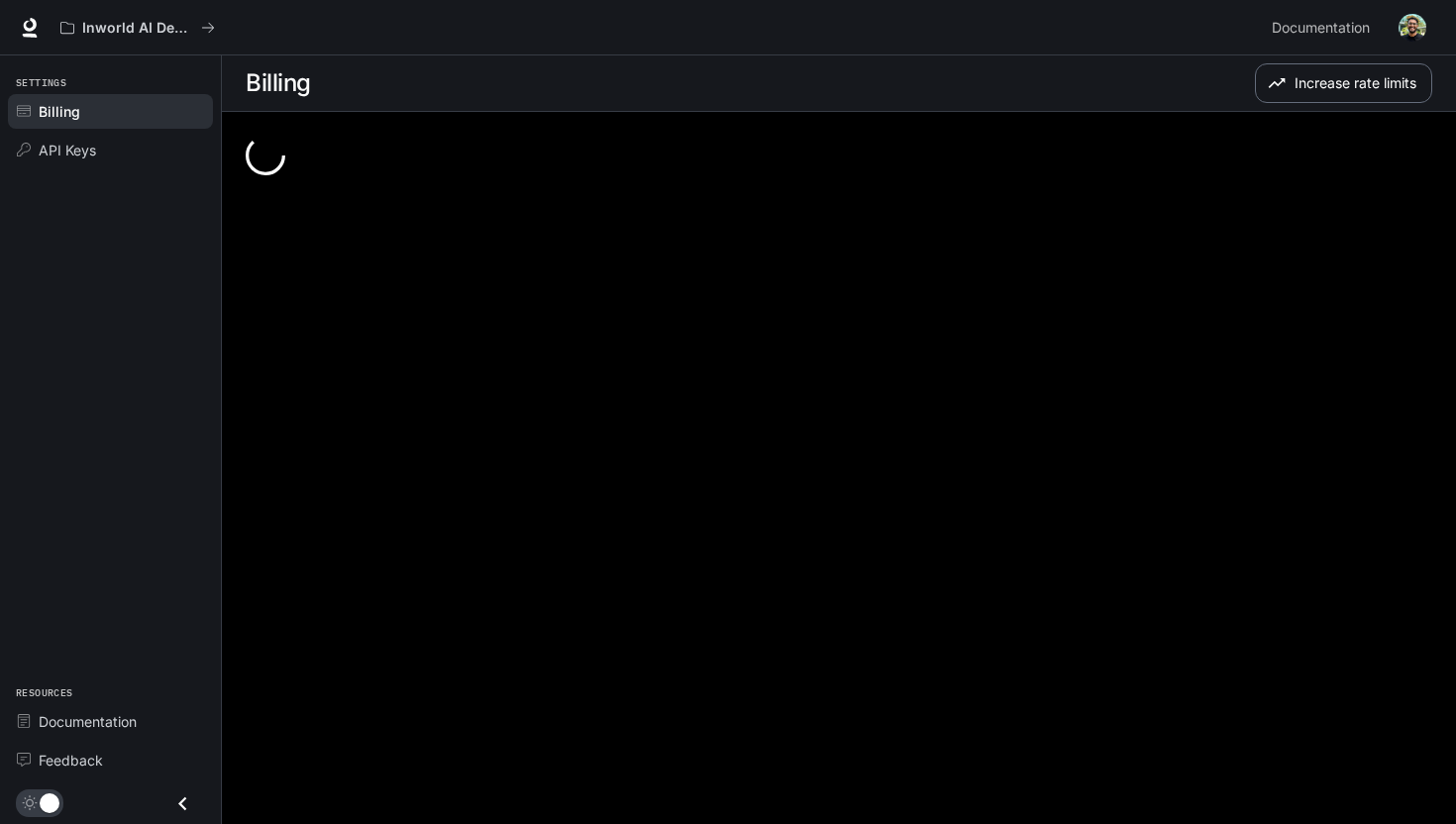 click on "Increase rate limits" at bounding box center (1343, 83) 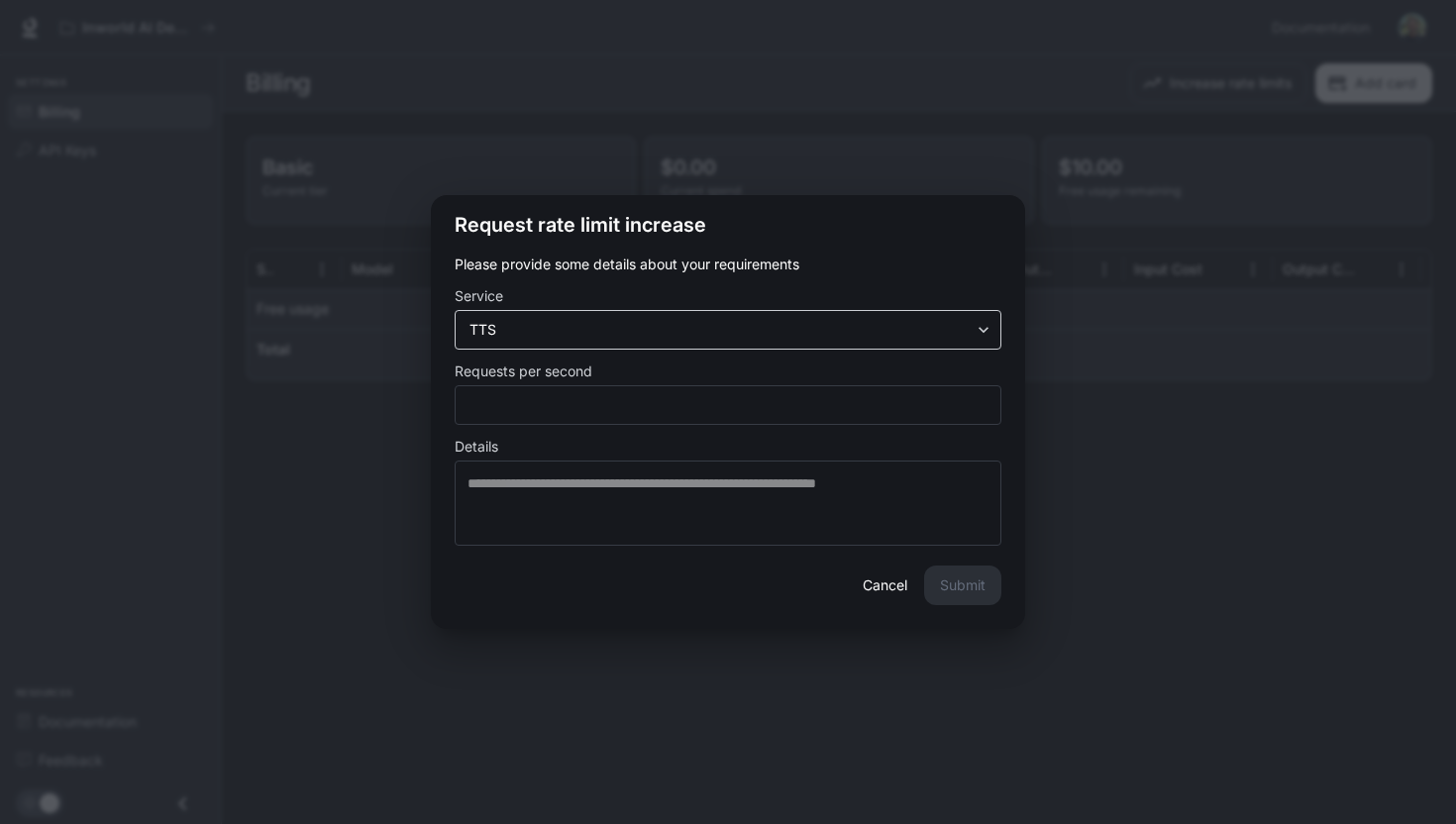 click on "Skip to main content Inworld AI Demos Documentation Documentation Portal Settings Billing API Keys Resources Documentation Feedback Billing Increase rate limits Add card Basic Current tier $0.00 Current spend $10.00 Free usage remaining Service Model Input Price Output Price Input Output Input Cost Output Cost Total Cost Free usage -$10.00 Total $0.00 Rows per page: 100 *** 1–2 of 2
Request rate limit increase Please provide some details about your requirements Service TTS *** ​ Requests per second * ​ Details * ​ Cancel Submit" at bounding box center [728, 412] 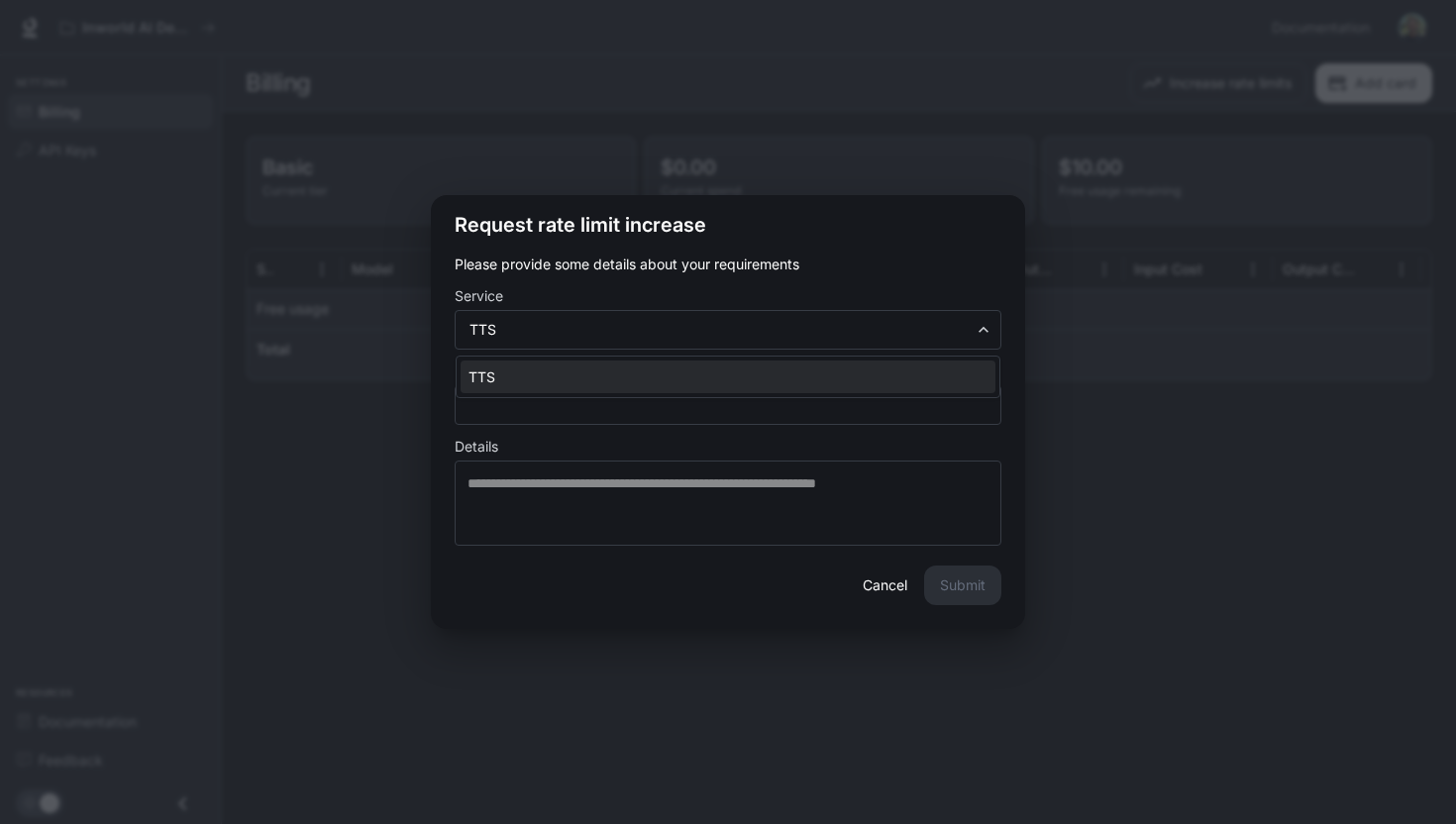 click at bounding box center (728, 412) 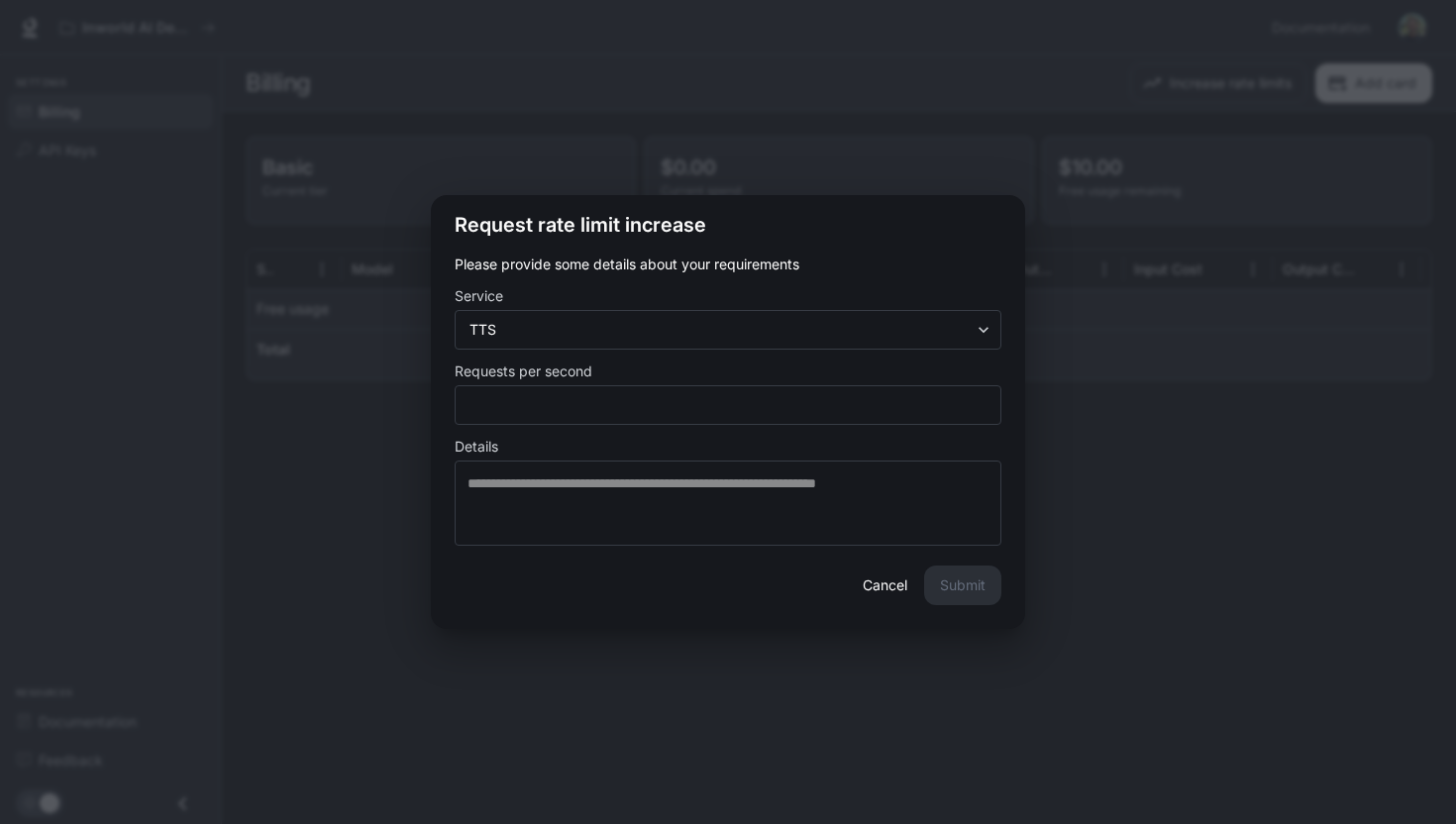 click on "Request rate limit increase Please provide some details about your requirements Service TTS *** ​ Requests per second * ​ Details * ​ Cancel Submit" at bounding box center [728, 412] 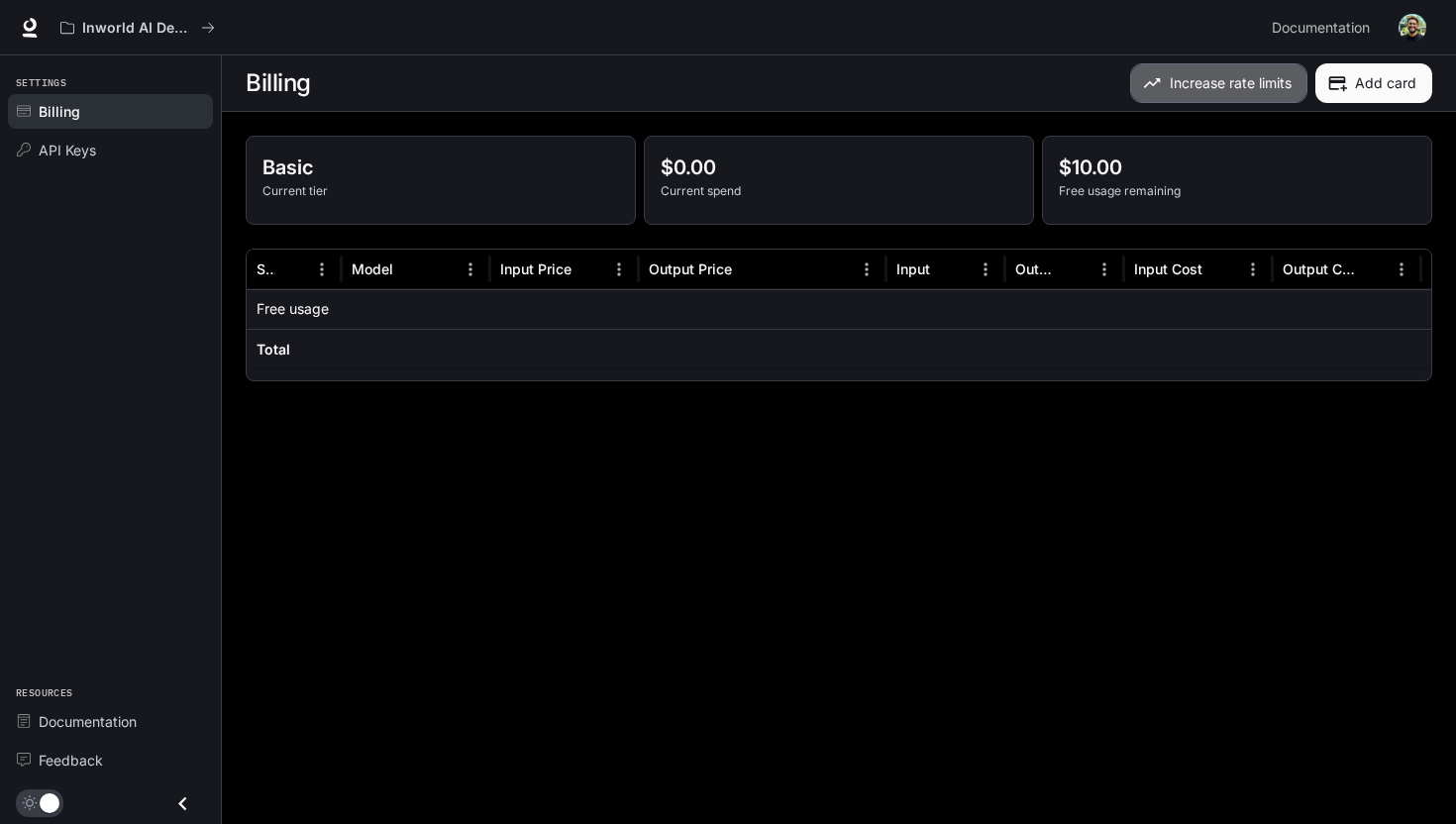click on "Increase rate limits" at bounding box center (1218, 83) 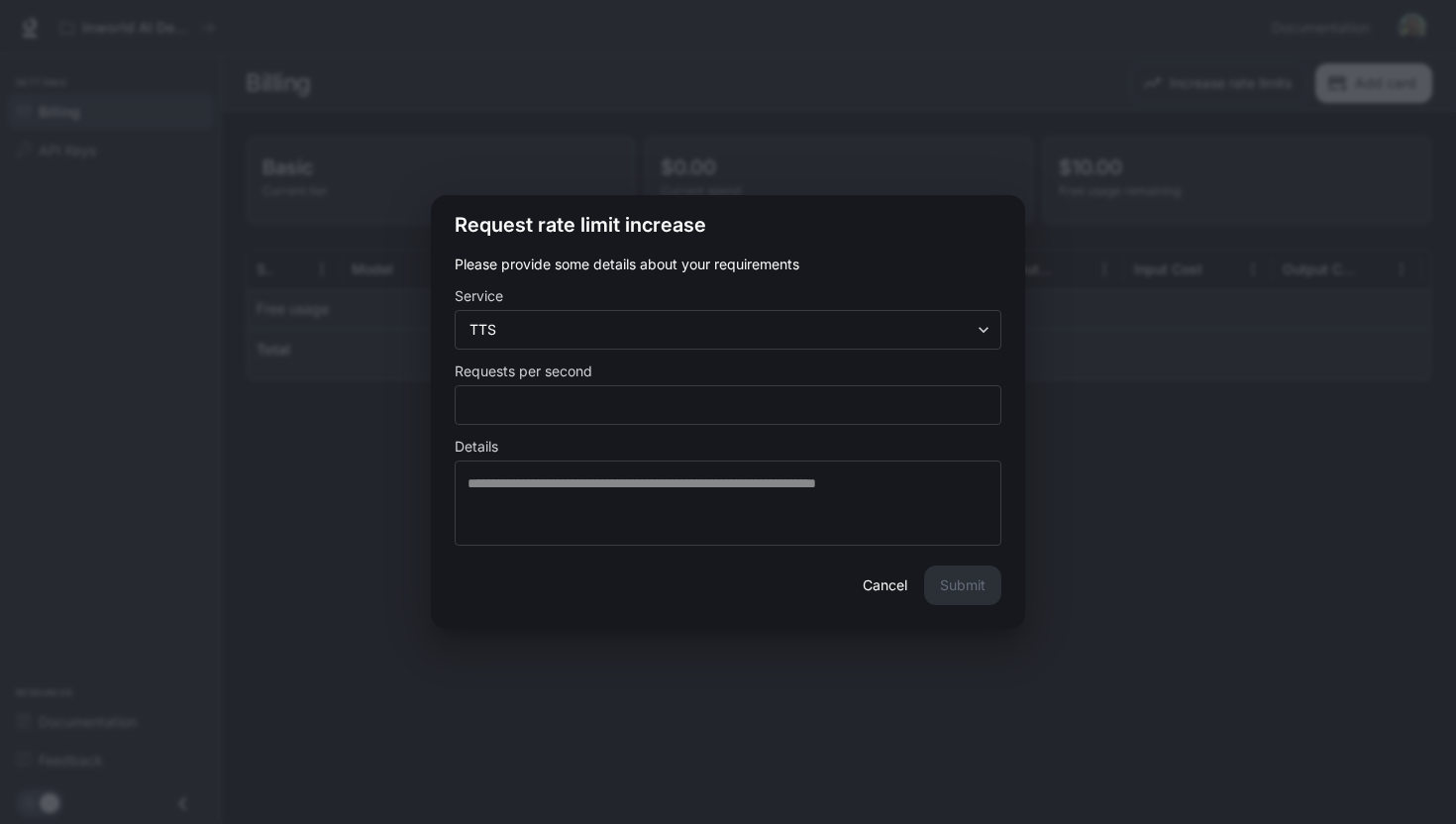 click on "Request rate limit increase Please provide some details about your requirements Service TTS *** ​ Requests per second * ​ Details * ​ Cancel Submit" at bounding box center (728, 412) 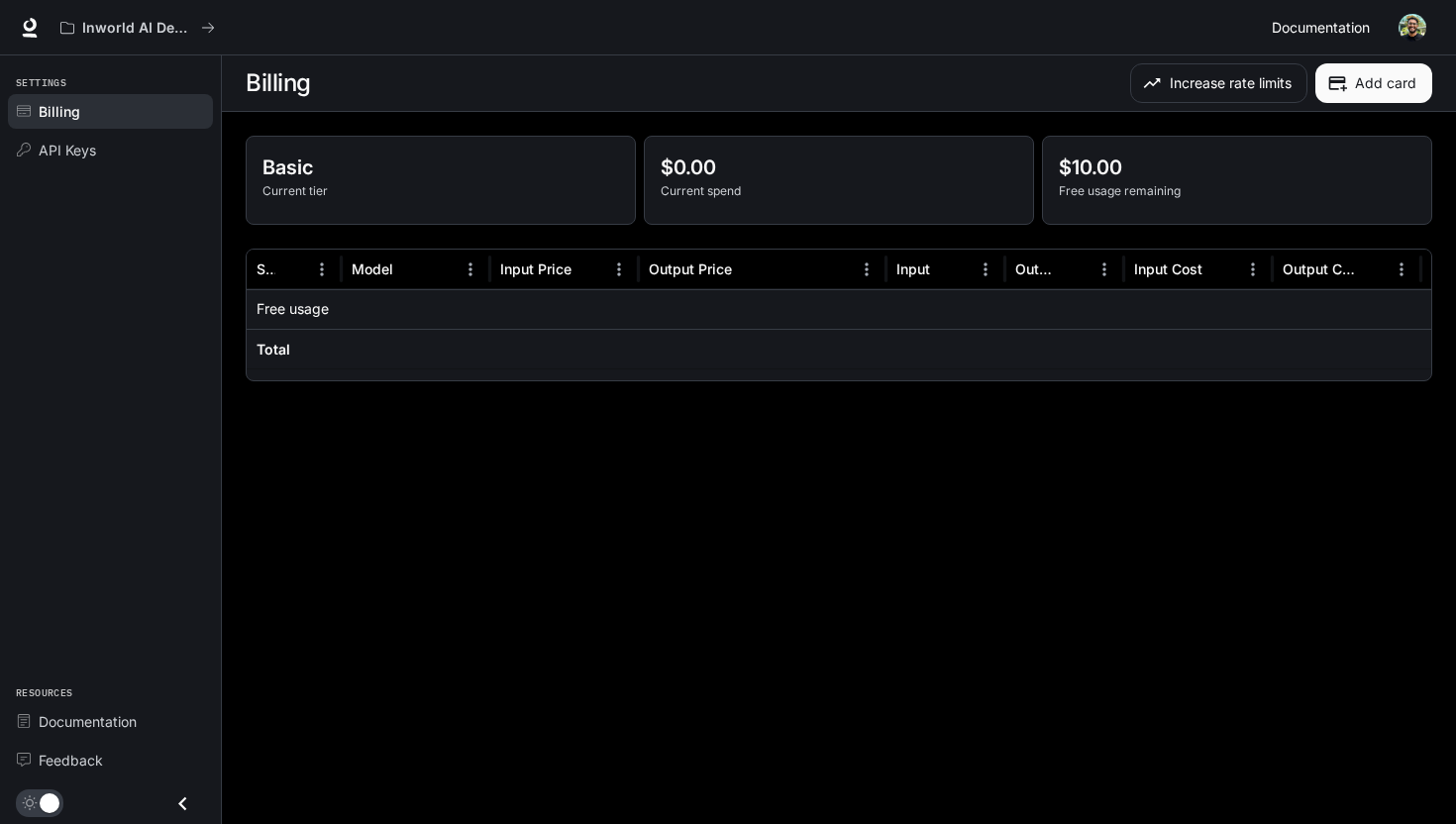 click on "Documentation" at bounding box center [1320, 28] 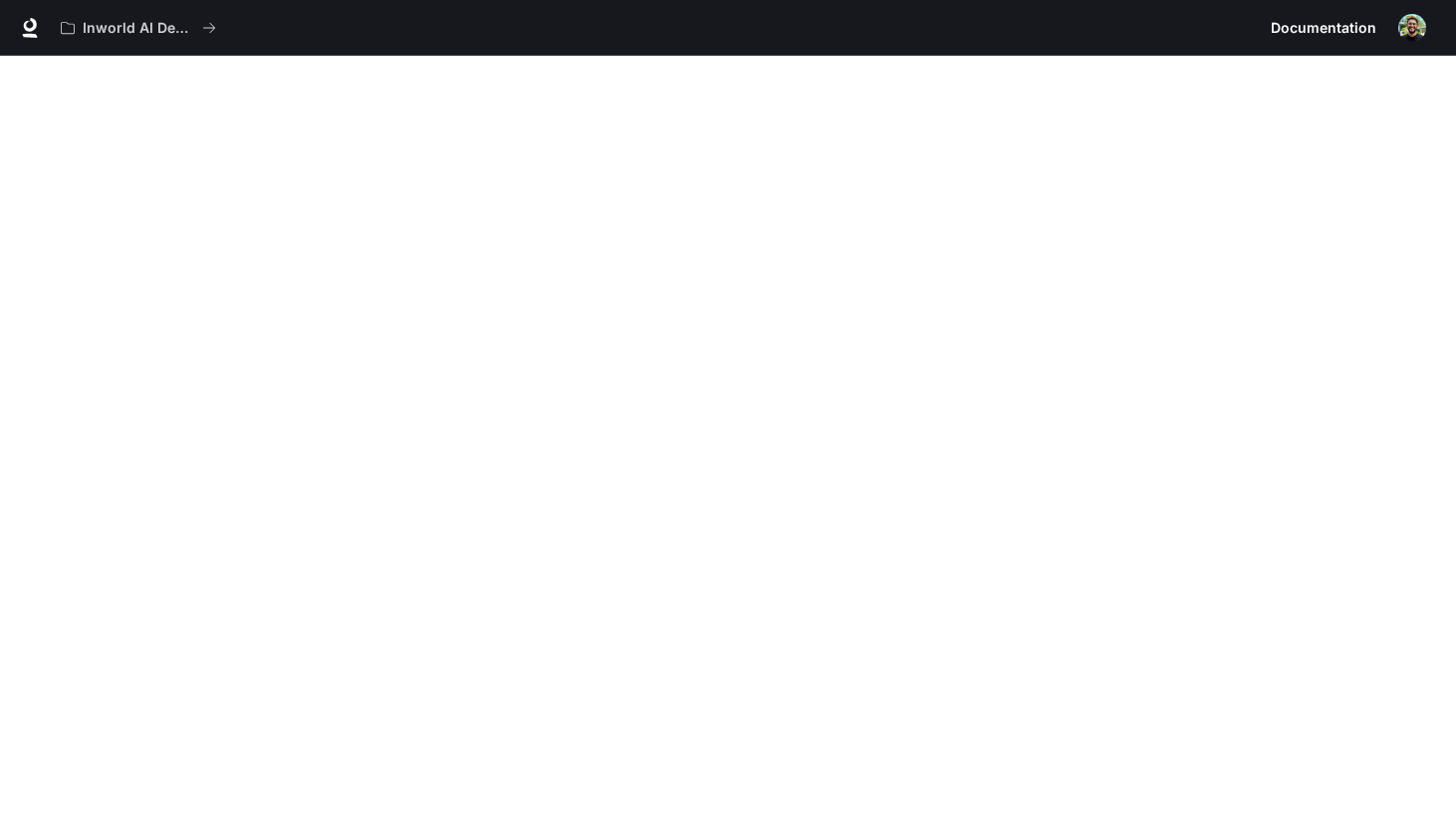 click at bounding box center [1412, 28] 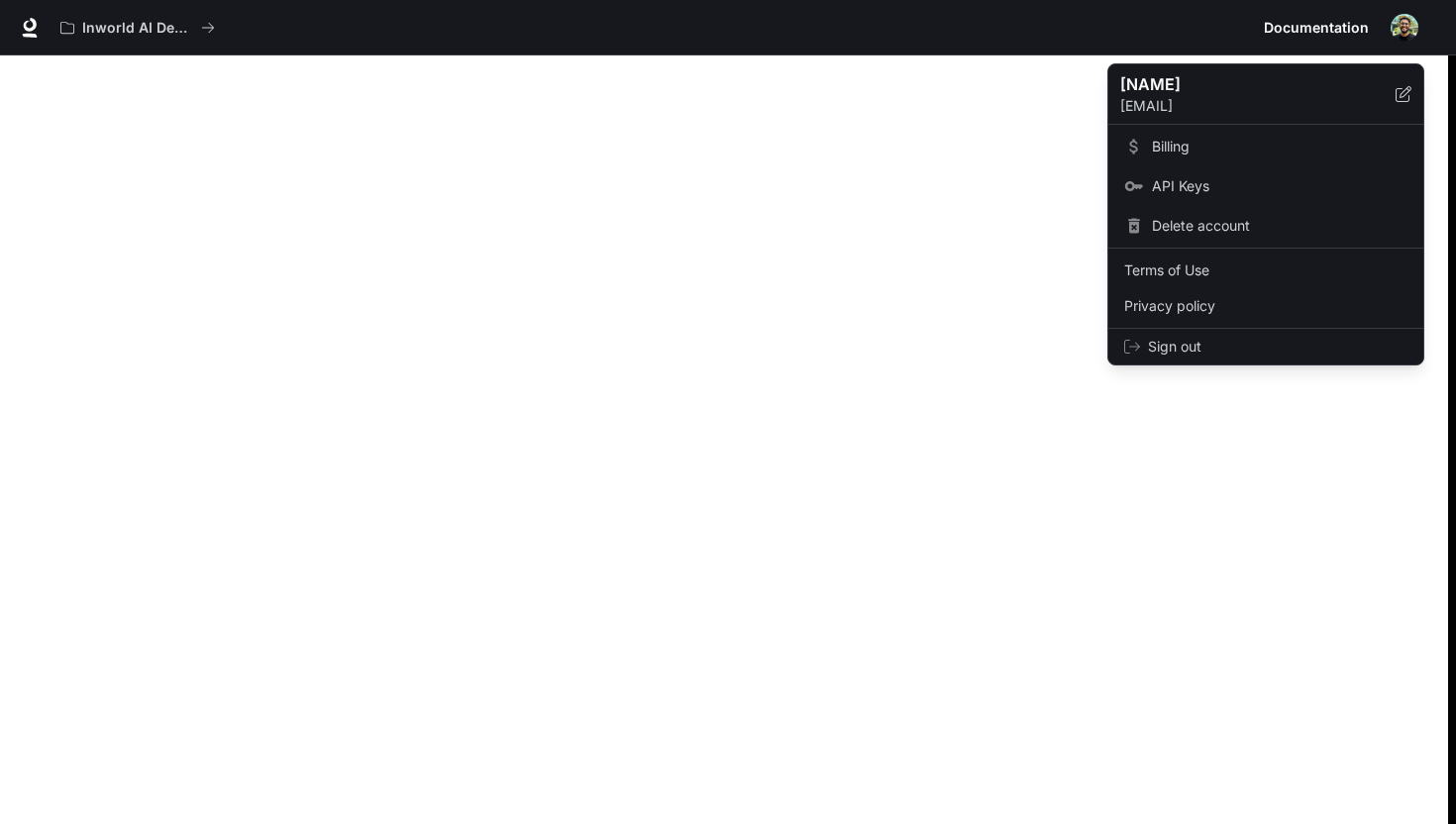 click on "Billing" at bounding box center [1280, 147] 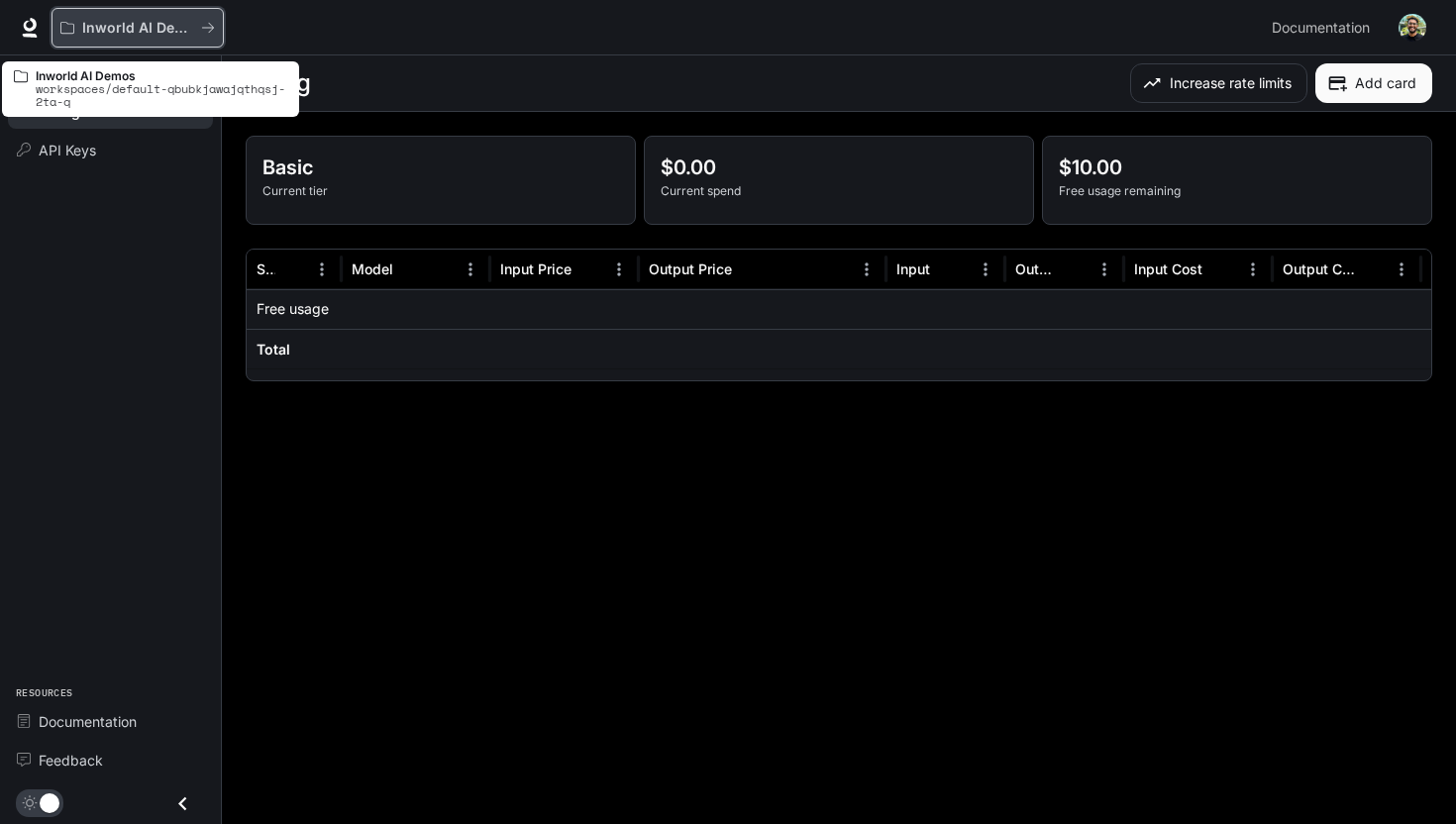 click at bounding box center [208, 28] 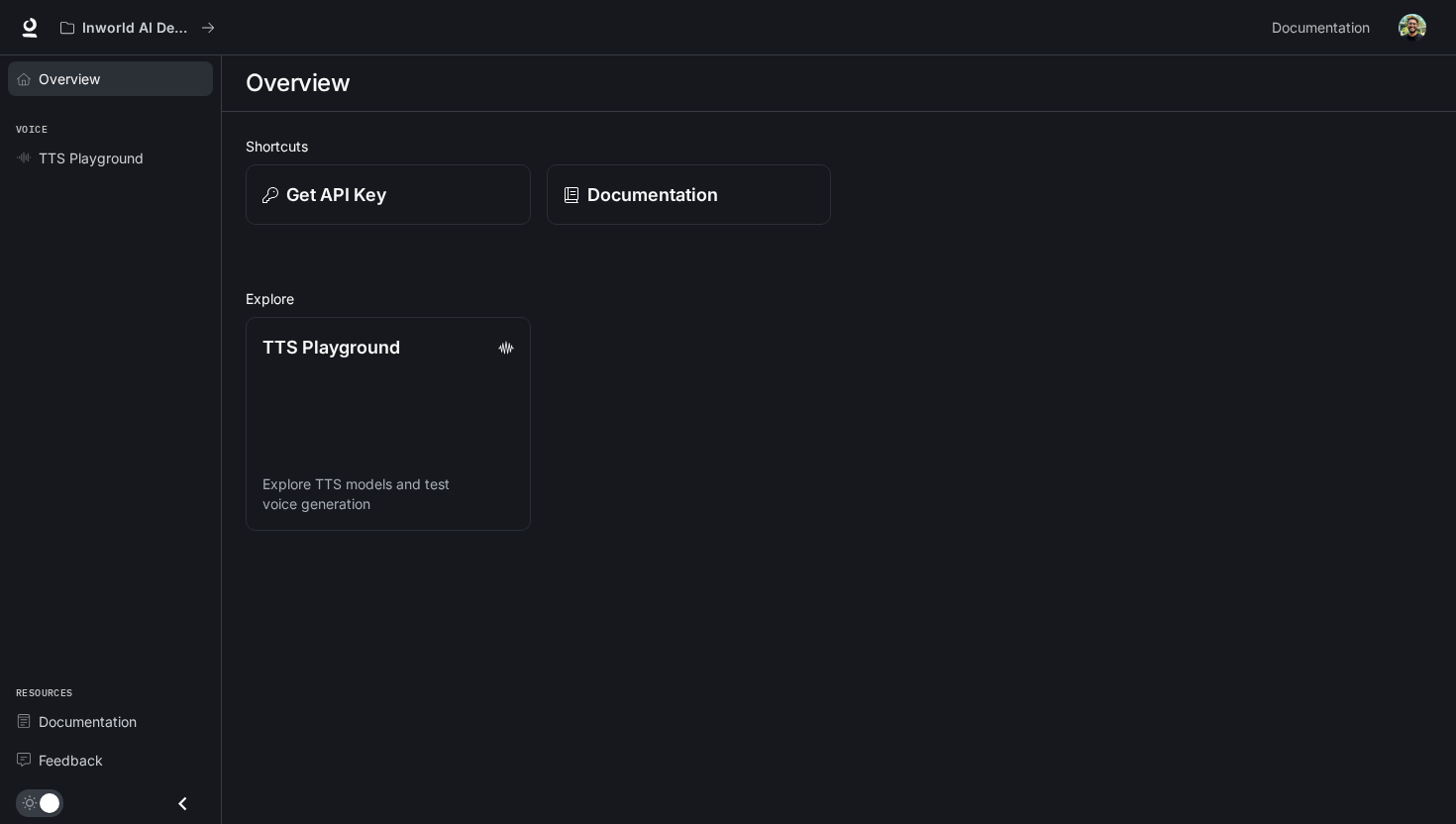 click on "Overview" at bounding box center (110, 78) 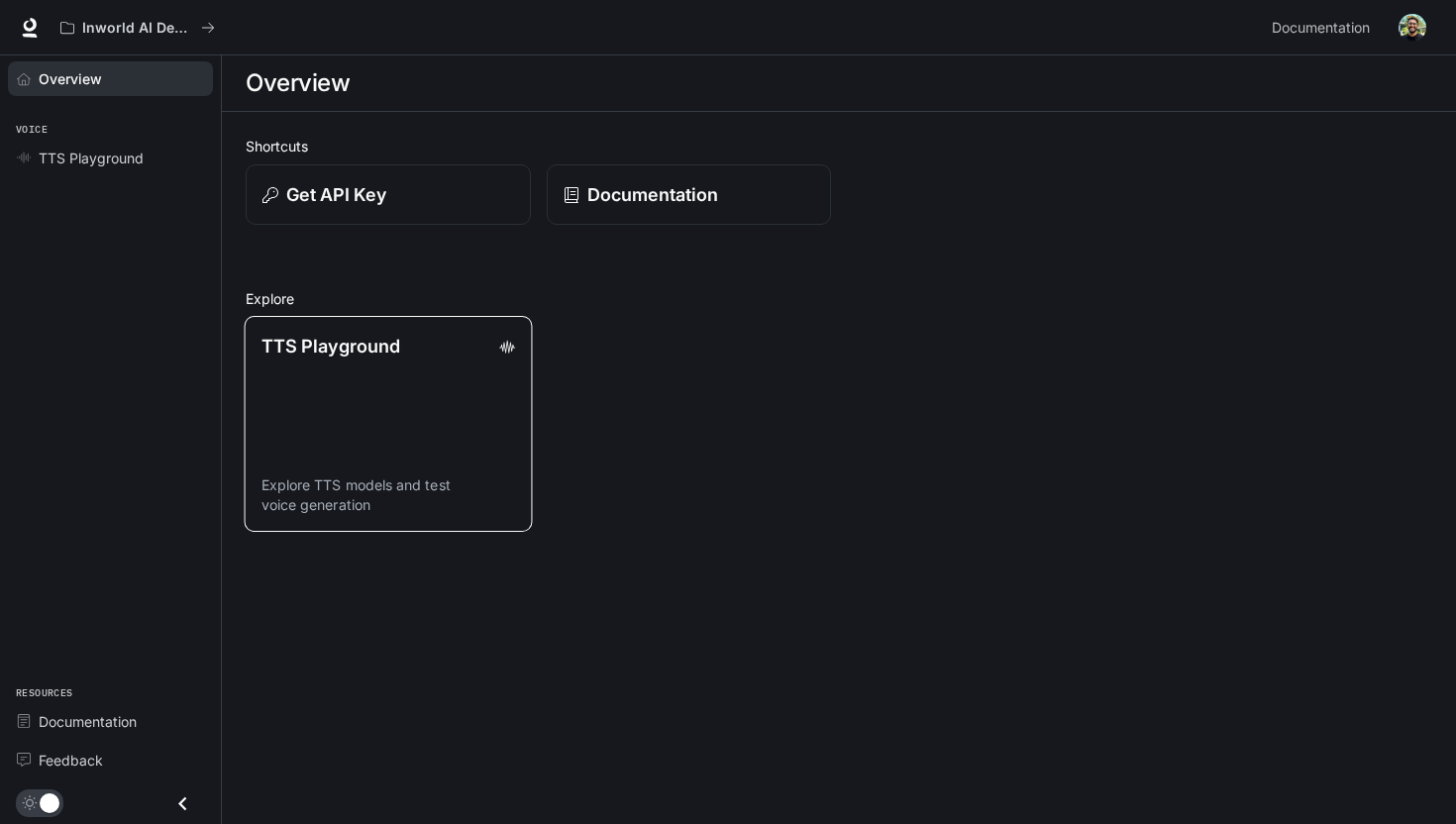 click on "TTS Playground Explore TTS models and test voice generation" at bounding box center (388, 424) 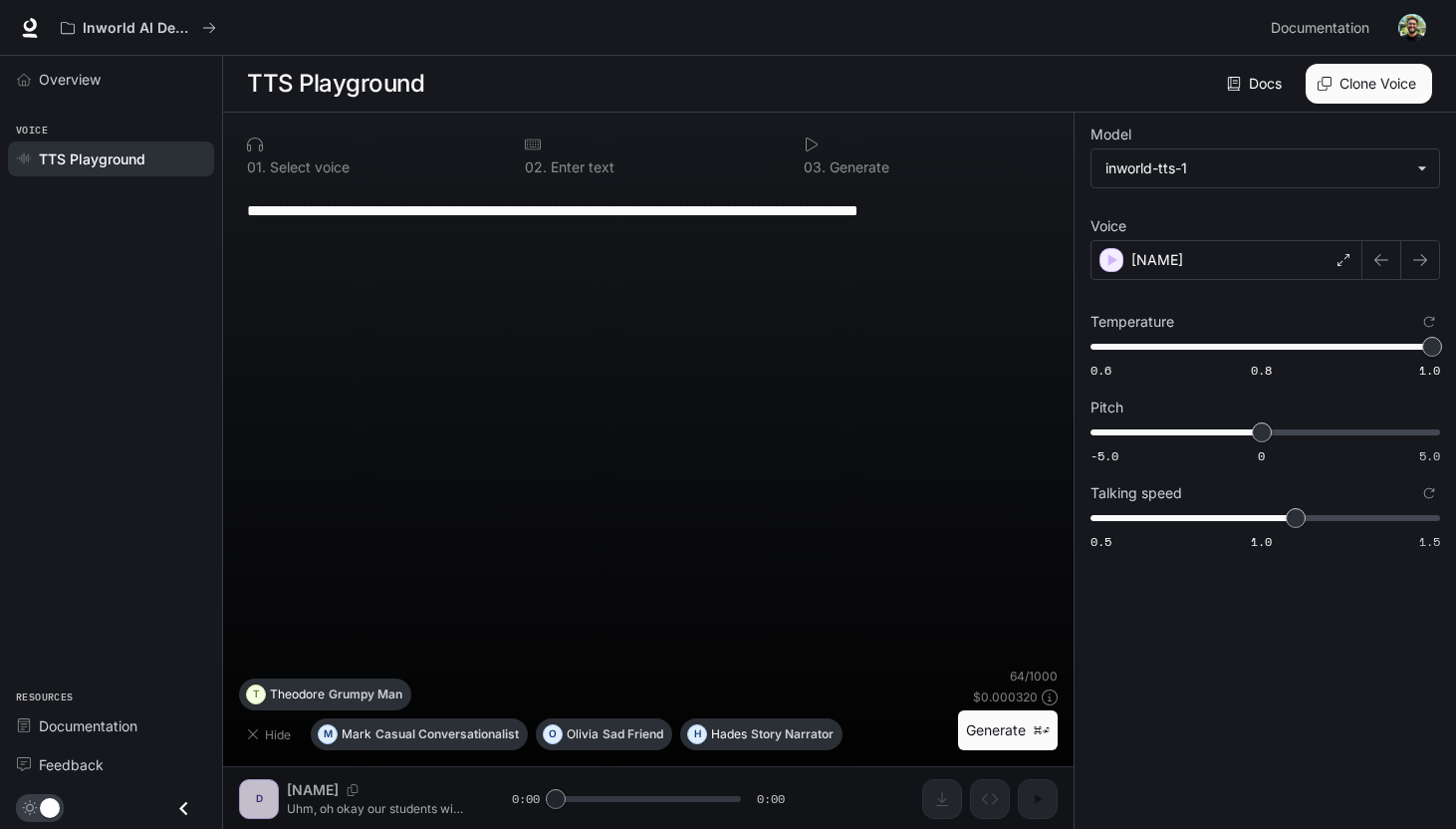 click at bounding box center (1412, 28) 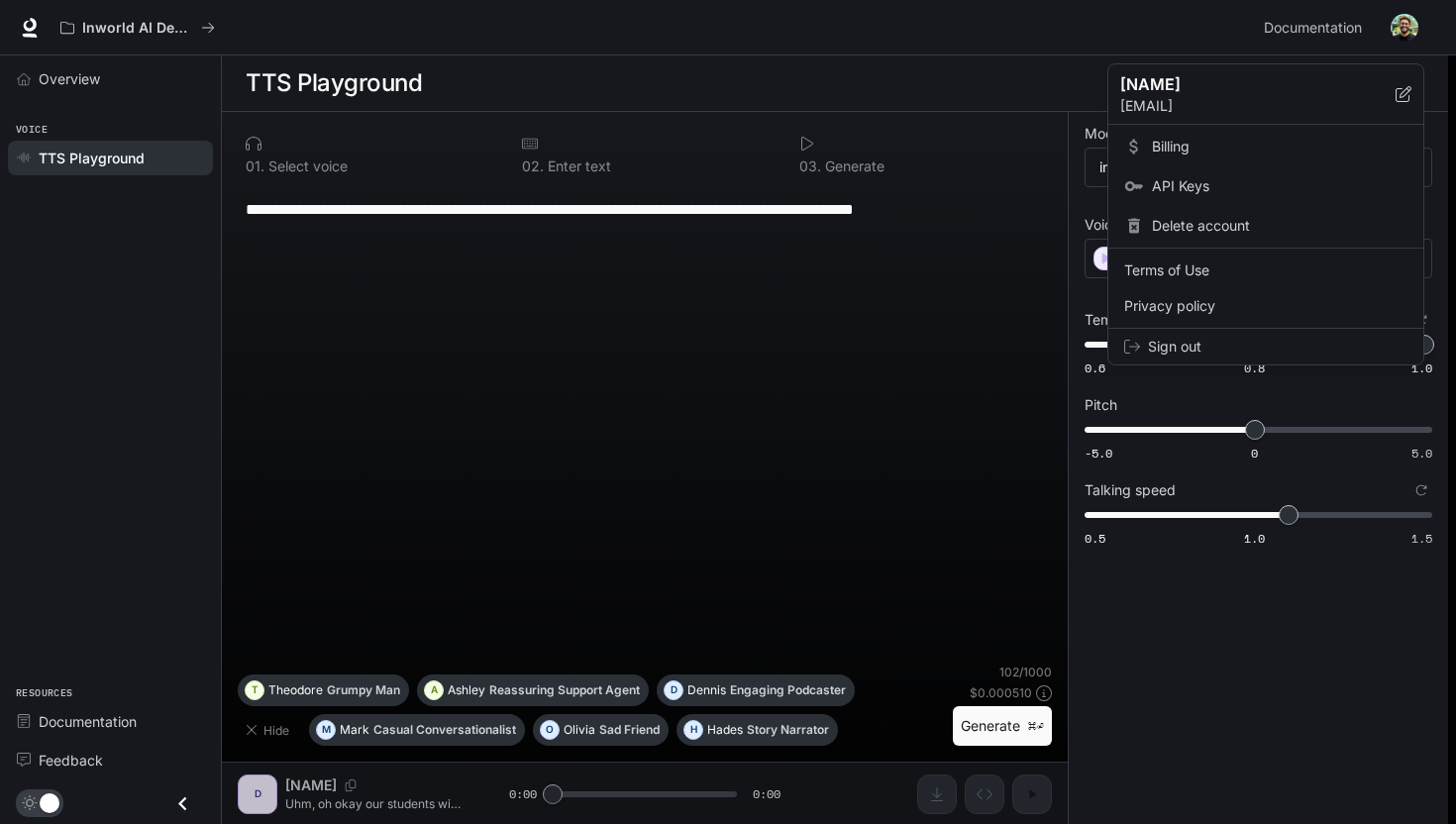 click on "Billing" at bounding box center [1280, 147] 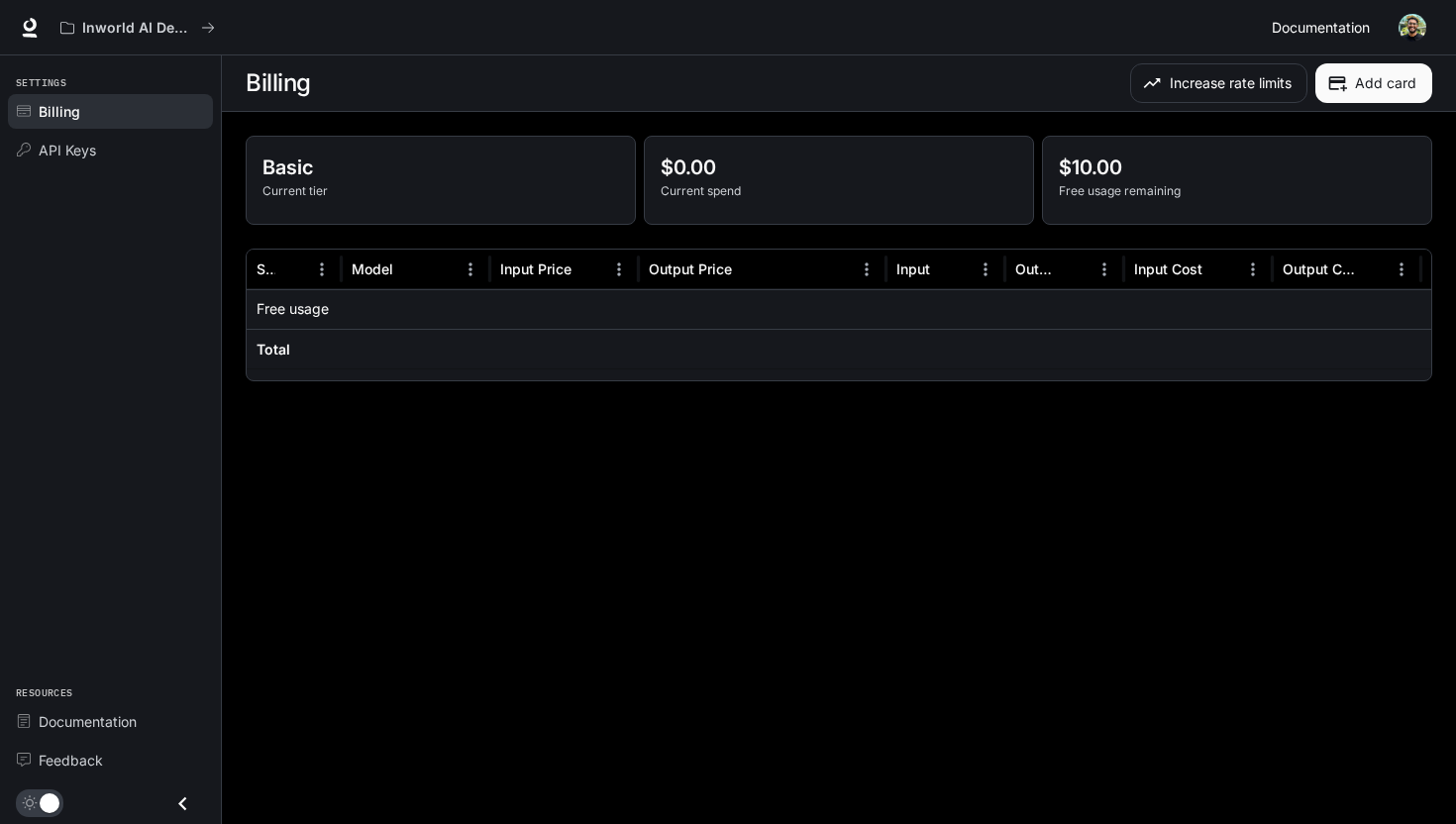 click on "Documentation" at bounding box center (1320, 28) 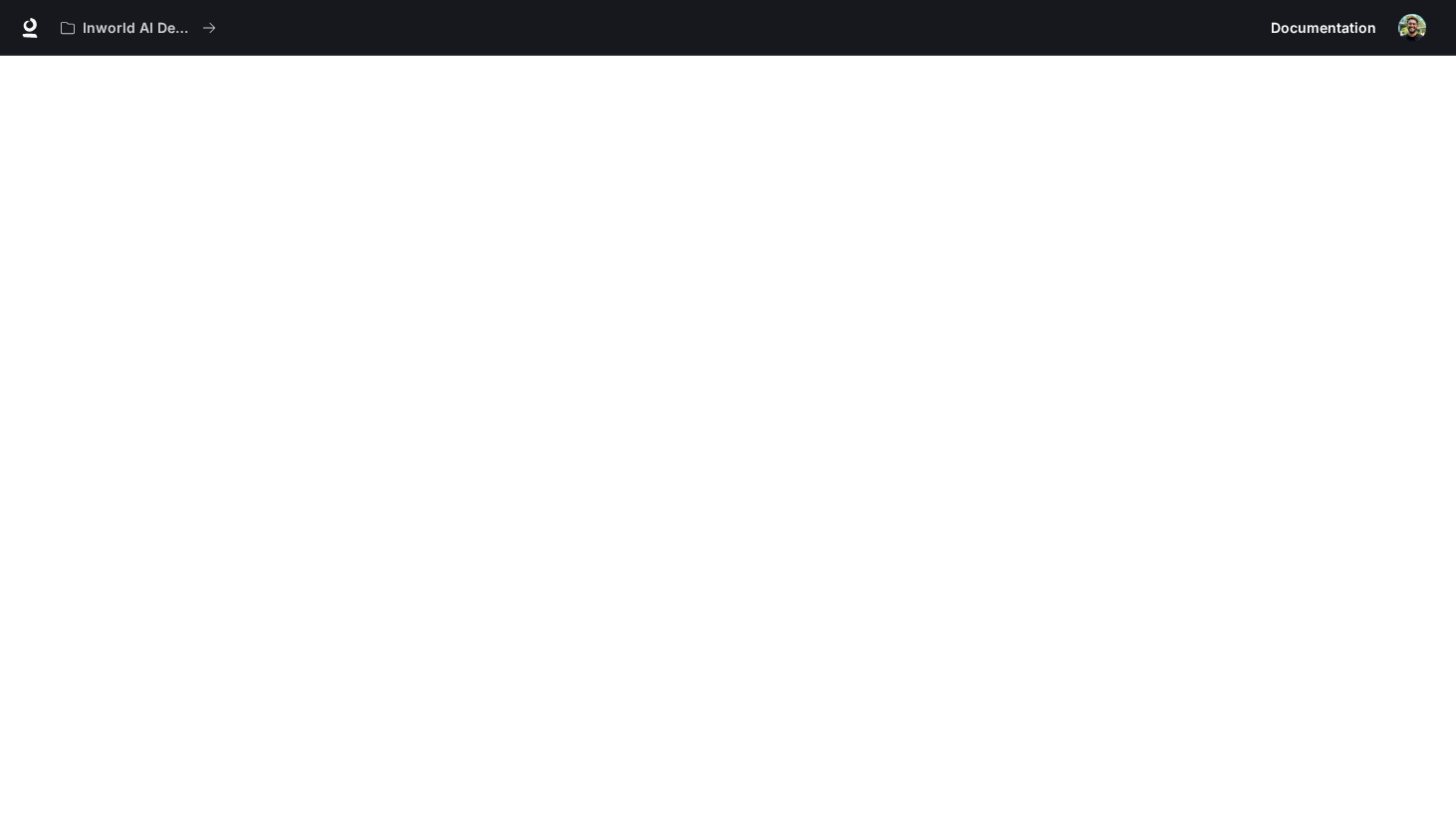 click at bounding box center (1412, 28) 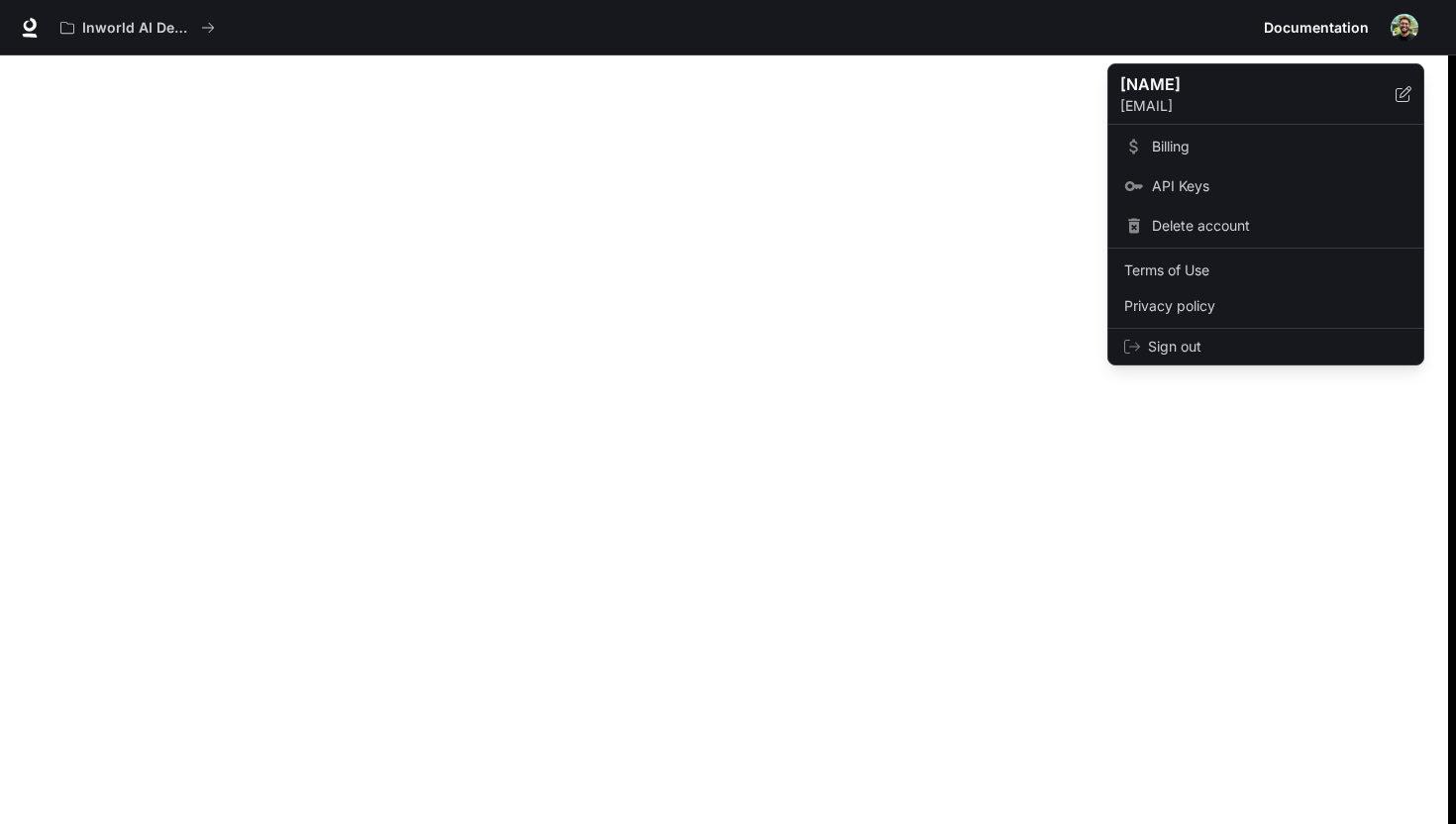 drag, startPoint x: 212, startPoint y: 218, endPoint x: 197, endPoint y: 224, distance: 16.155494 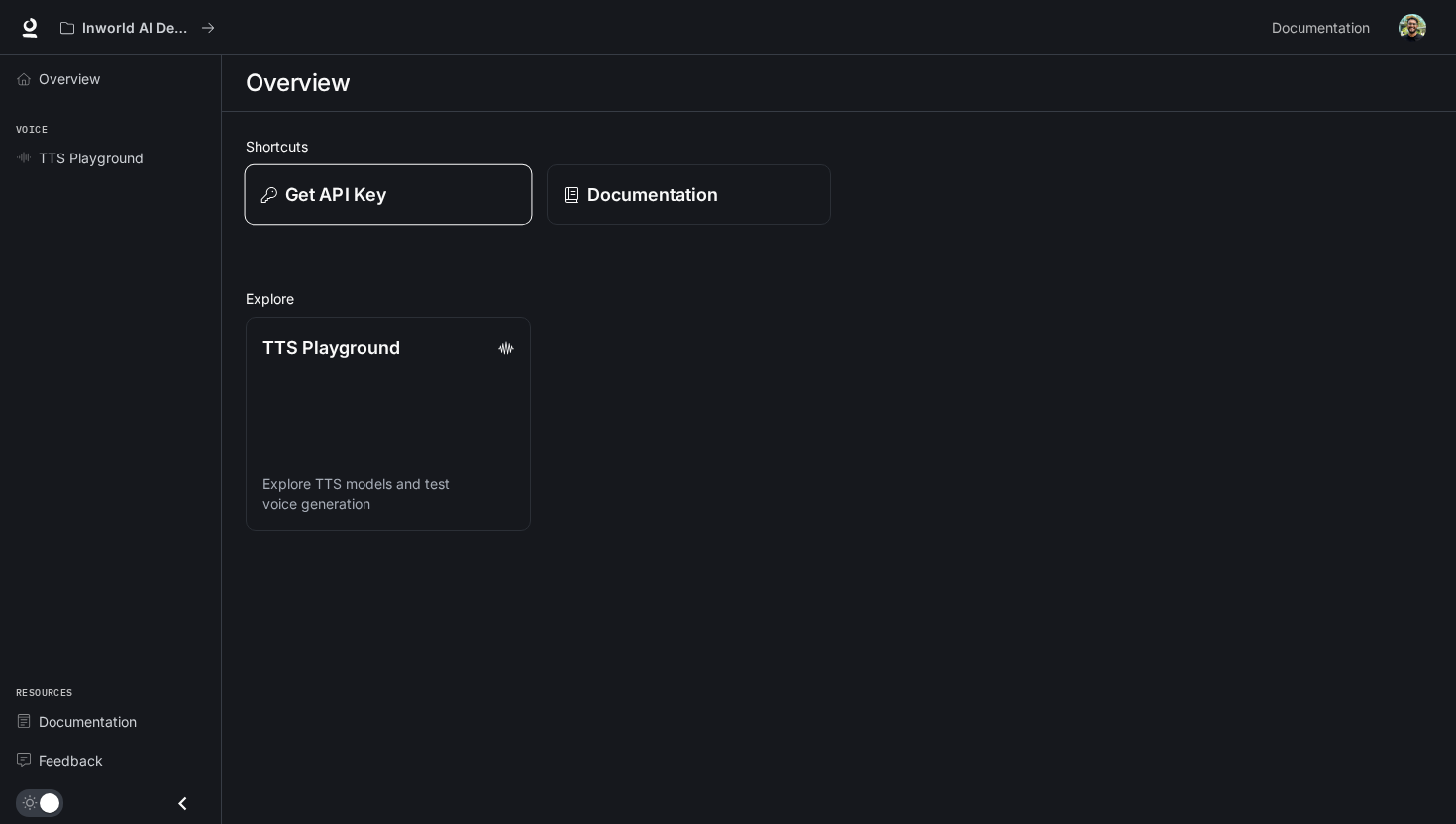 scroll, scrollTop: 0, scrollLeft: 0, axis: both 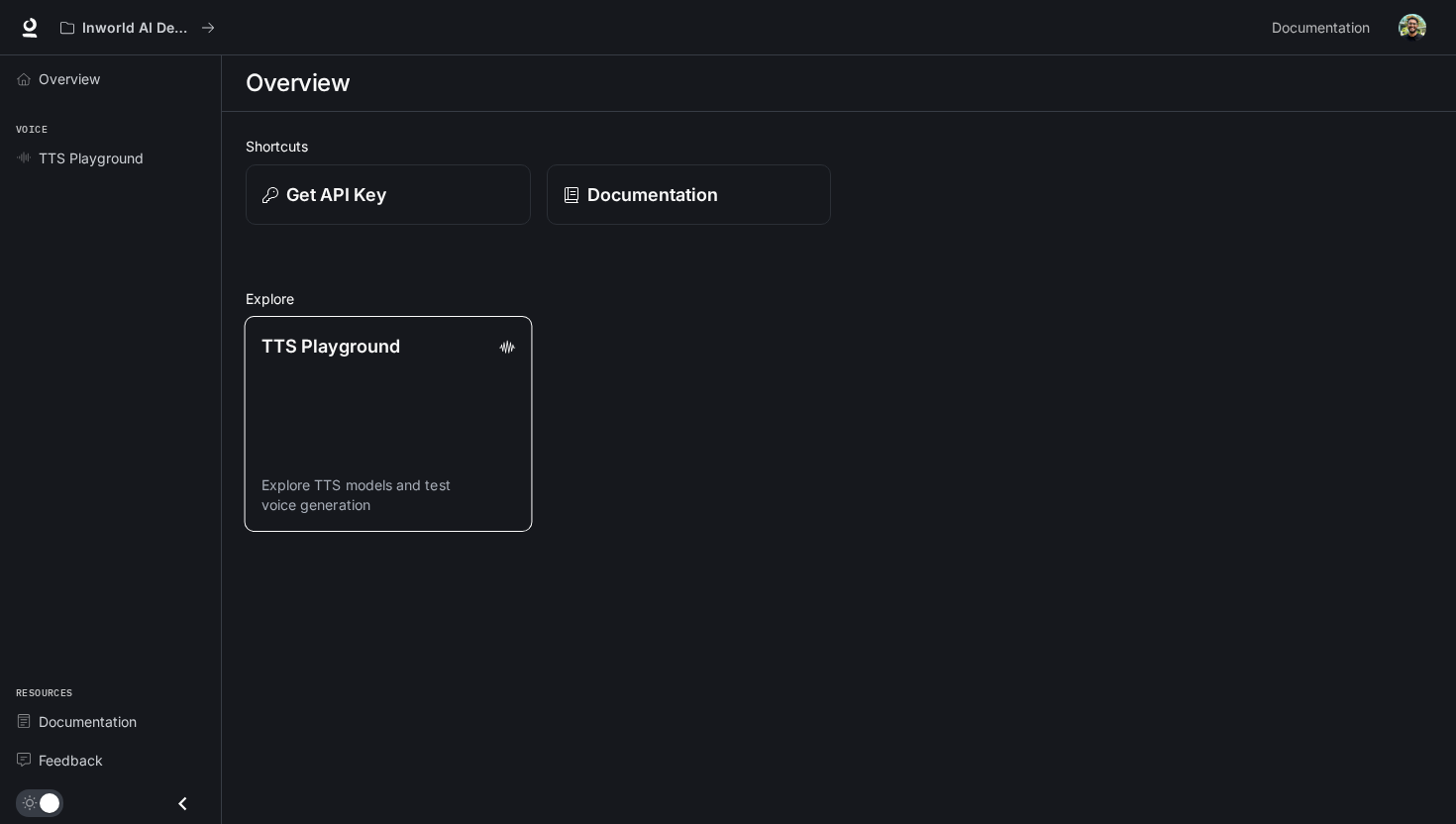 click on "TTS Playground Explore TTS models and test voice generation" at bounding box center (388, 424) 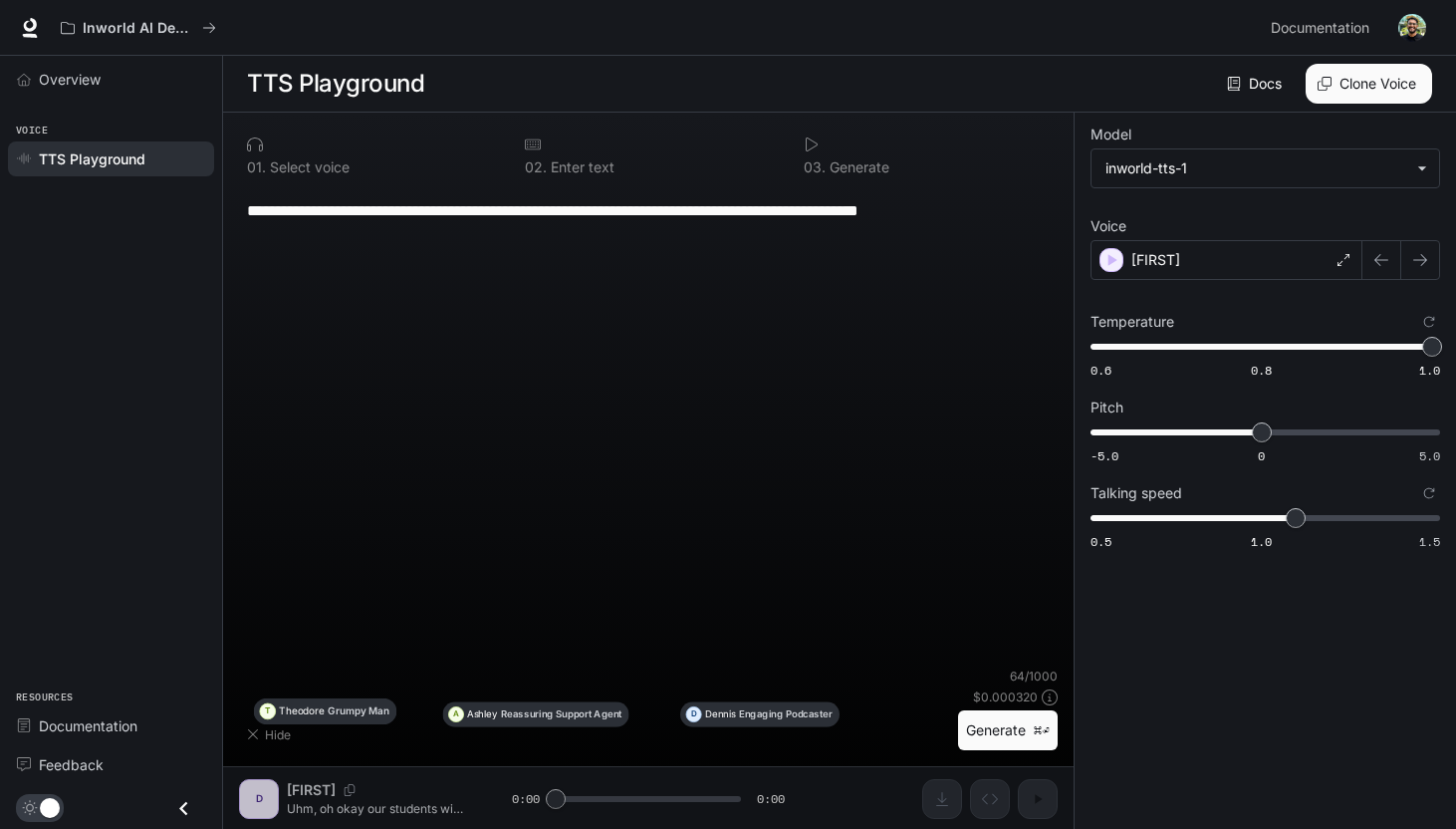 click on "**********" at bounding box center [648, 426] 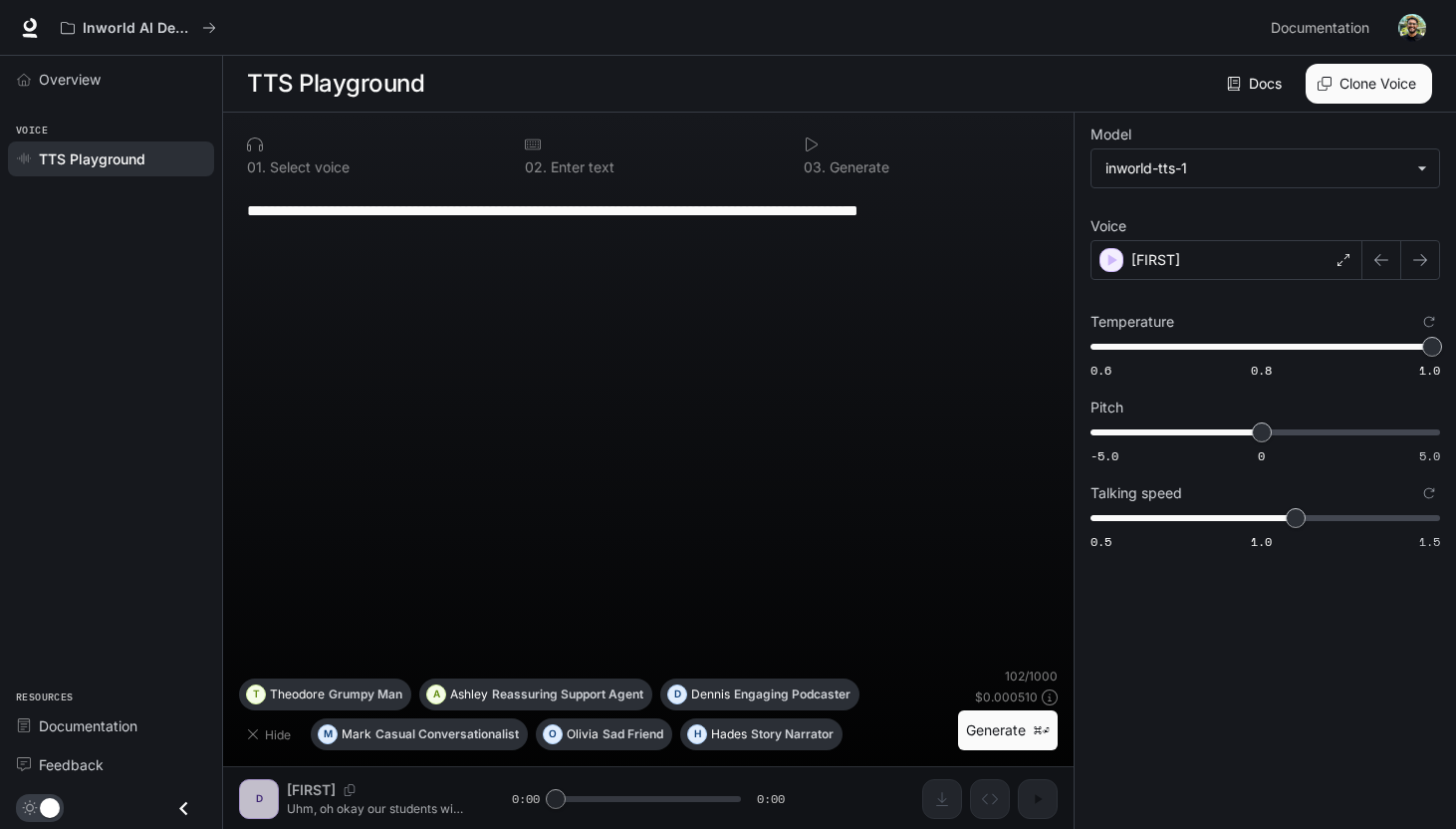 click on "Generate ⌘⏎" at bounding box center (1008, 730) 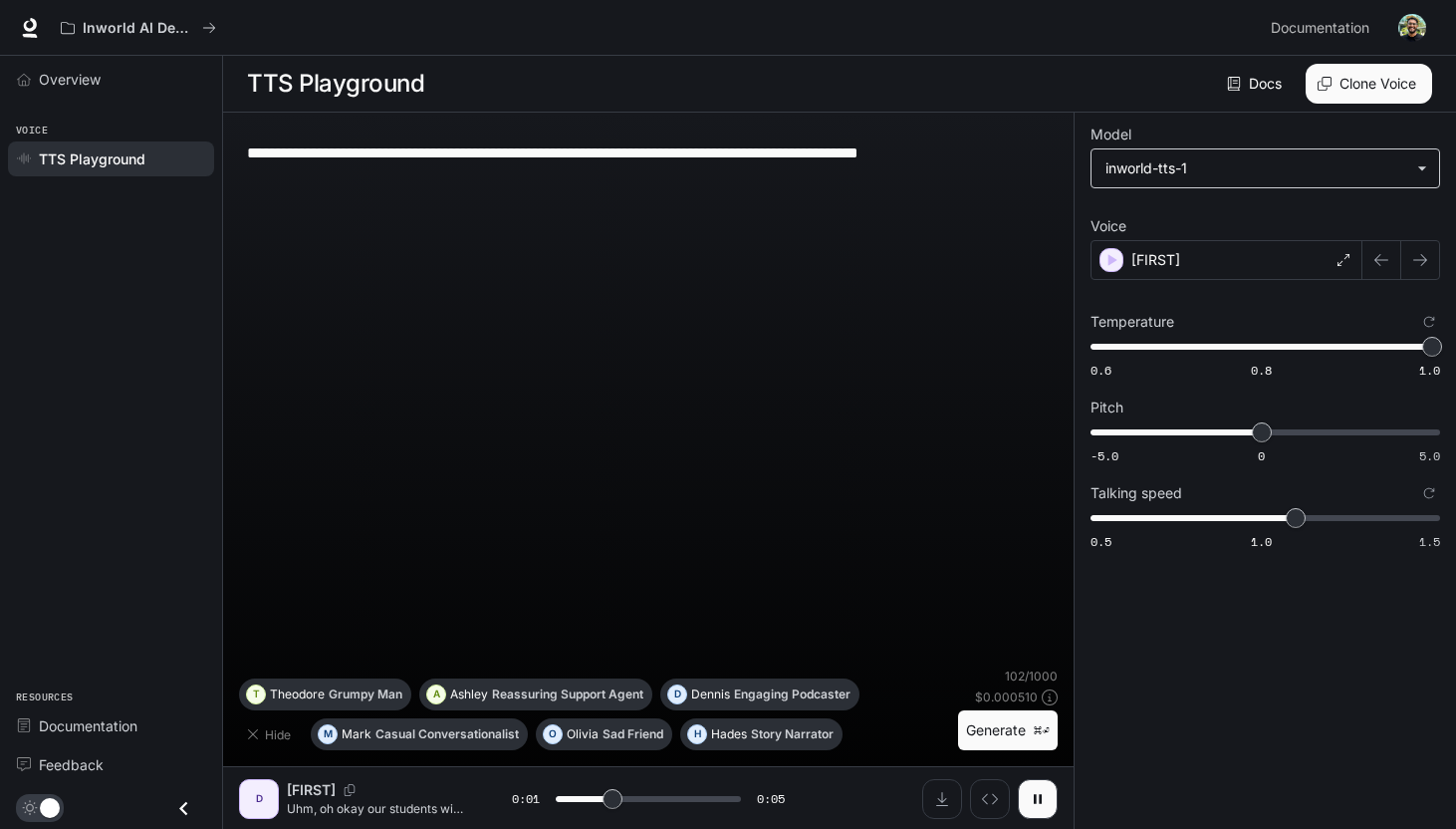 click on "**********" at bounding box center (728, 414) 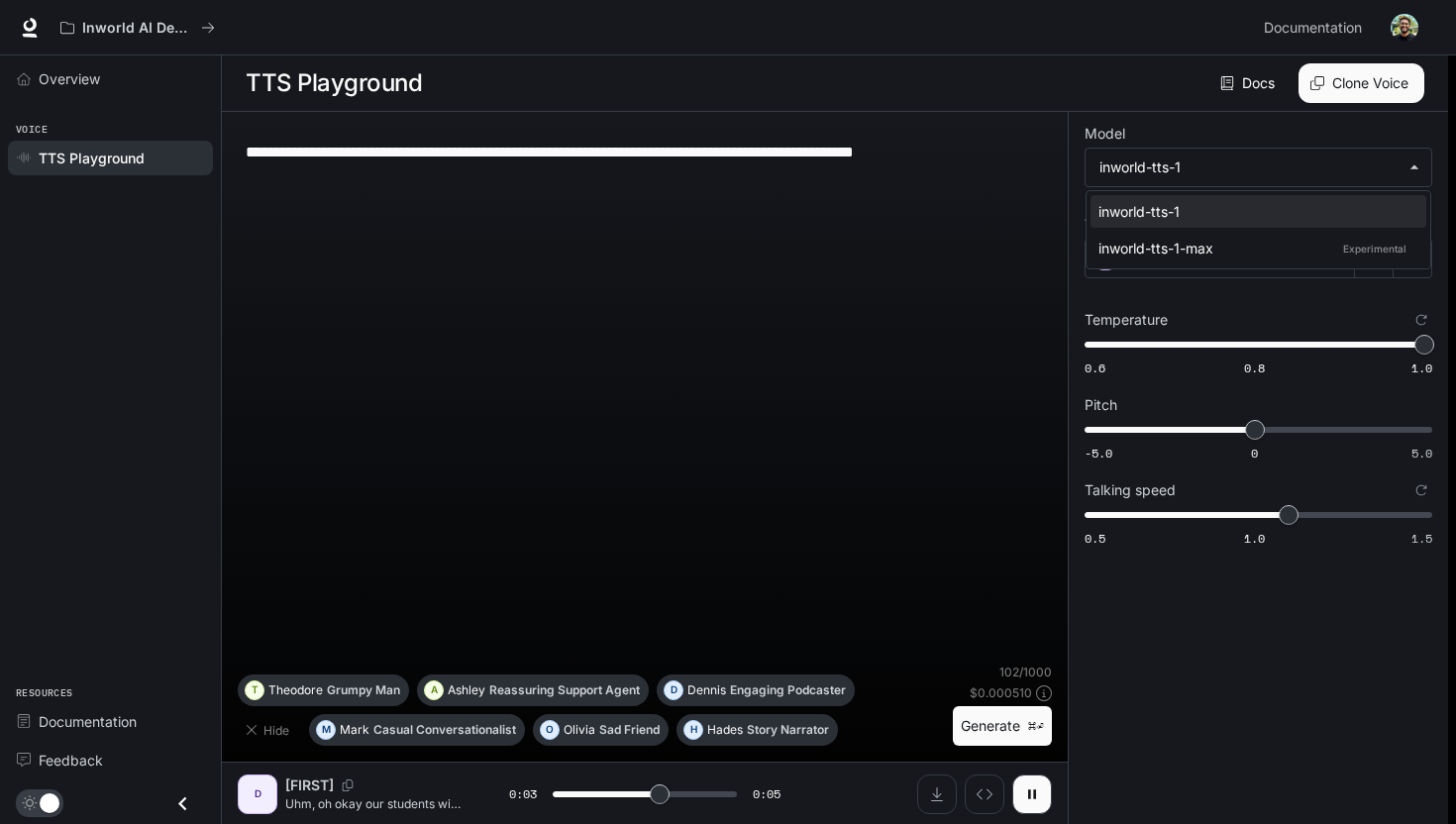 click at bounding box center [728, 412] 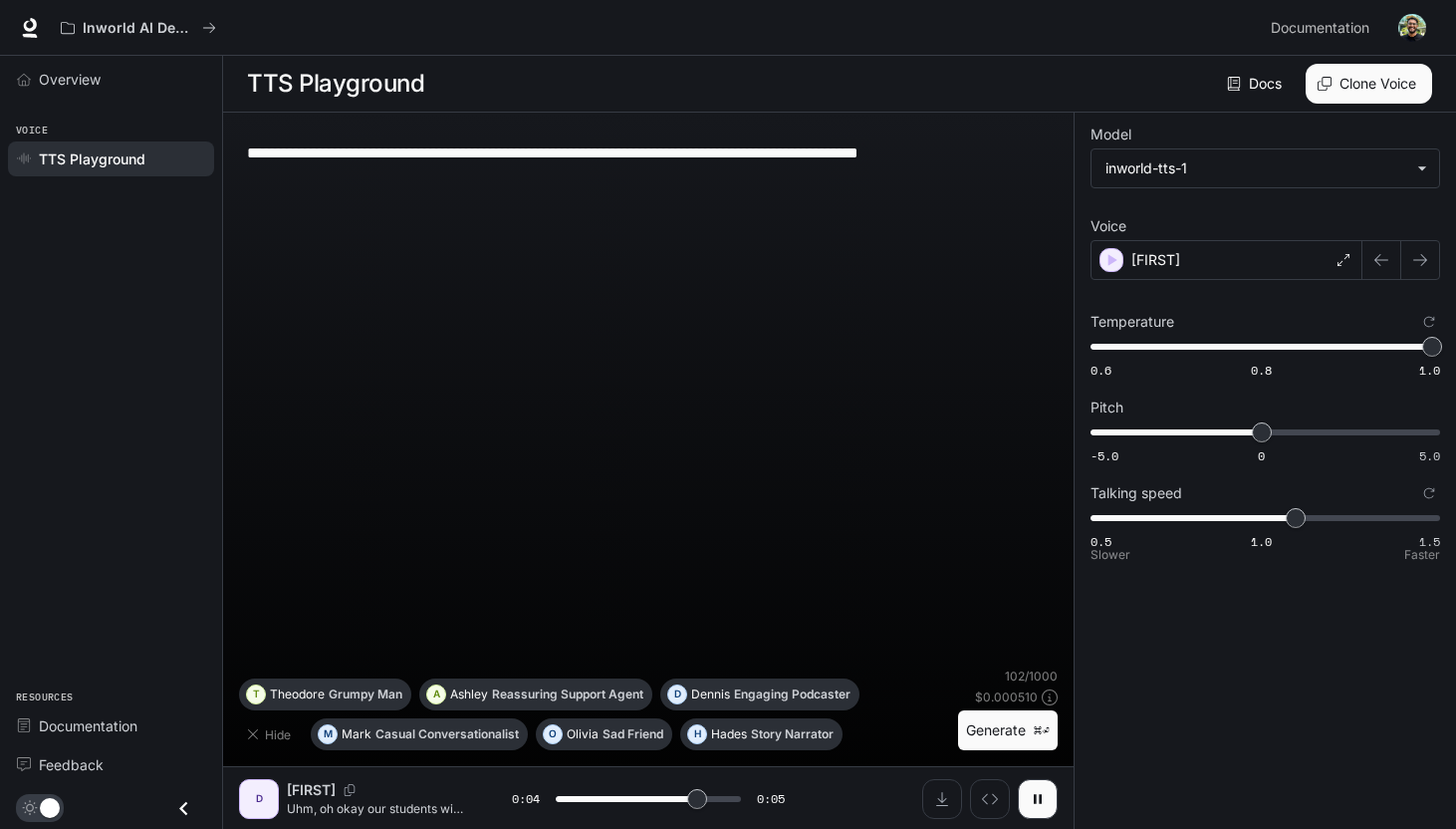 click on "0.5 1.0 1.5 1.1" at bounding box center [1261, 347] 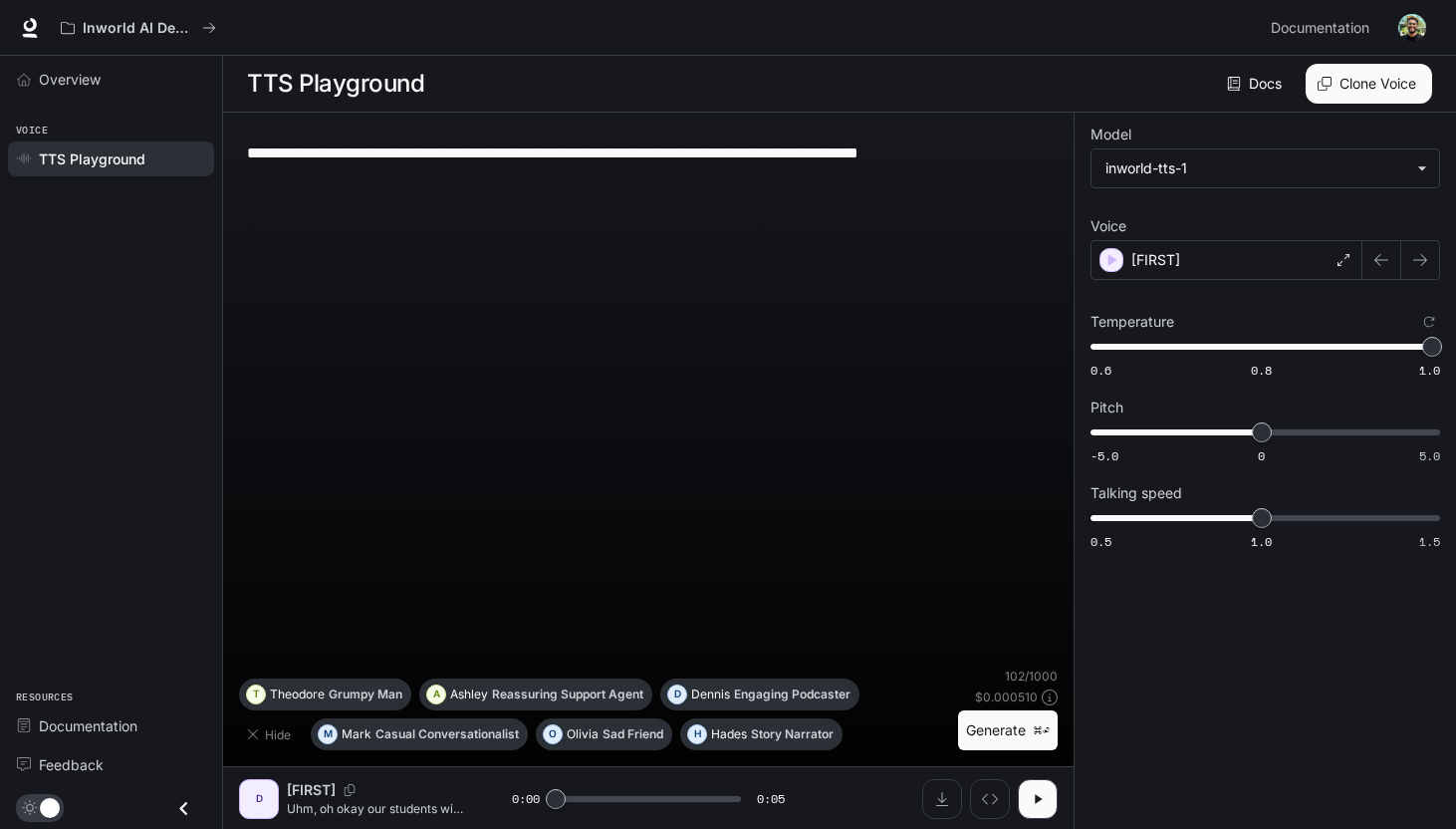 click on "Generate ⌘⏎" at bounding box center (1008, 730) 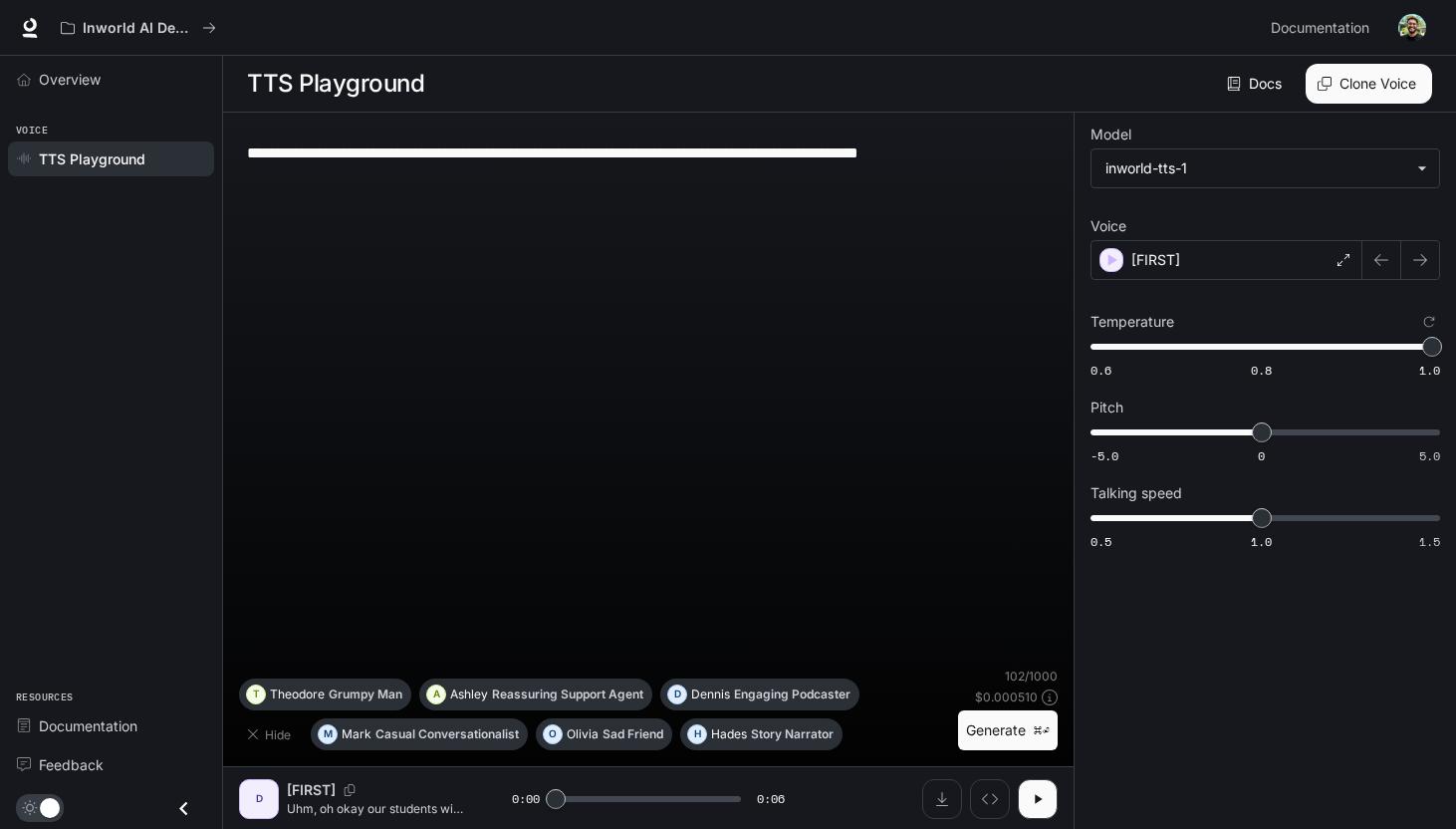 click on "**********" at bounding box center (648, 398) 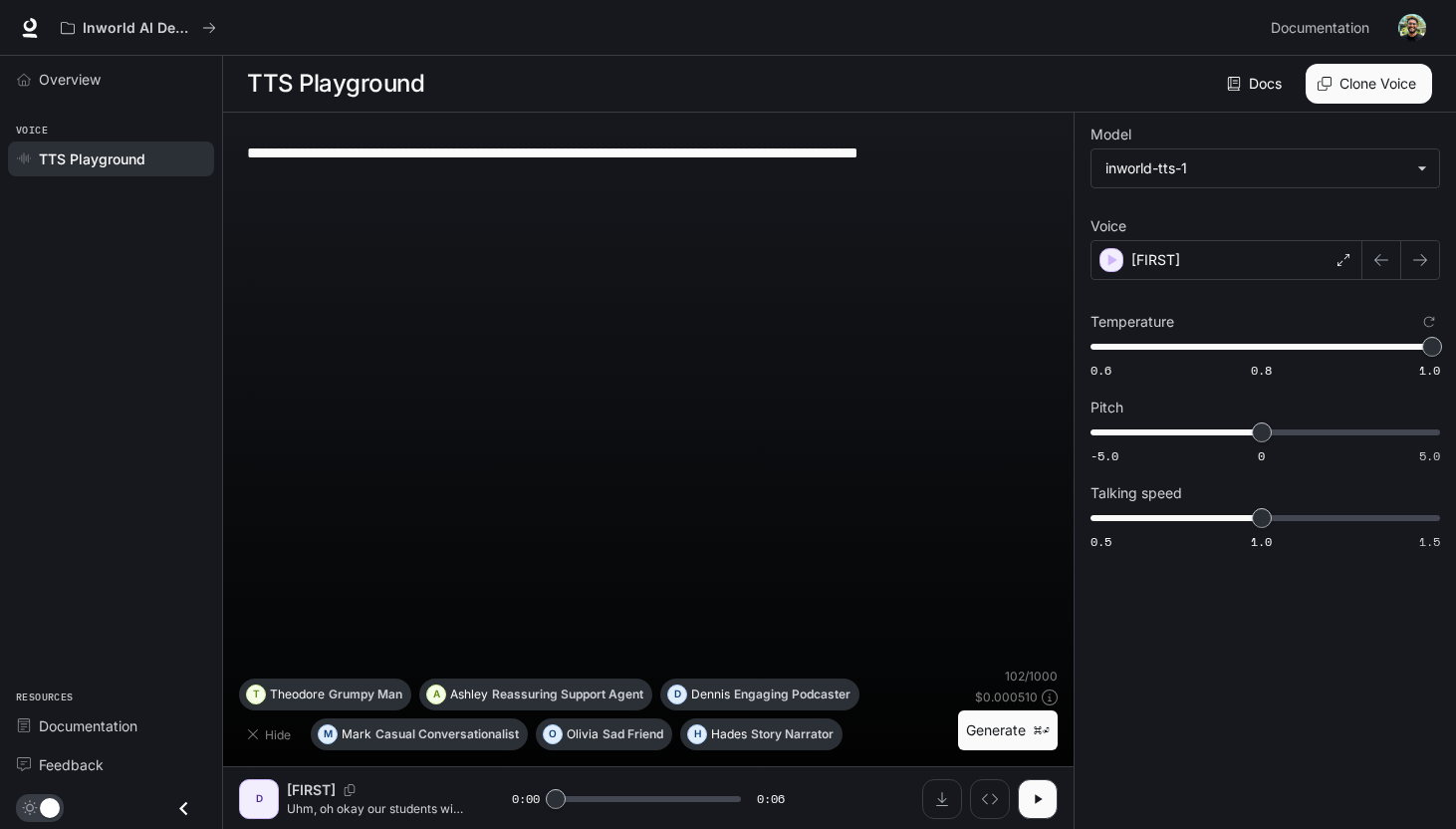 paste on "**********" 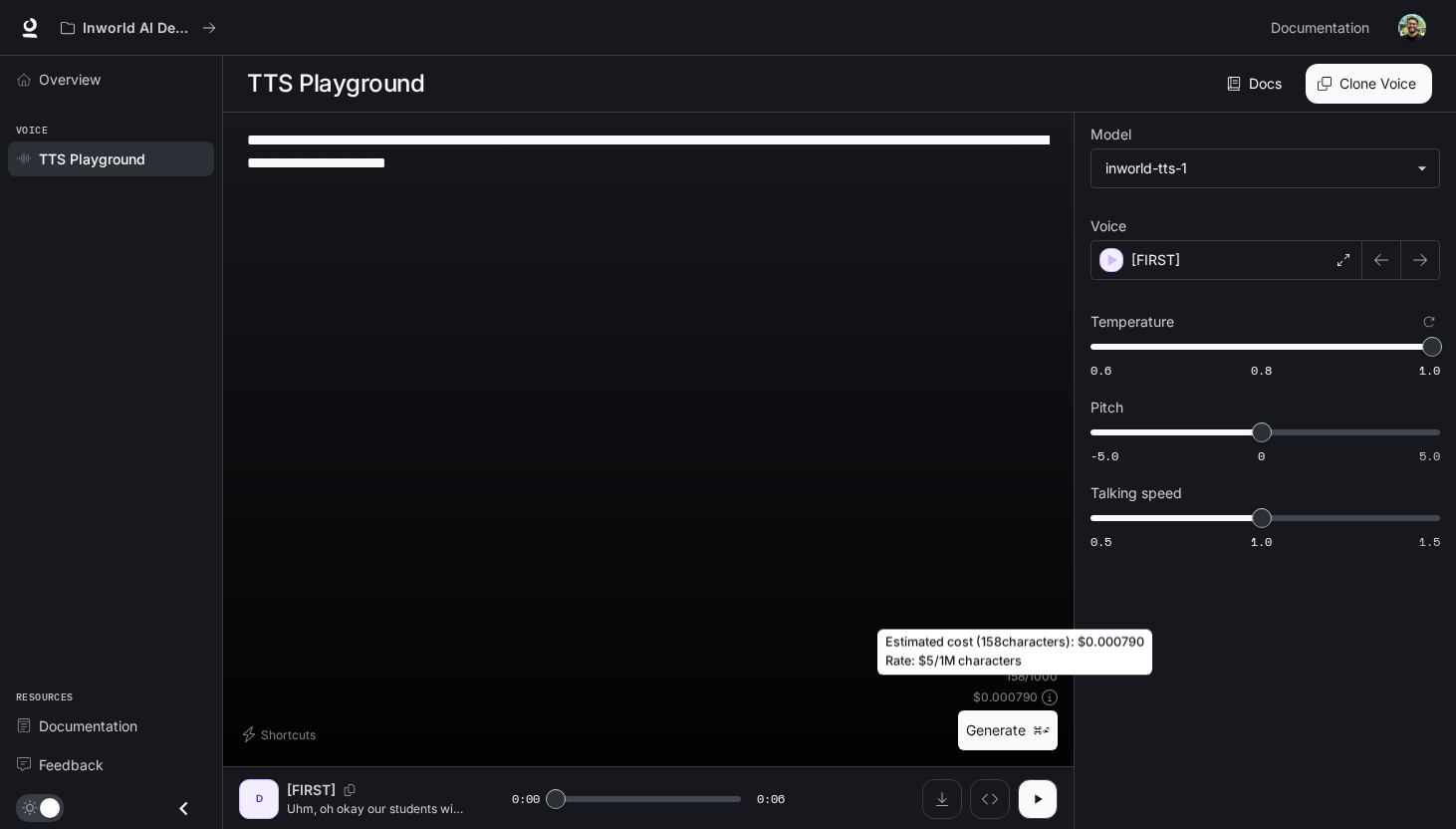 click on "$ 0.000790" at bounding box center [1005, 696] 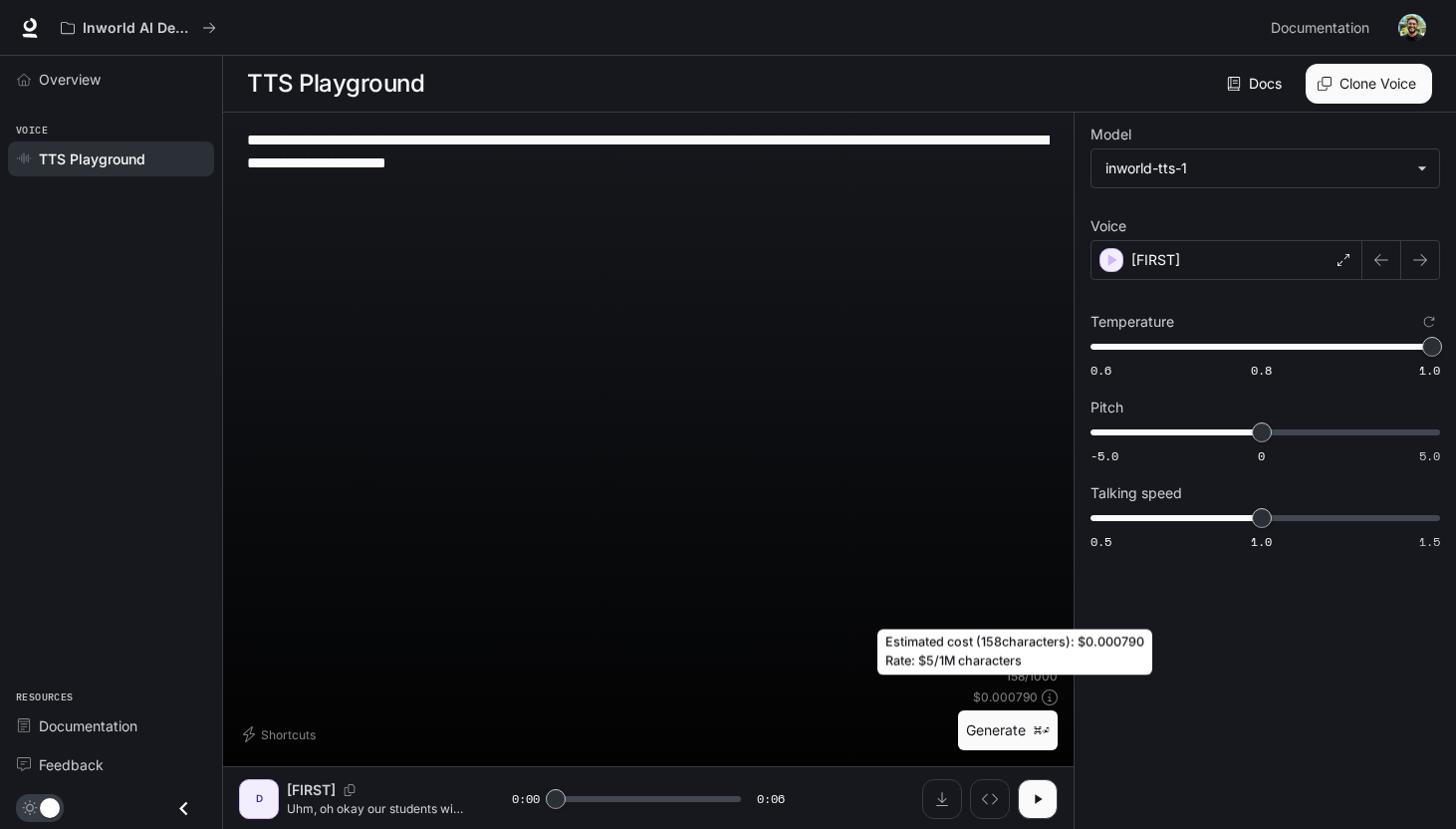 click on "Generate ⌘⏎" at bounding box center (1008, 730) 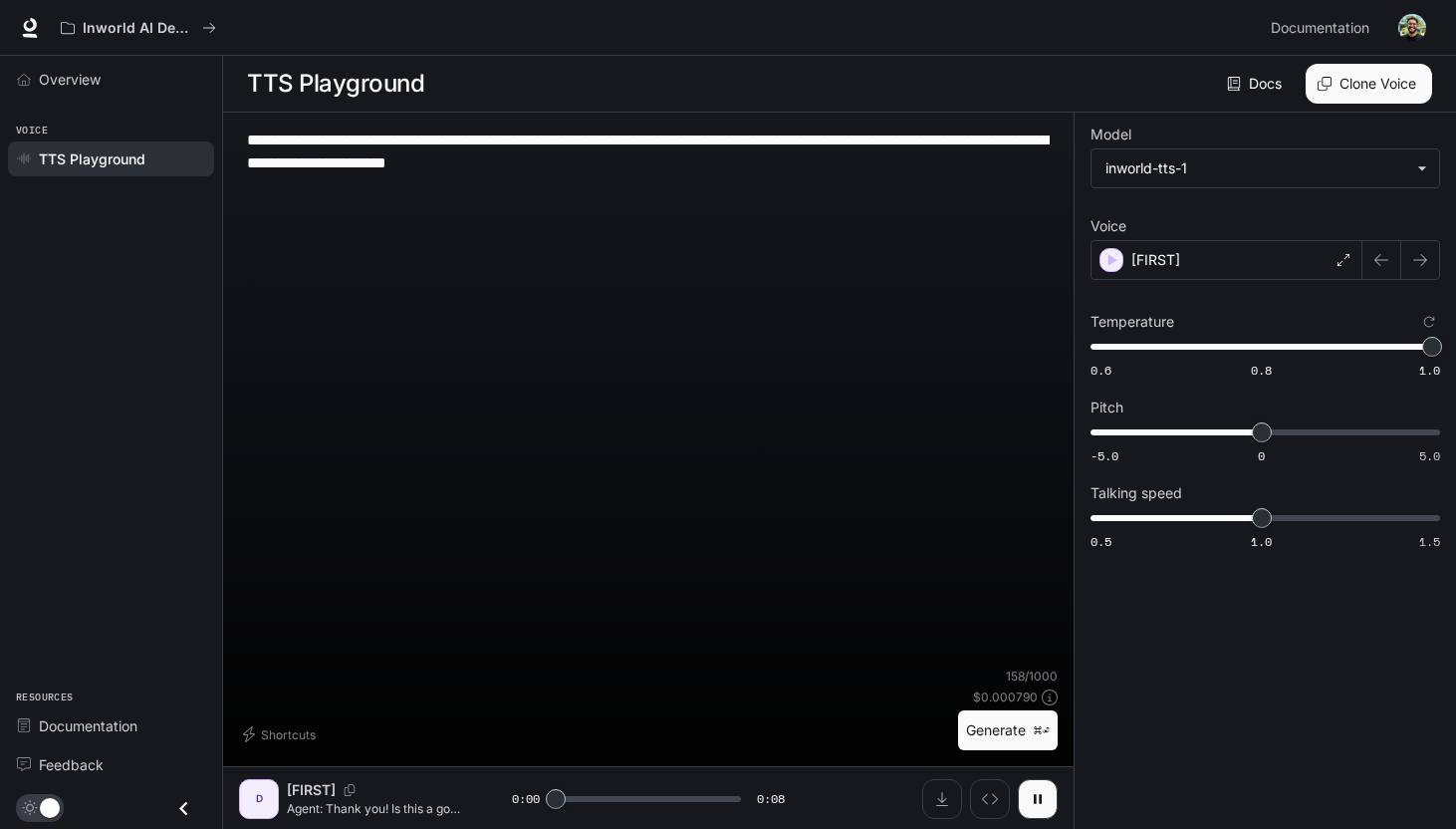 drag, startPoint x: 302, startPoint y: 139, endPoint x: 235, endPoint y: 139, distance: 67 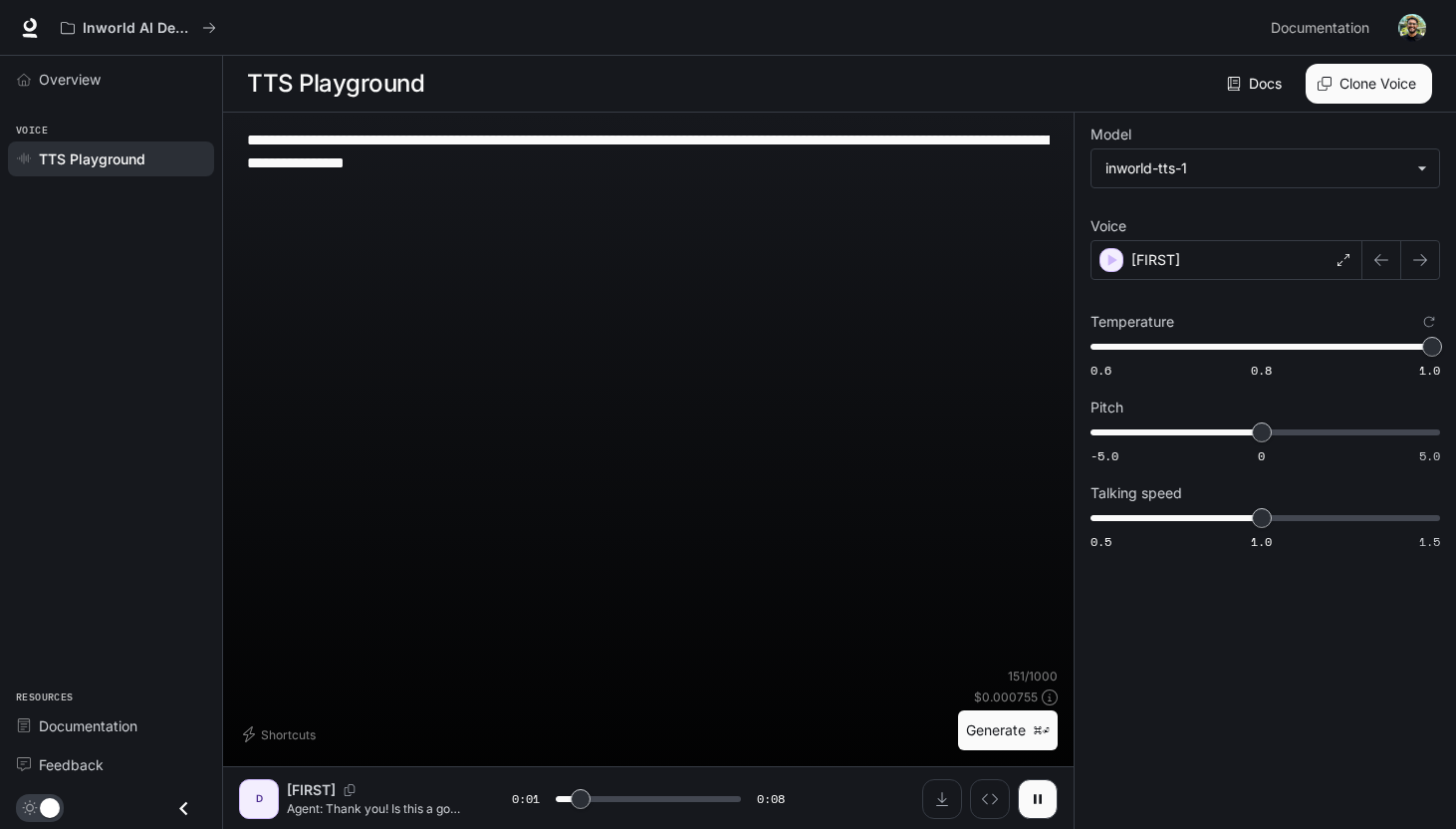 click on "151  /  1000 $ 0.000755 Generate ⌘⏎" at bounding box center [1008, 708] 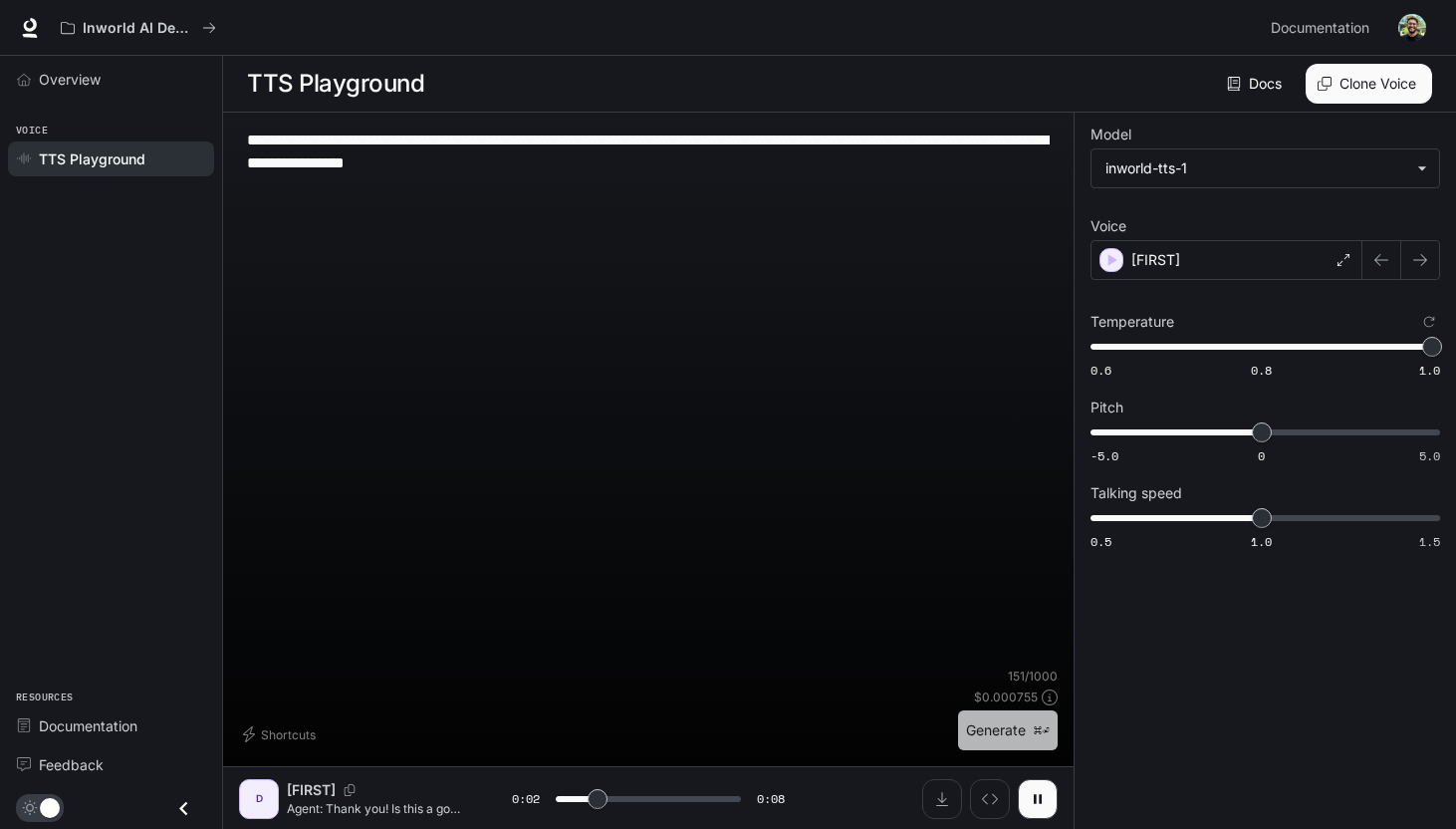 click on "Generate ⌘⏎" at bounding box center [1008, 730] 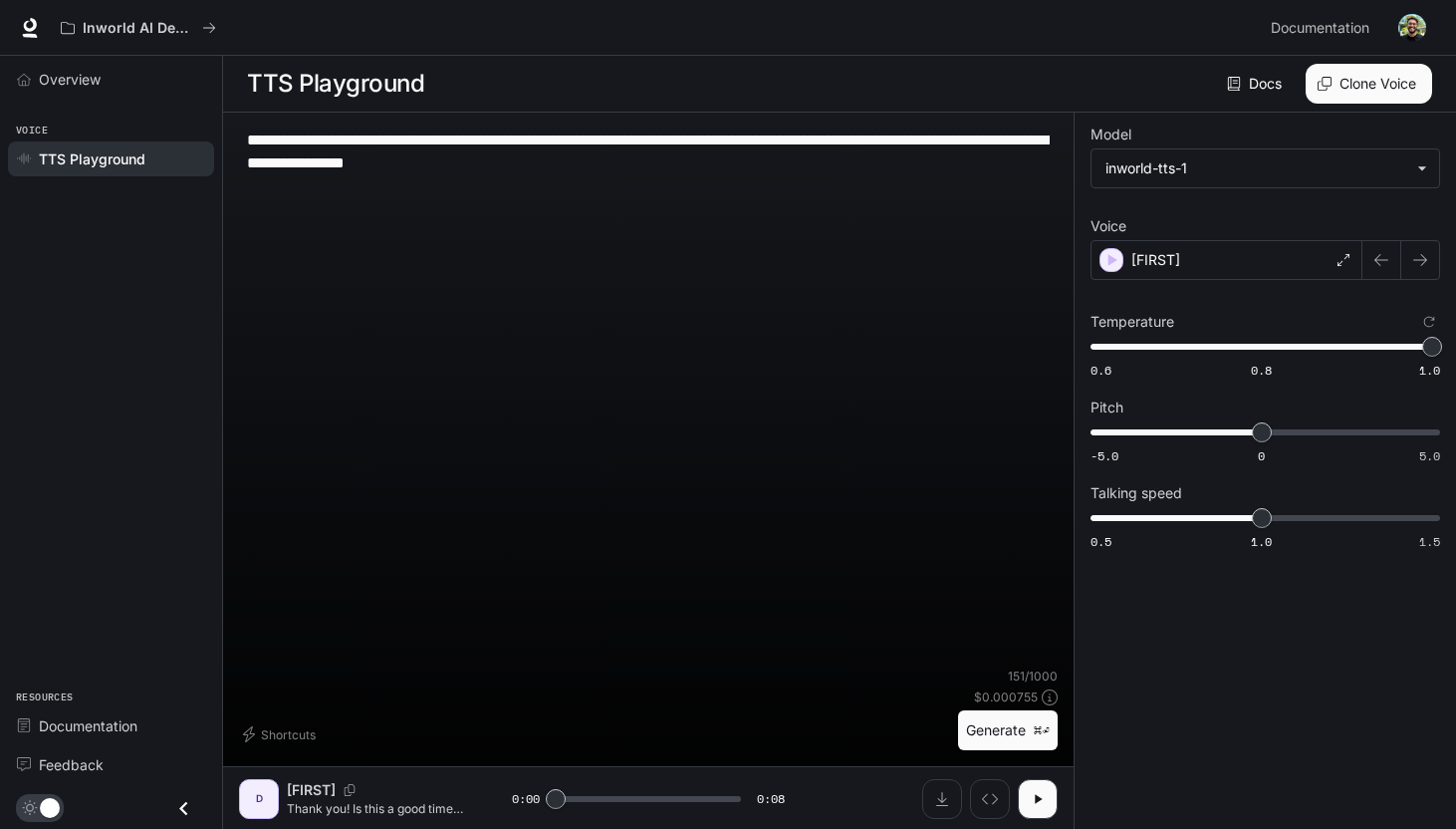 click on "**********" at bounding box center (648, 162) 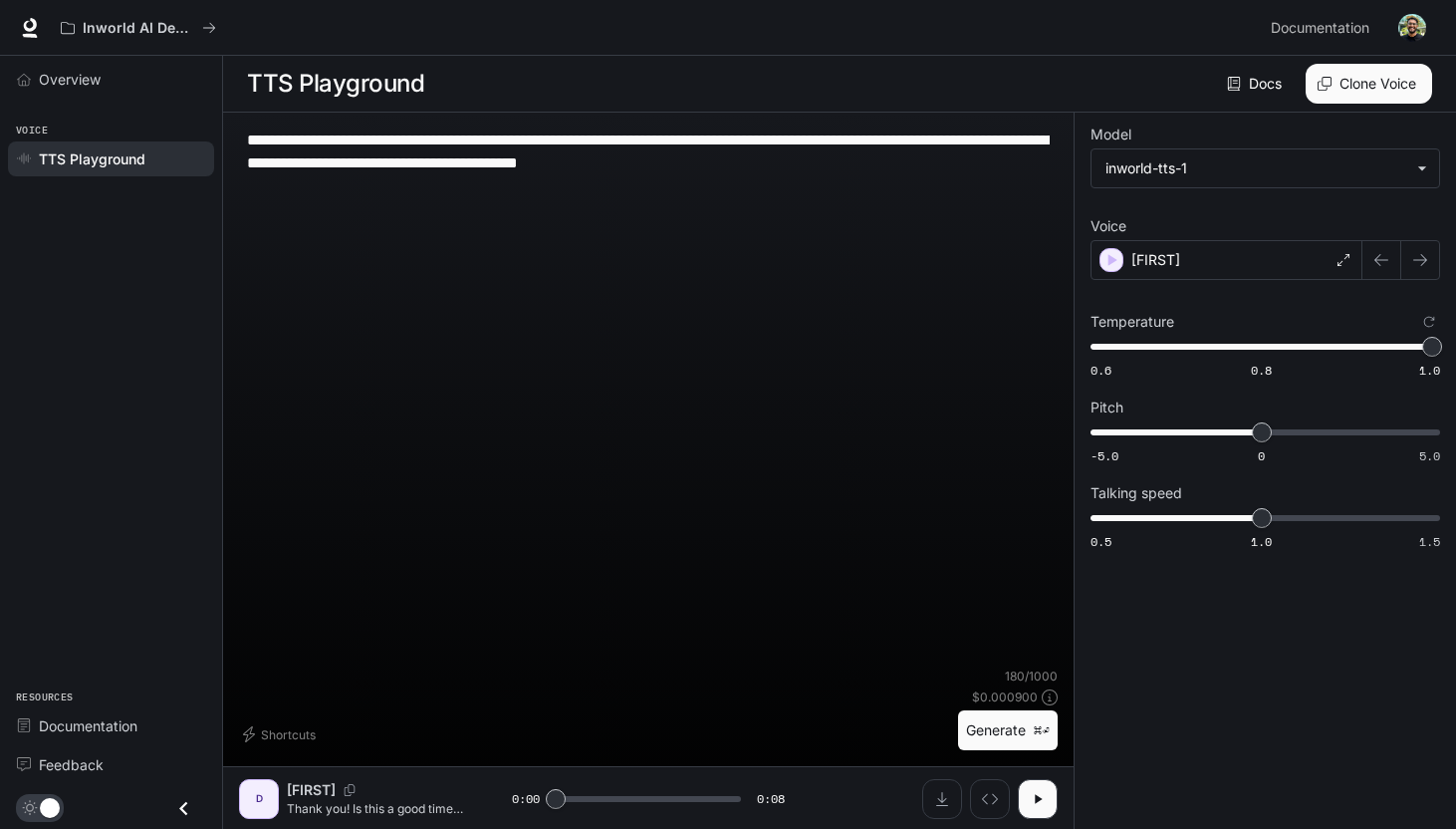 click on "**********" at bounding box center [648, 162] 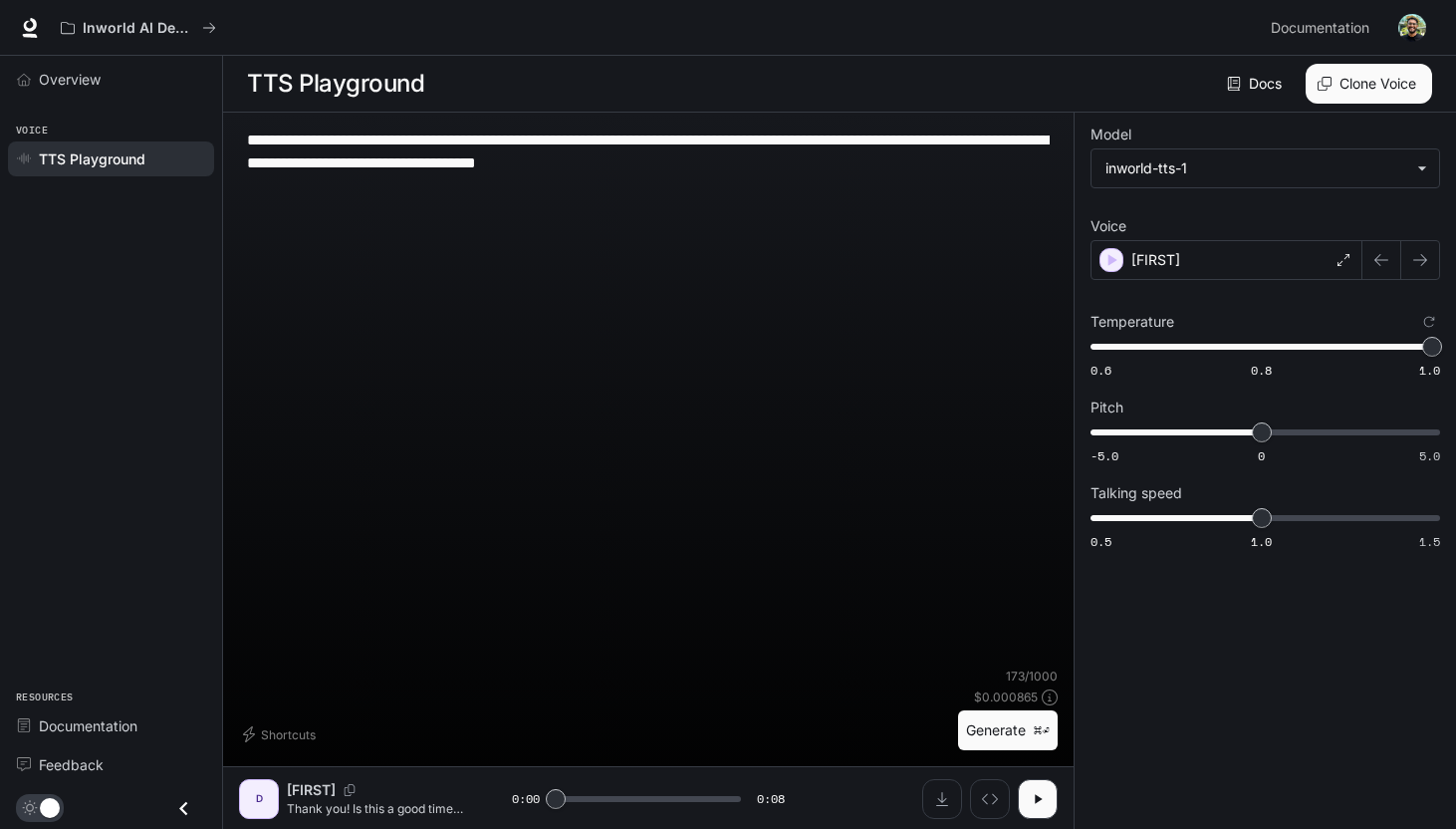 click on "Generate ⌘⏎" at bounding box center [1008, 730] 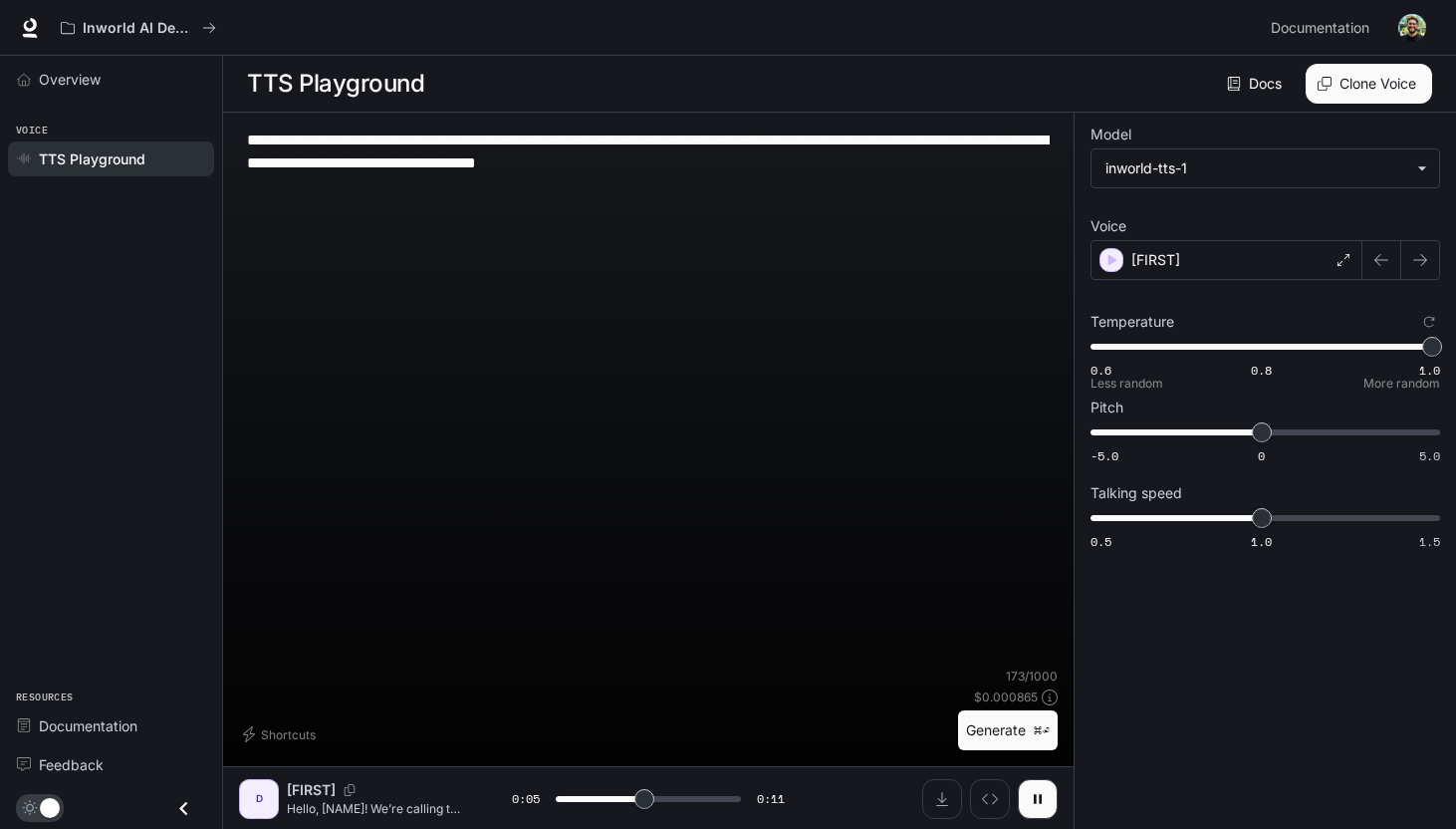 click on "0.6 0.8 1.0 1" at bounding box center (1261, 347) 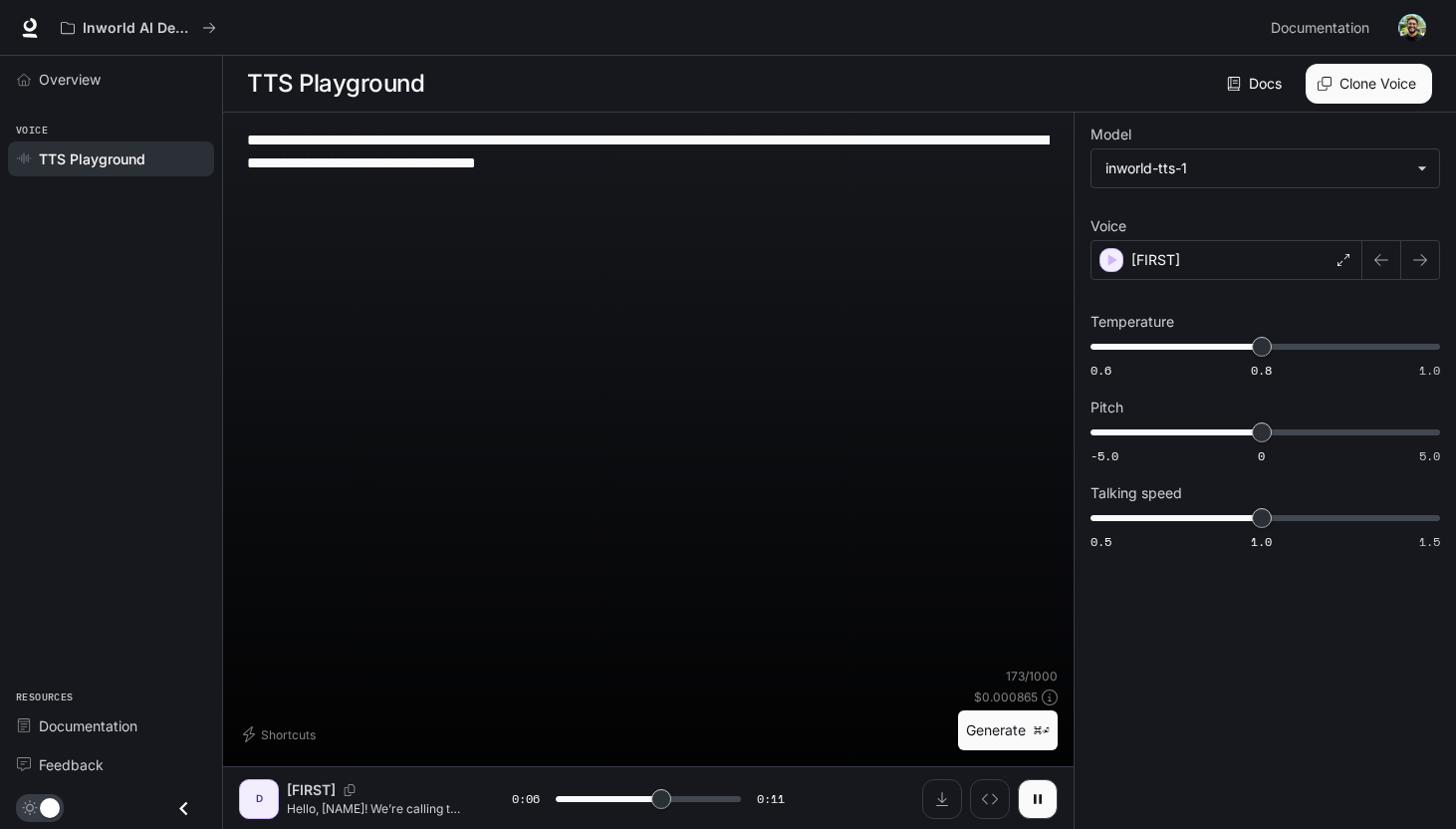 click on "Generate ⌘⏎" at bounding box center [1008, 730] 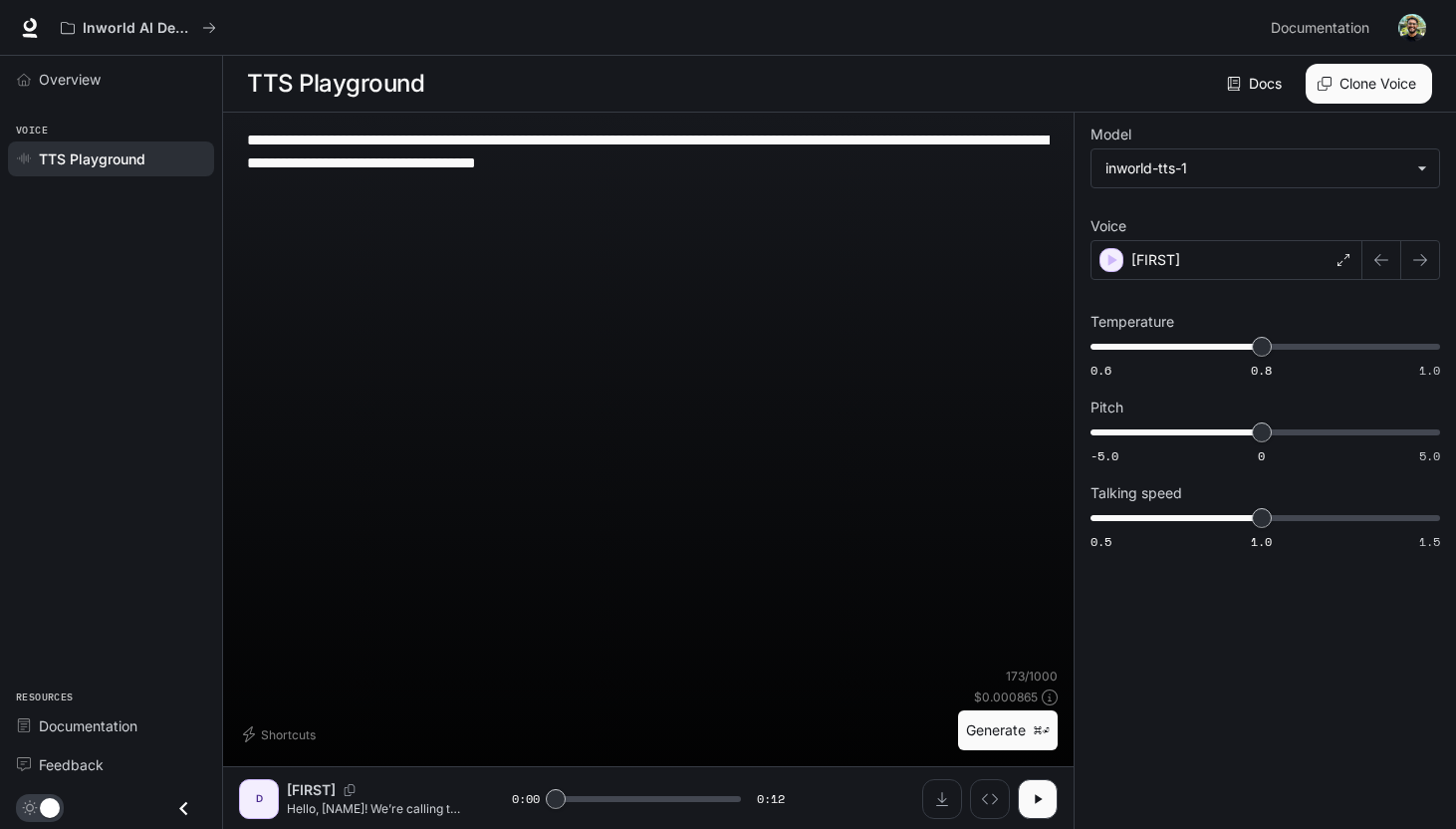 click on "**********" at bounding box center (648, 398) 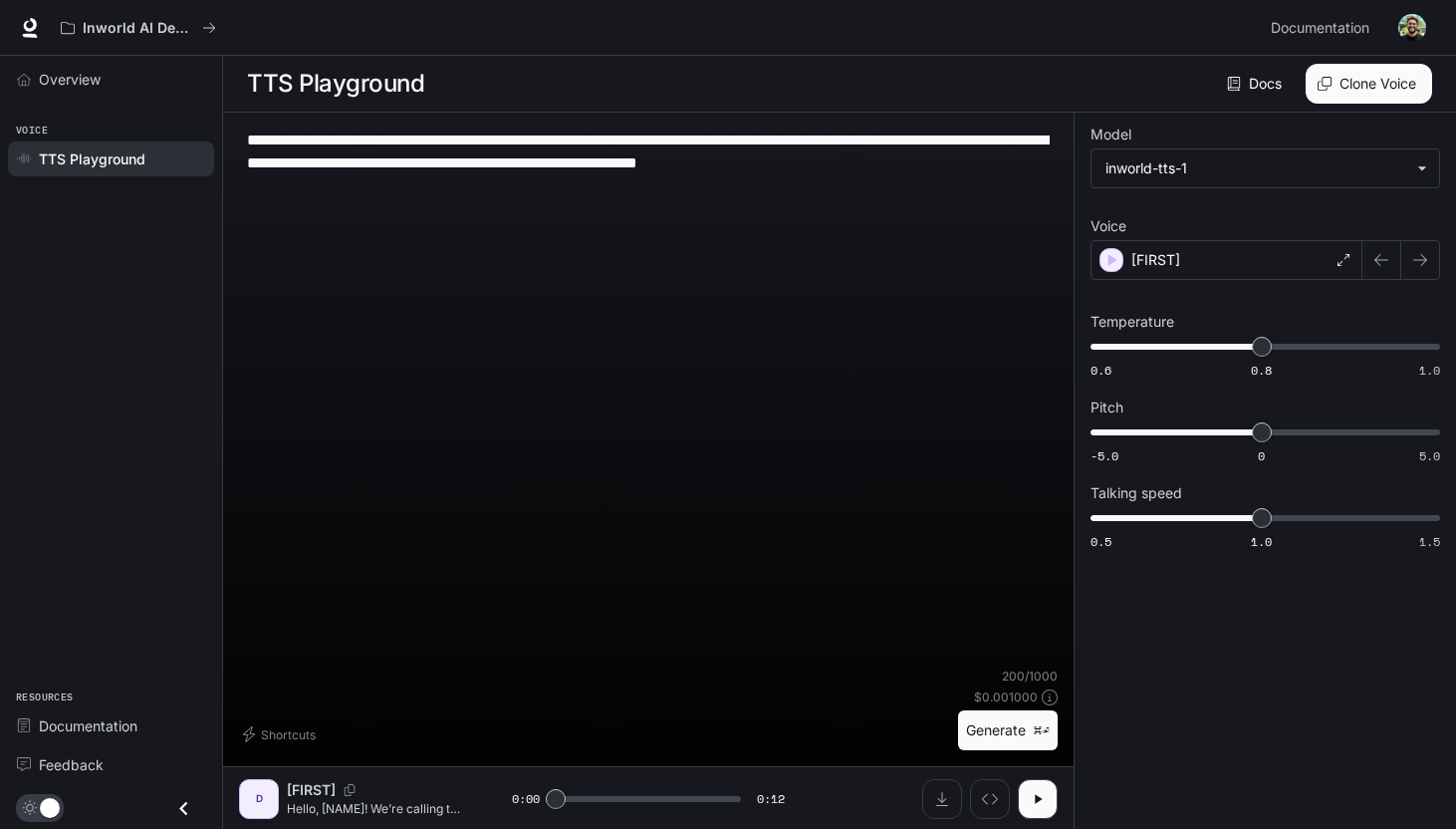 click on "**********" at bounding box center (648, 162) 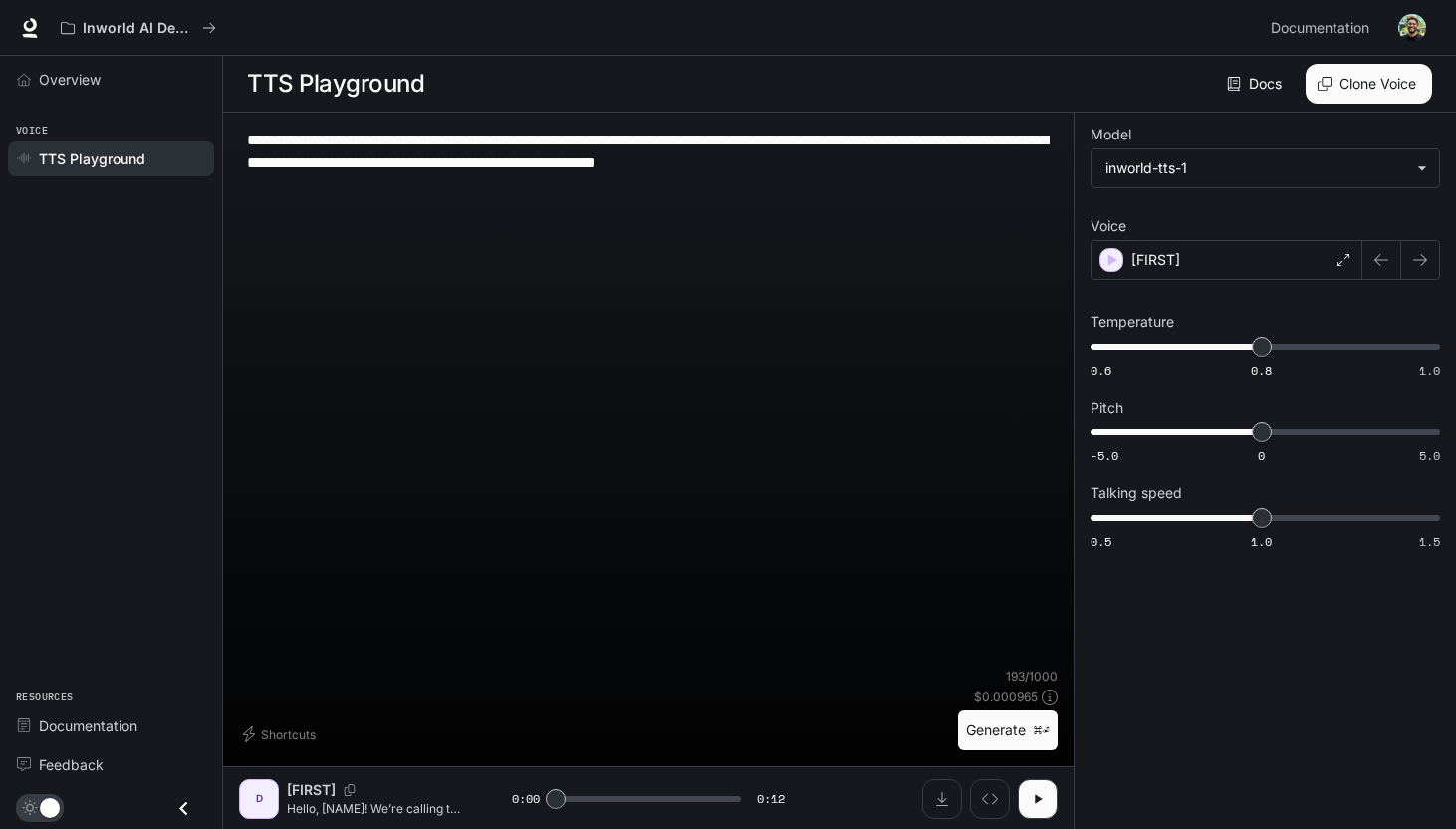 click on "Generate ⌘⏎" at bounding box center (1008, 730) 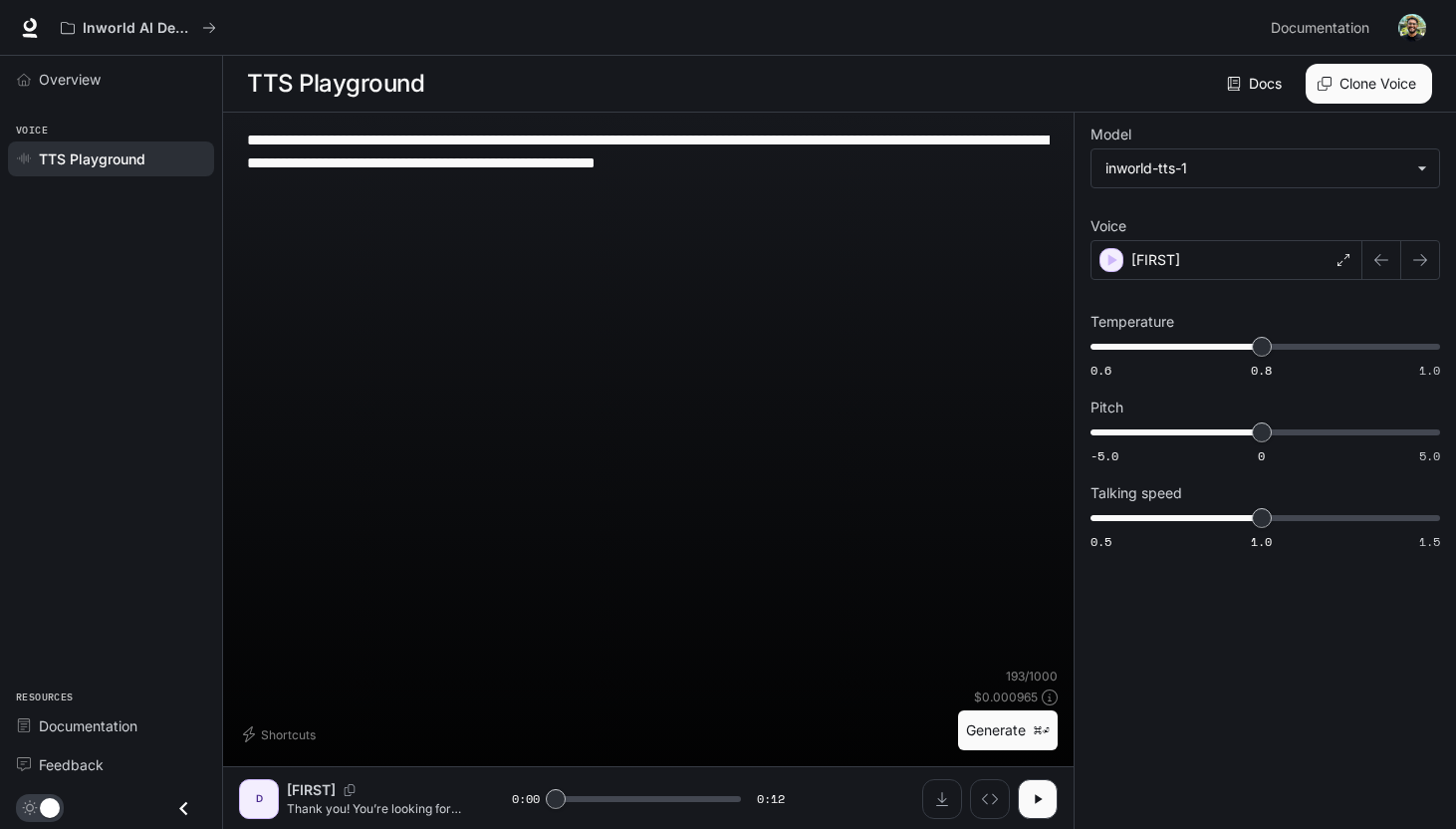 click on "**********" at bounding box center (648, 162) 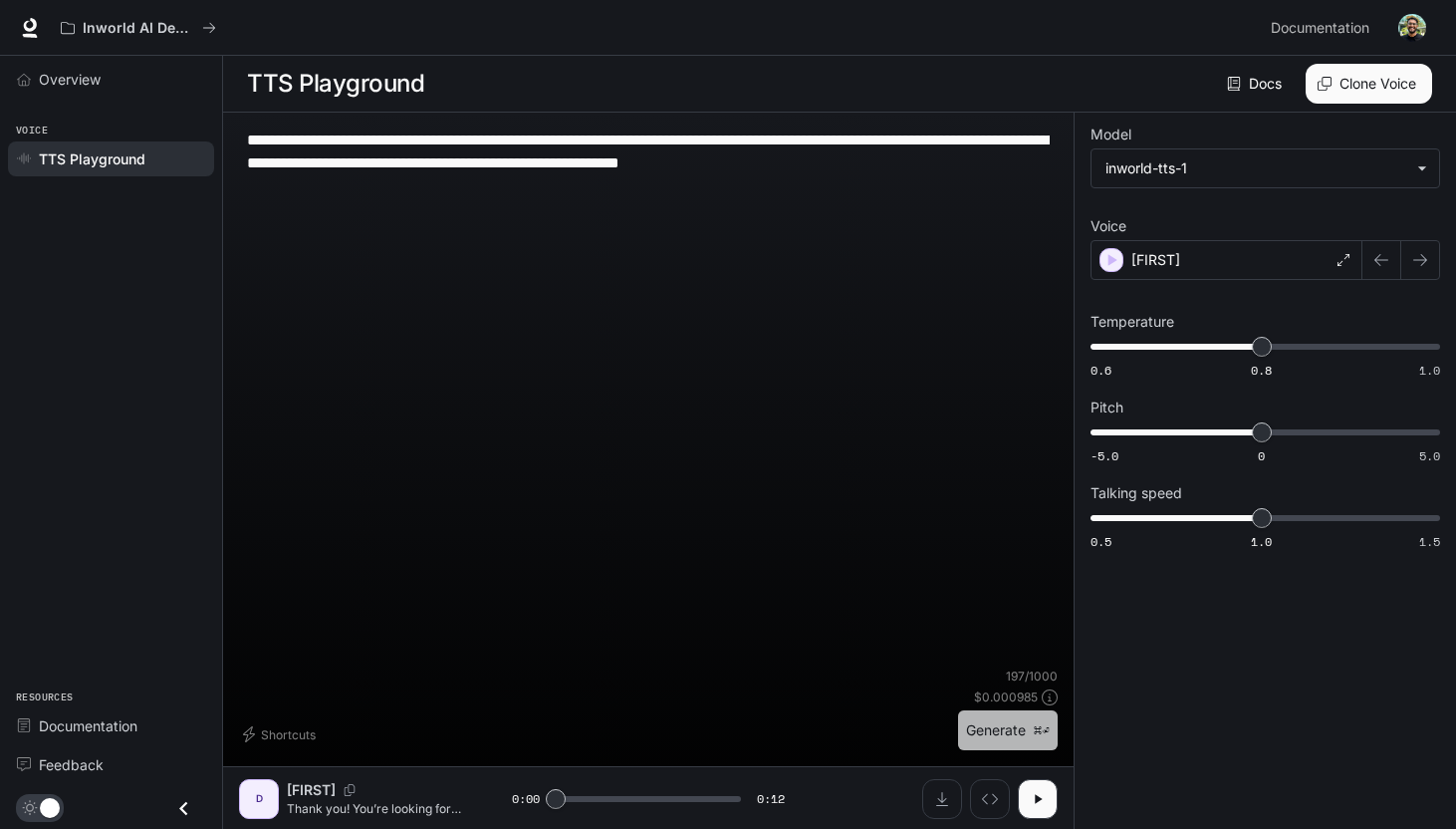 click on "Generate ⌘⏎" at bounding box center (1008, 730) 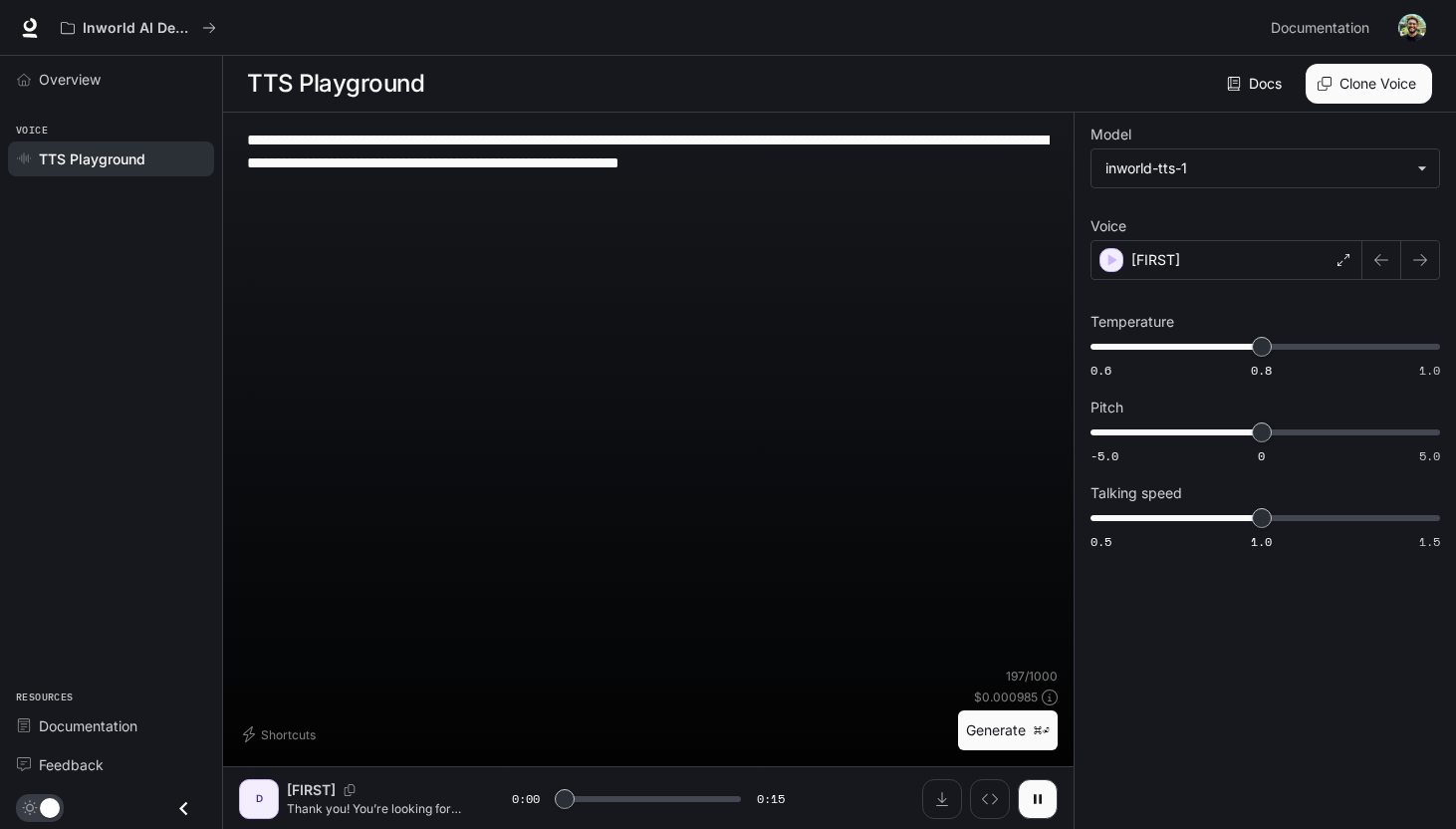 click on "**********" at bounding box center (648, 162) 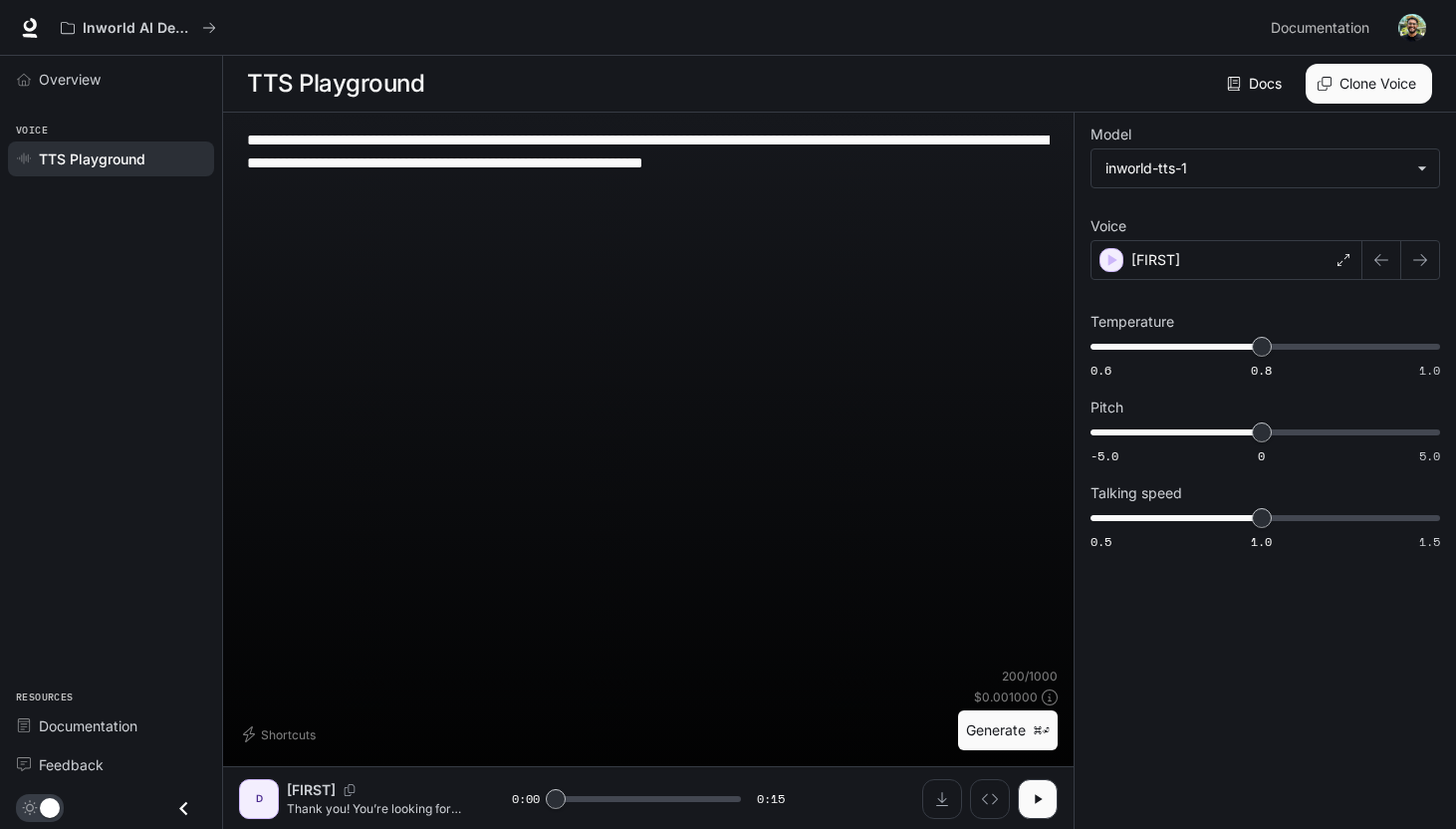 click on "Generate ⌘⏎" at bounding box center [1008, 730] 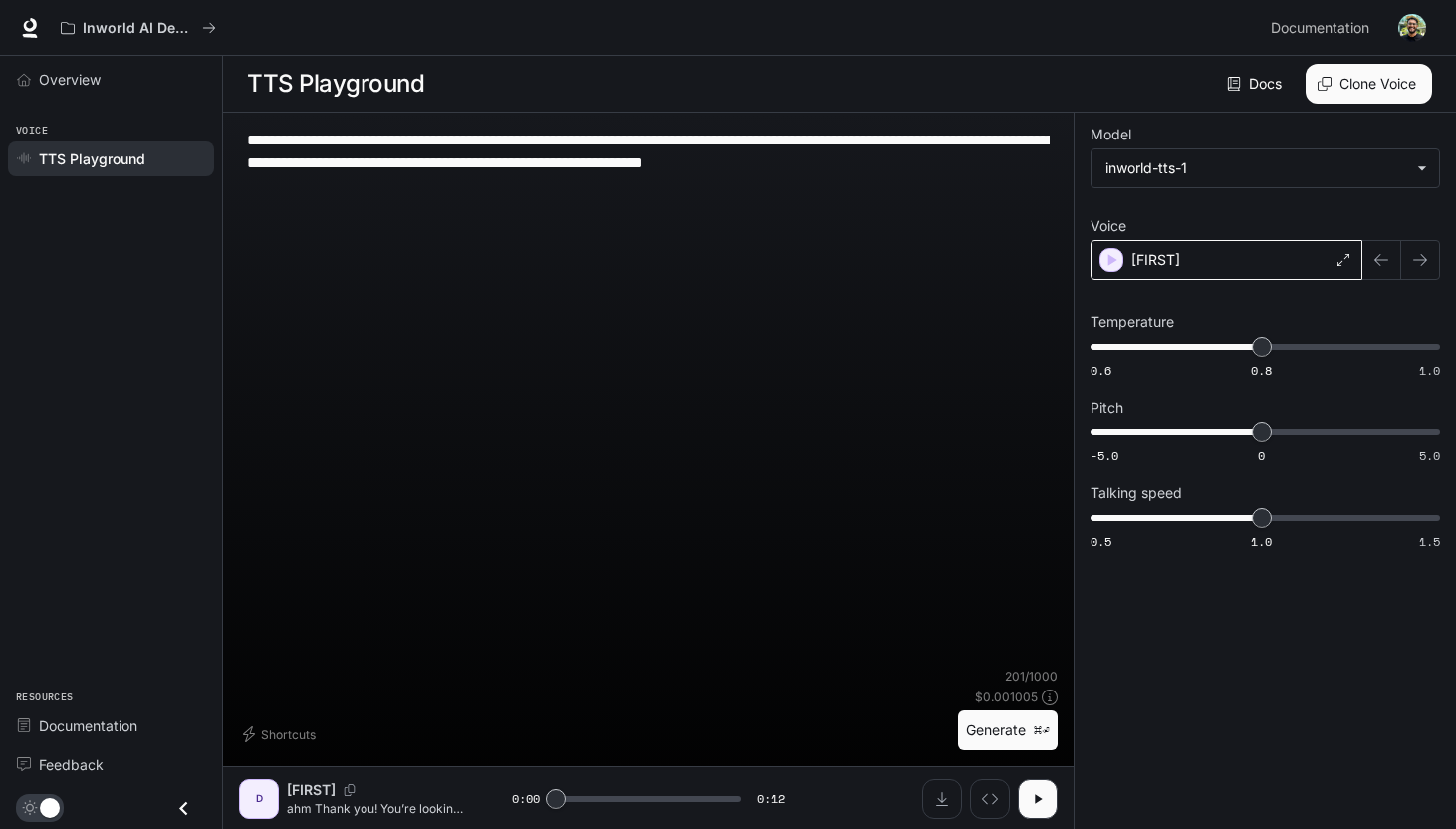 click on "Manav" at bounding box center [1226, 260] 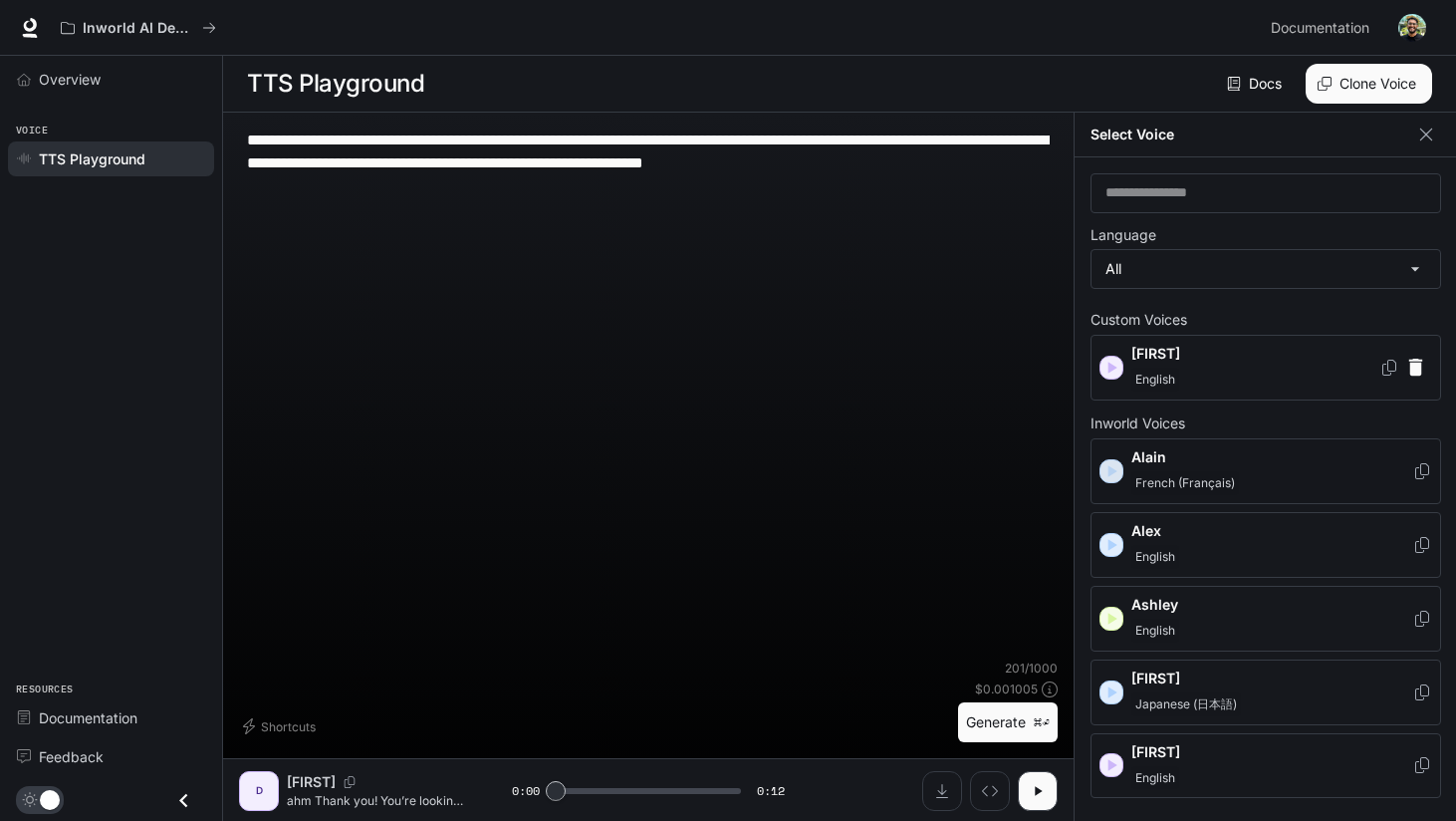 click at bounding box center (1111, 471) 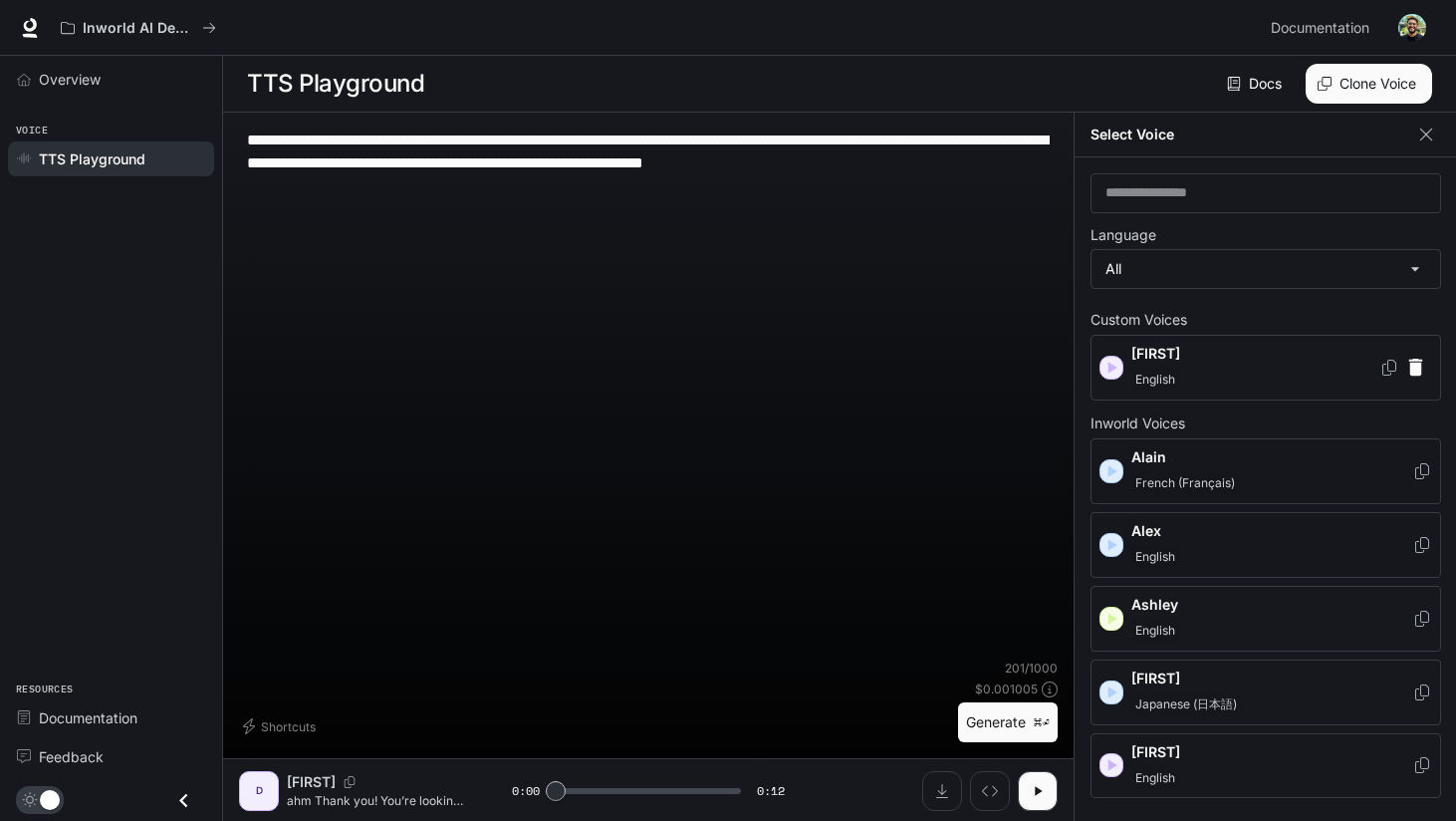 click at bounding box center [1112, 471] 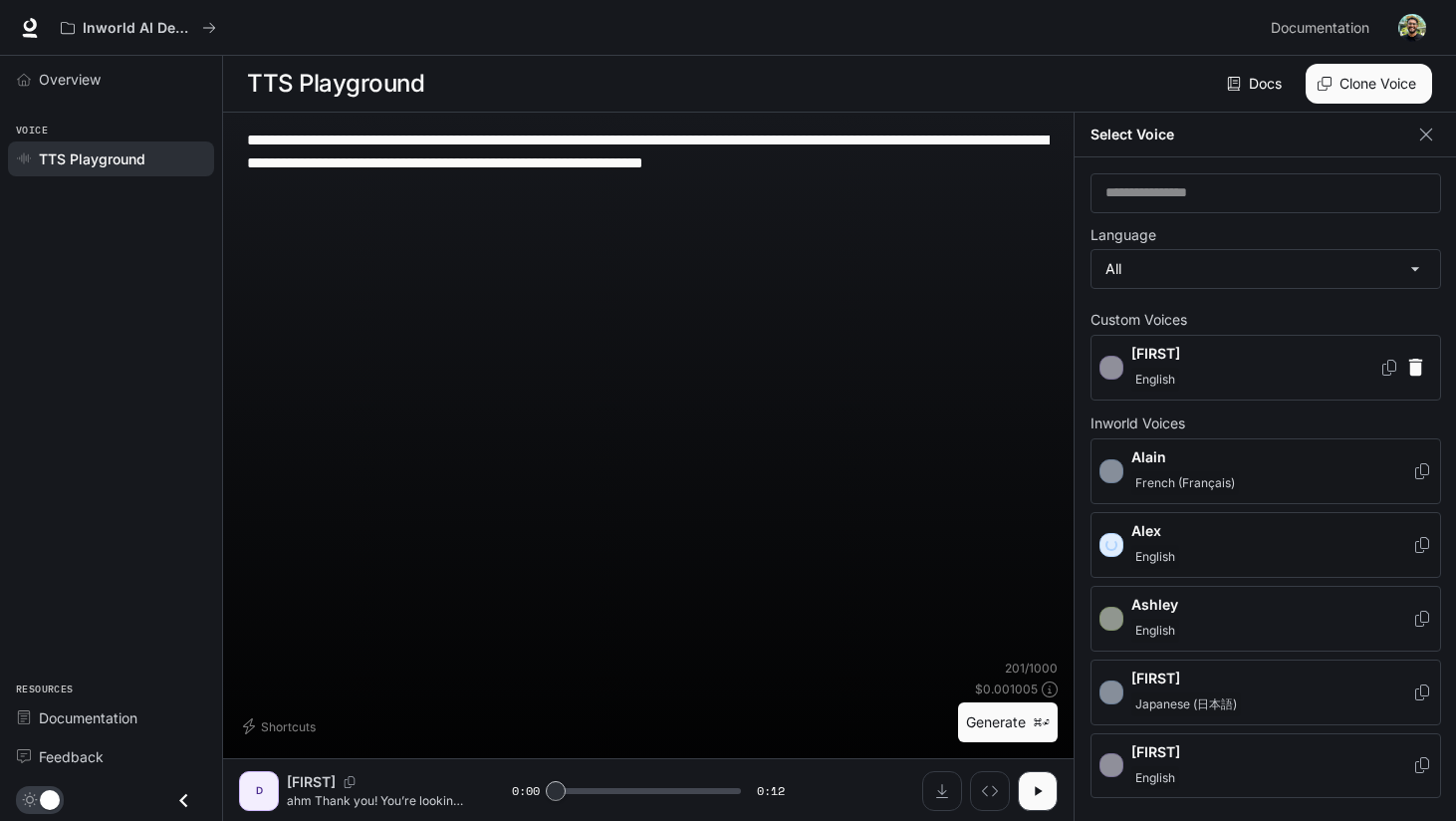 scroll, scrollTop: 0, scrollLeft: 1, axis: horizontal 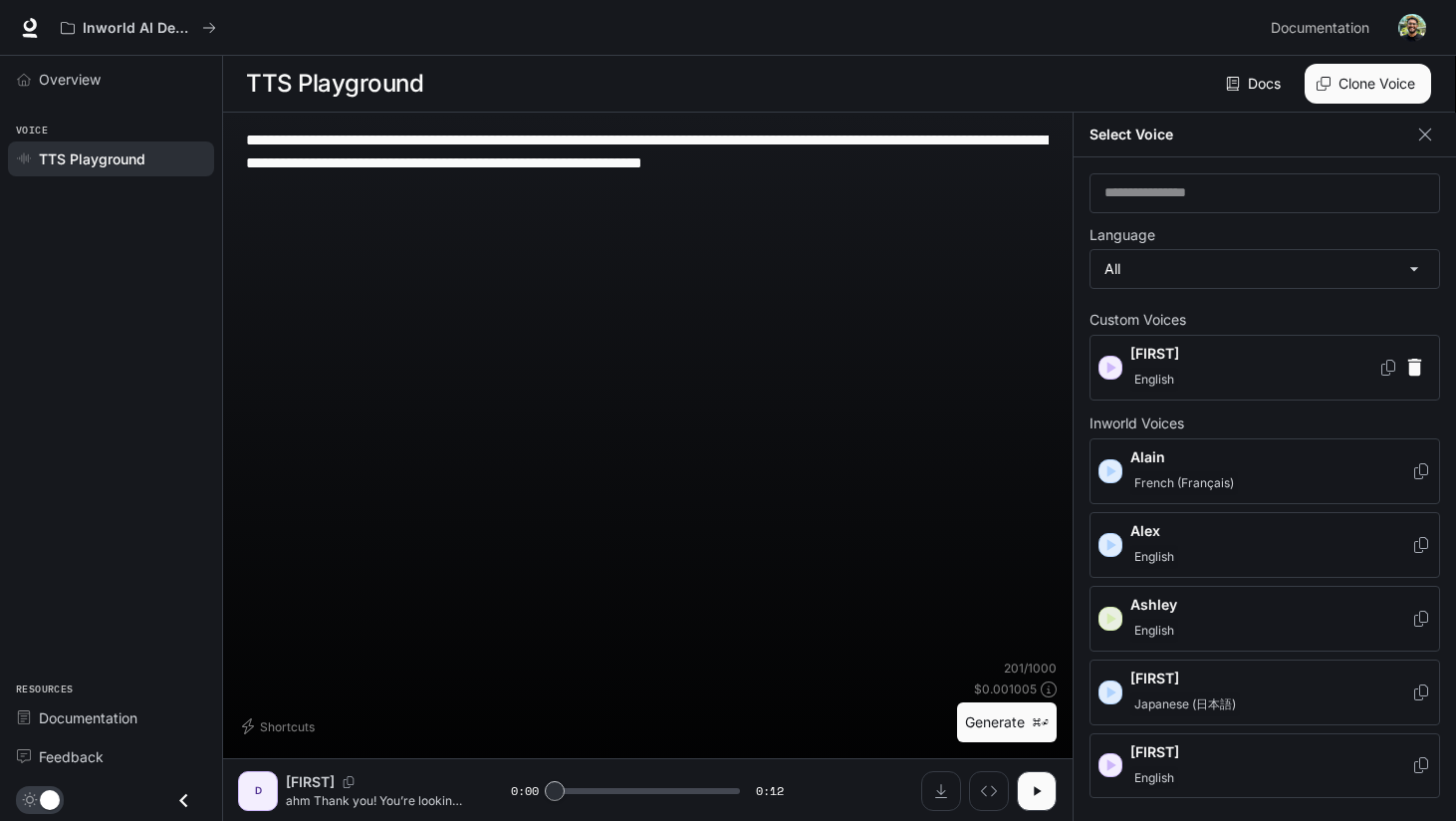 click at bounding box center [1110, 619] 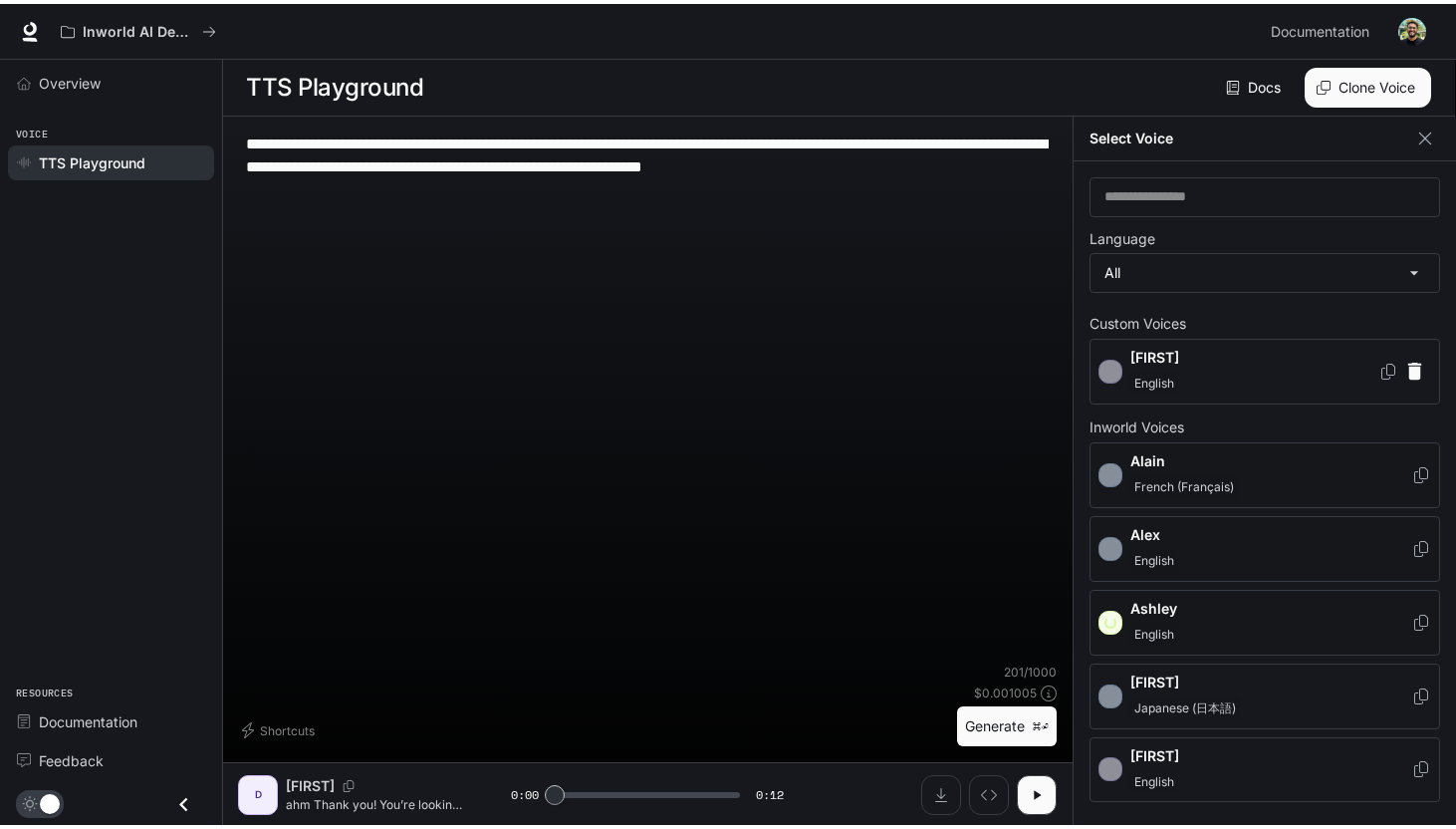 scroll, scrollTop: 0, scrollLeft: 0, axis: both 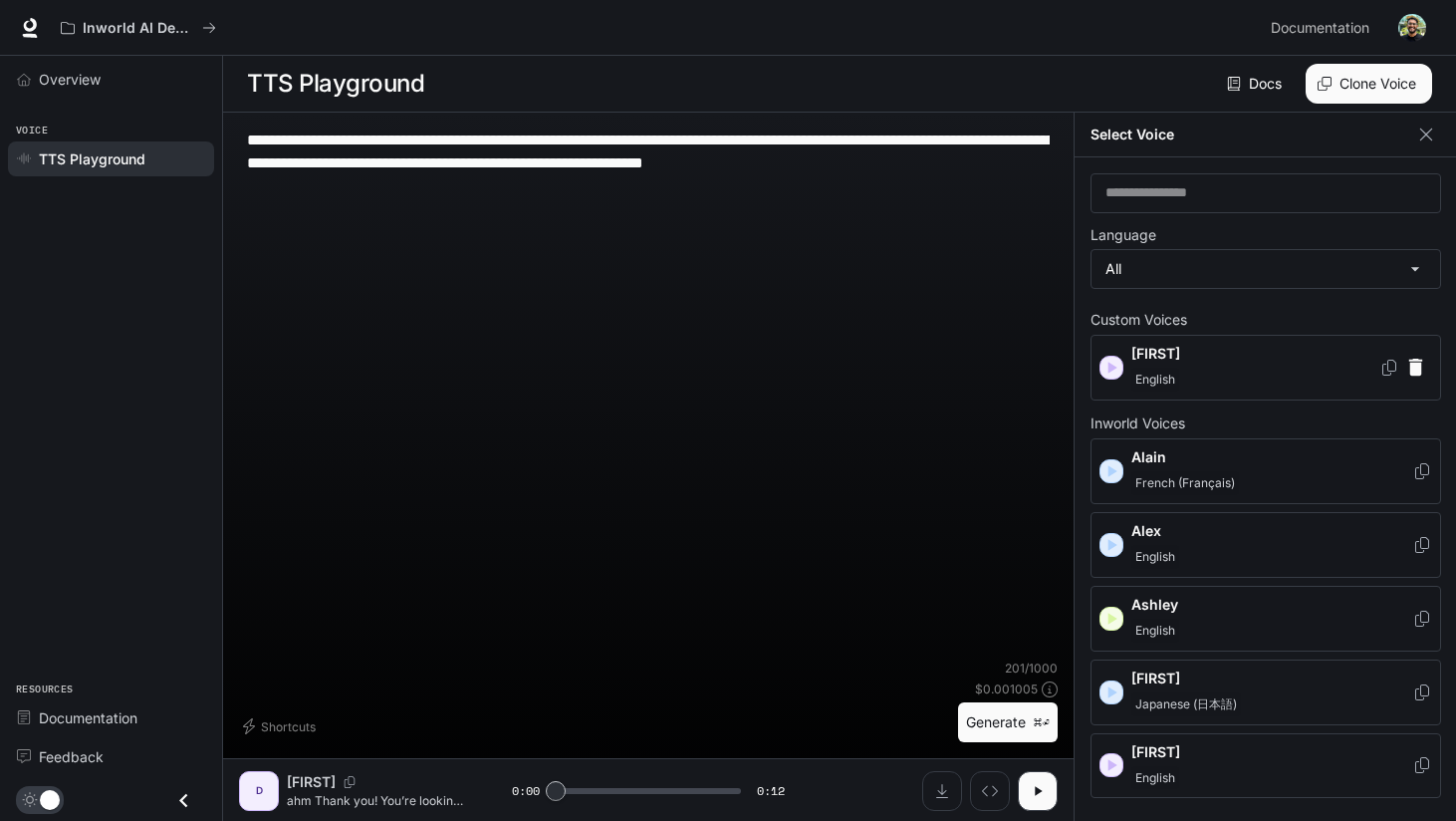 click on "English" at bounding box center [1255, 380] 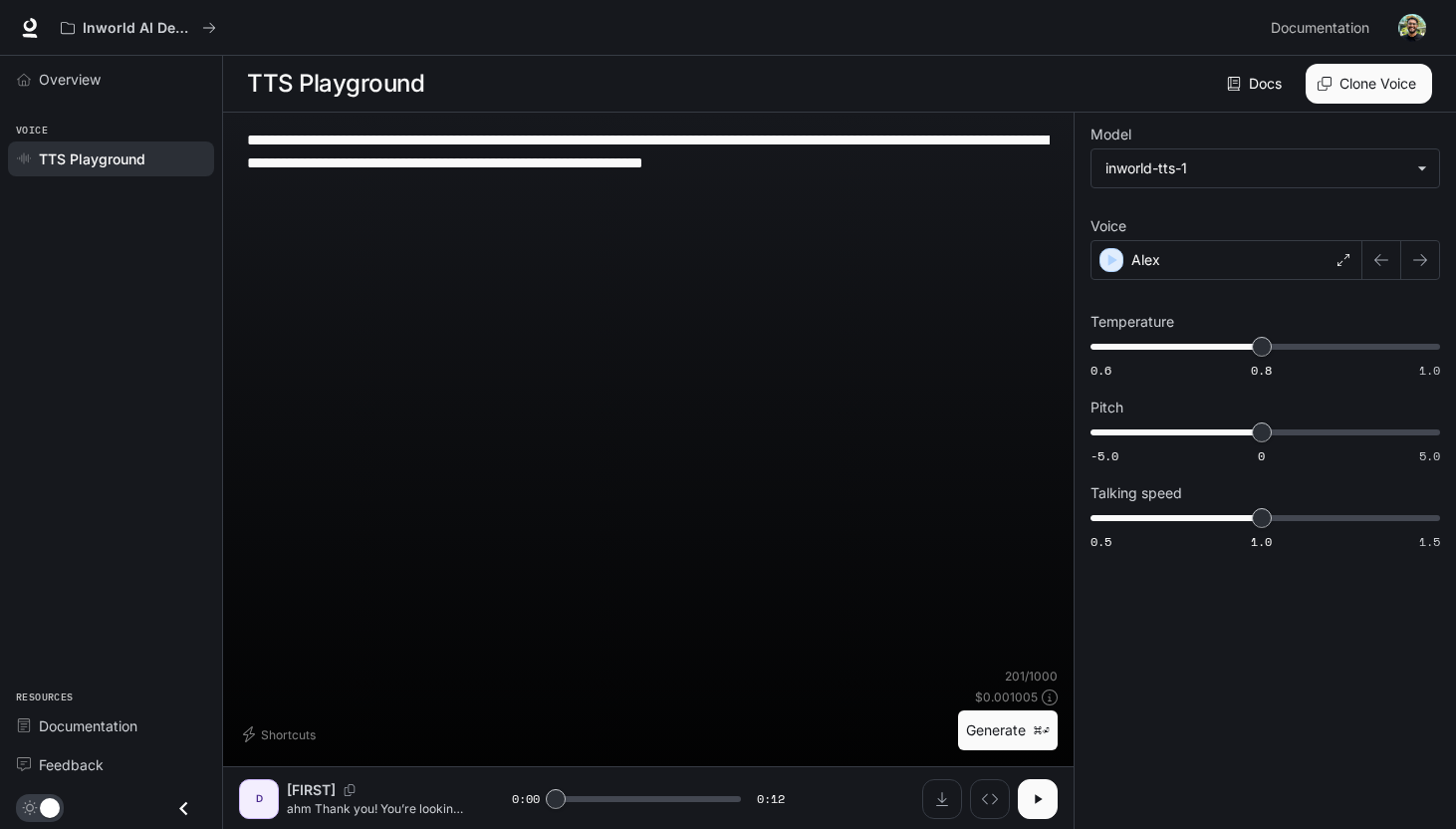 click at bounding box center (1038, 799) 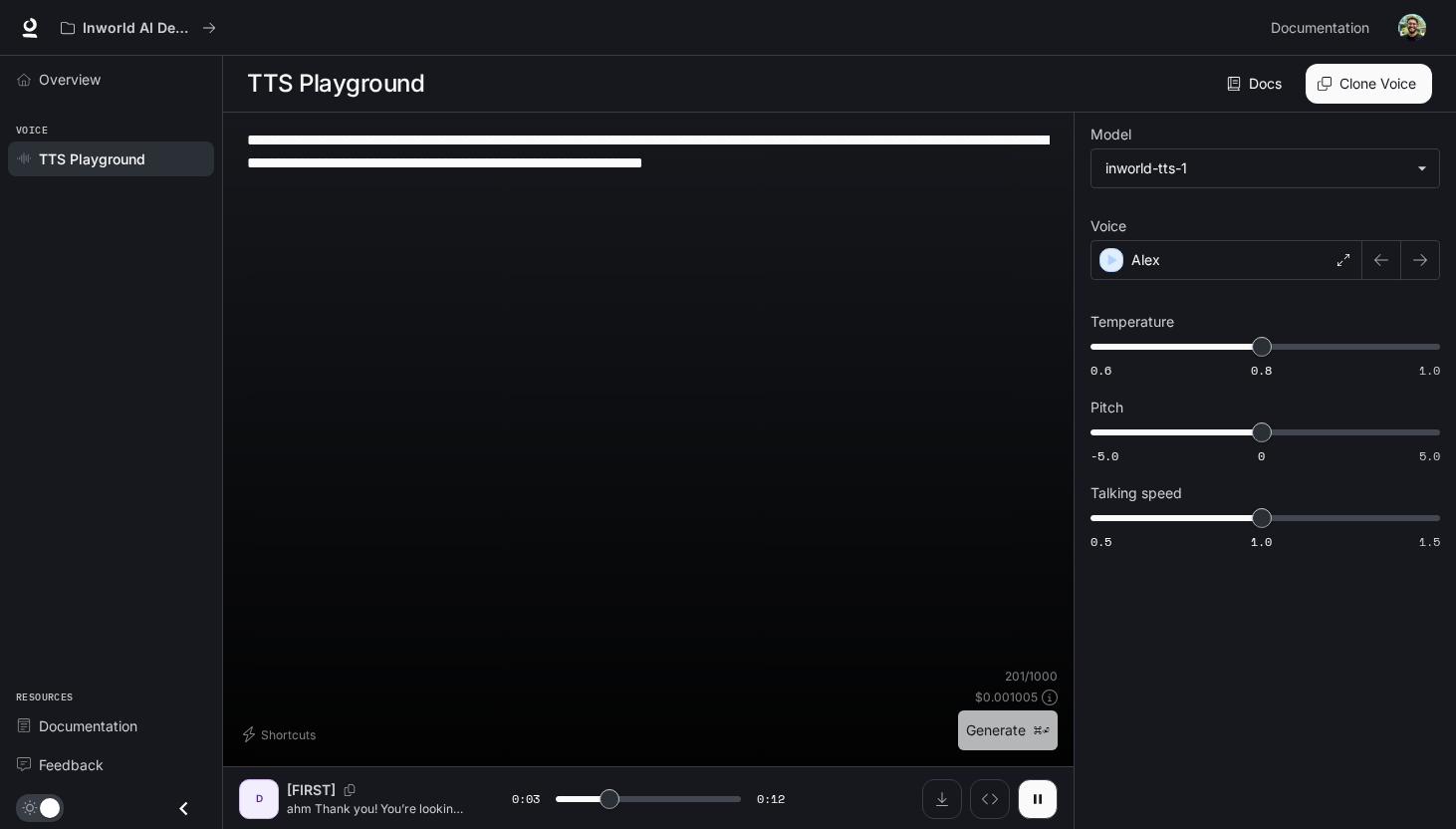click on "Generate ⌘⏎" at bounding box center [1008, 730] 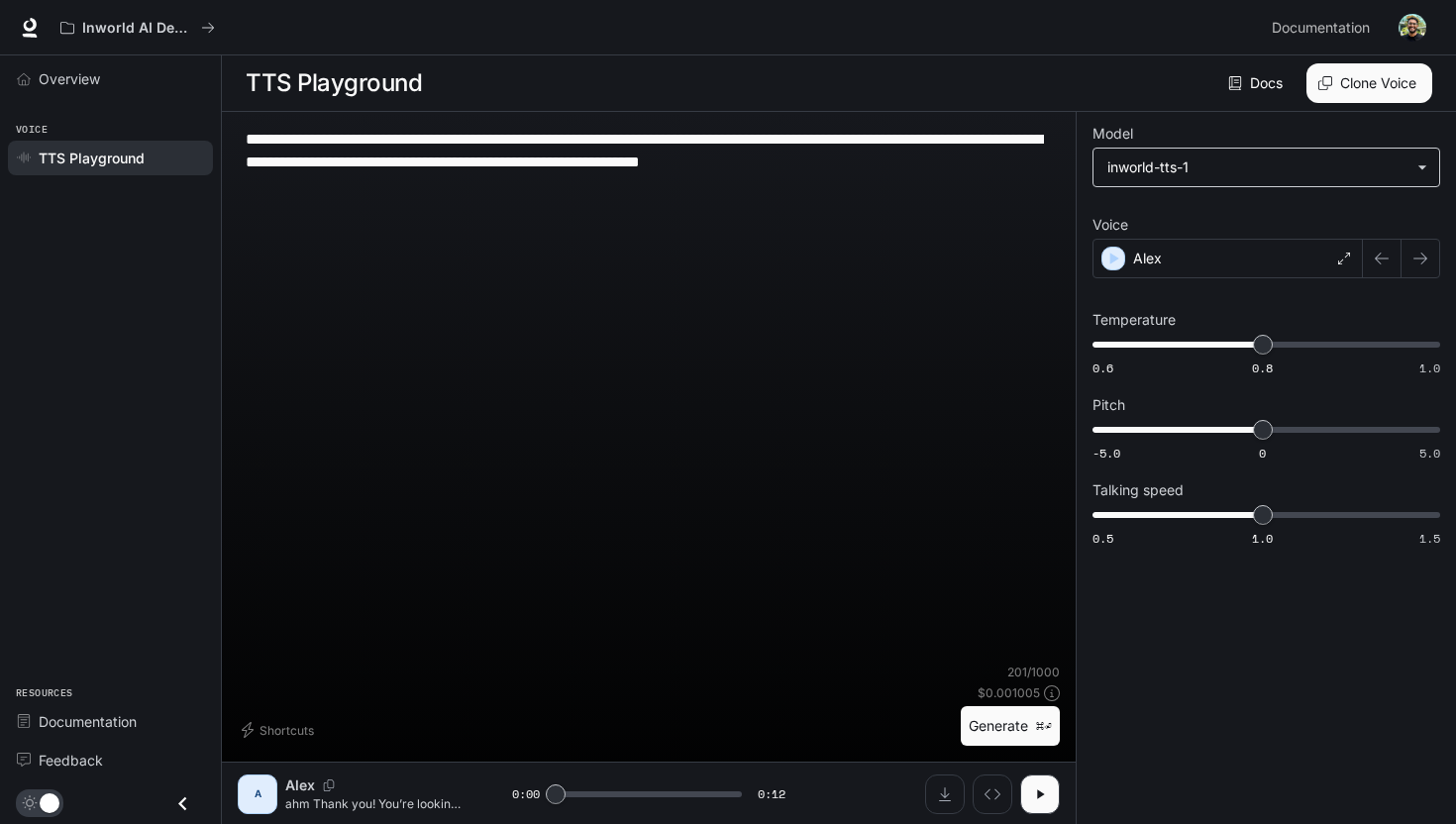 click on "**********" at bounding box center (728, 412) 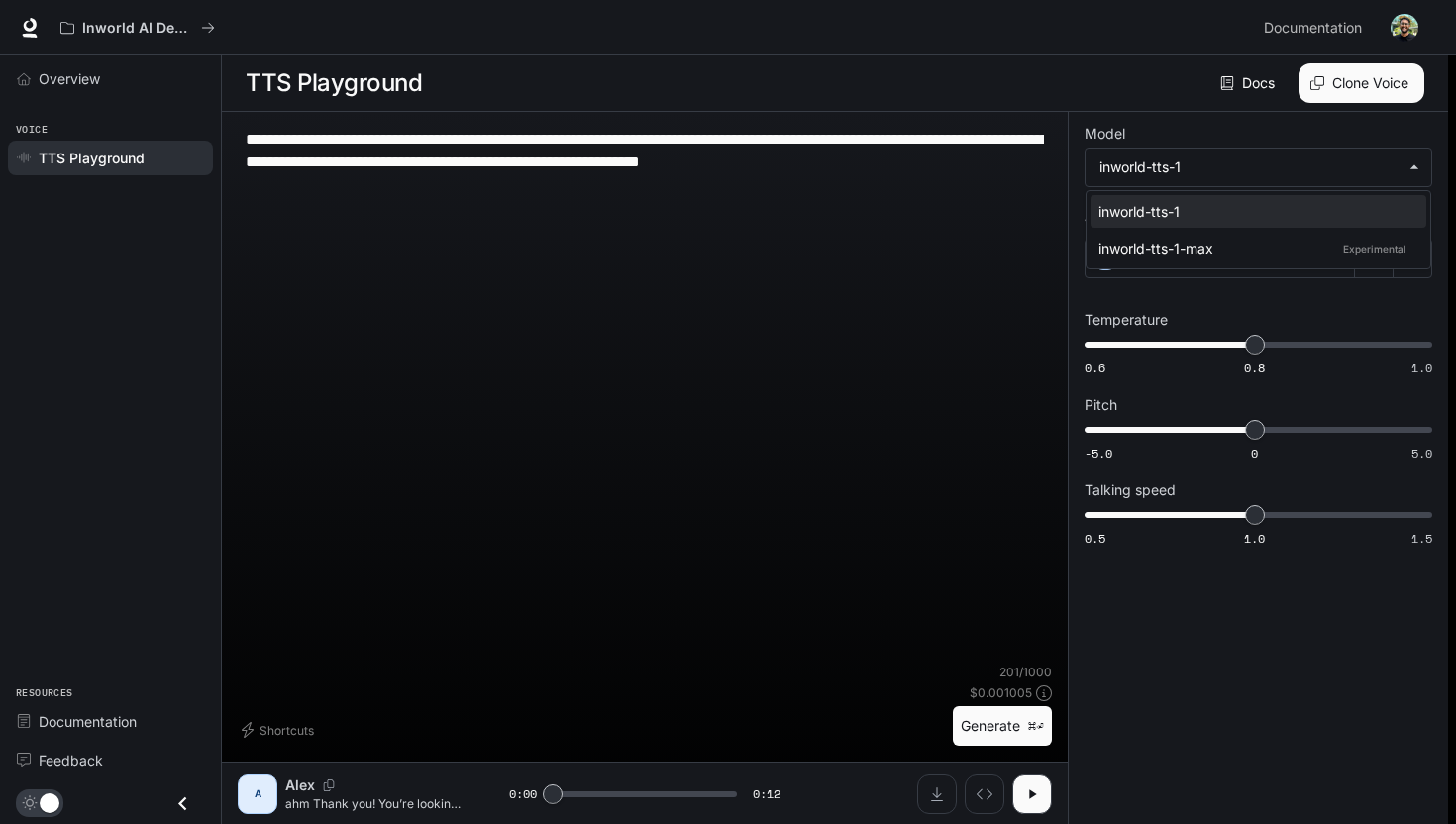 click at bounding box center [728, 412] 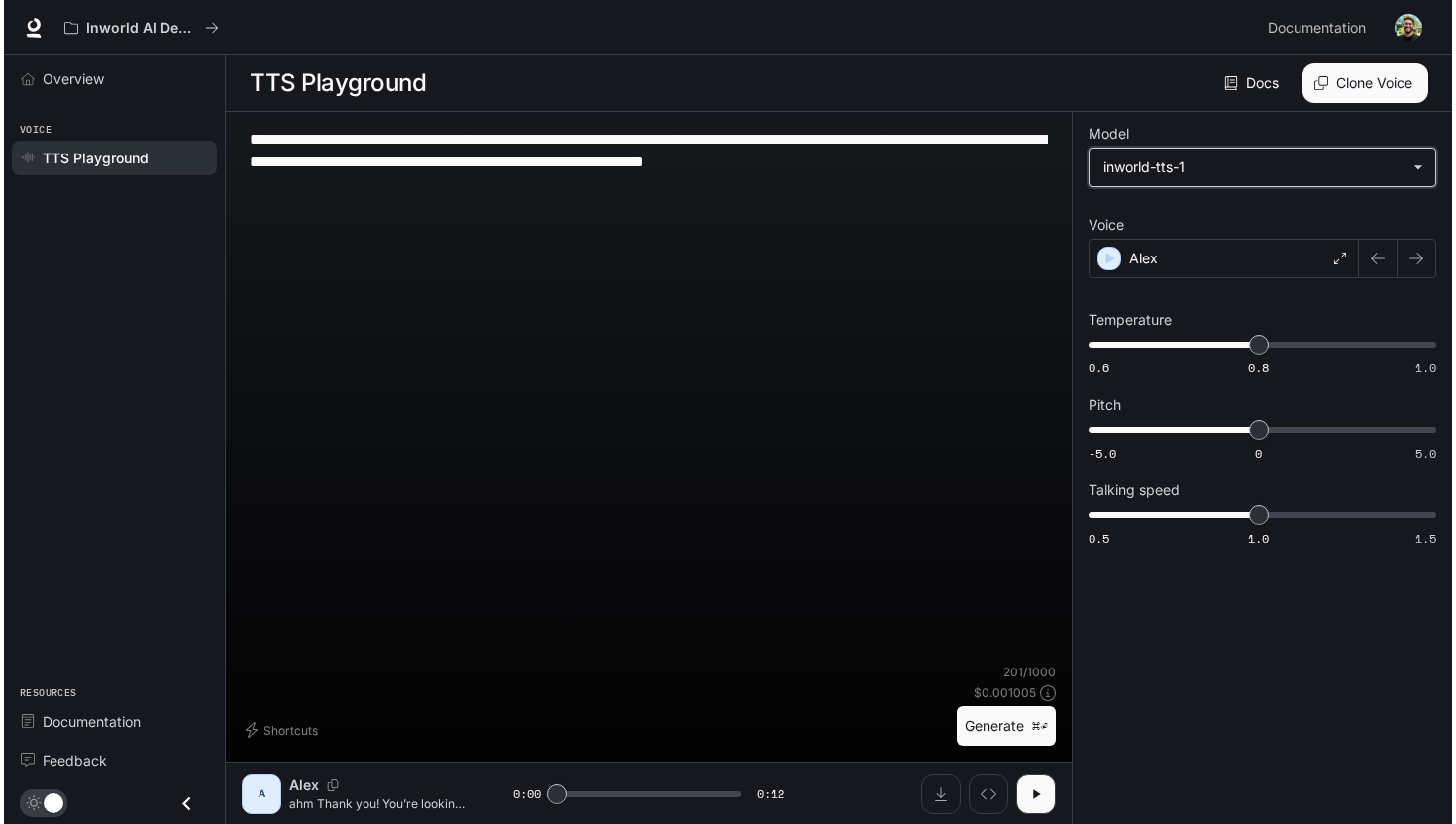 scroll, scrollTop: 1, scrollLeft: 0, axis: vertical 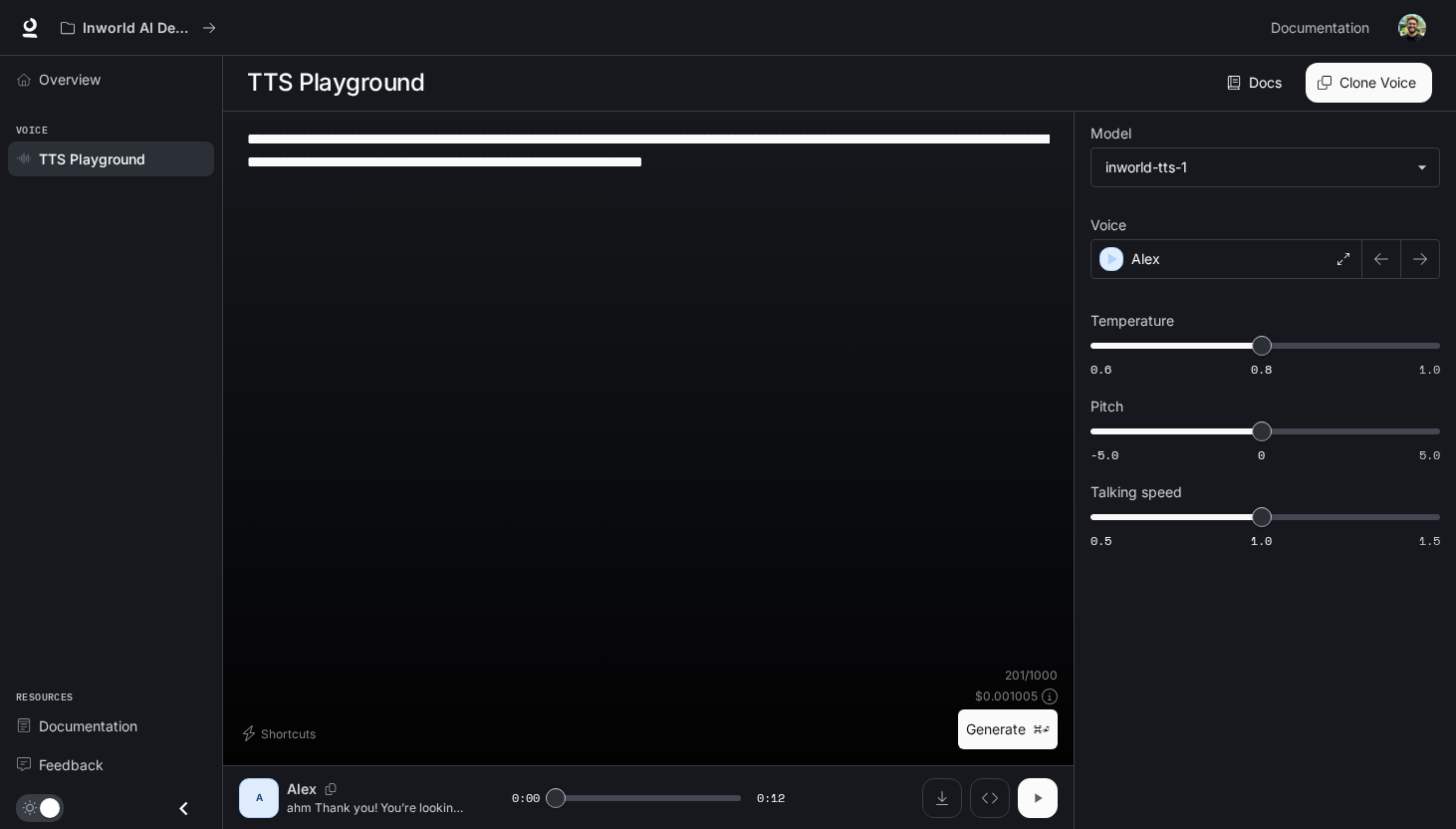 click at bounding box center [1038, 798] 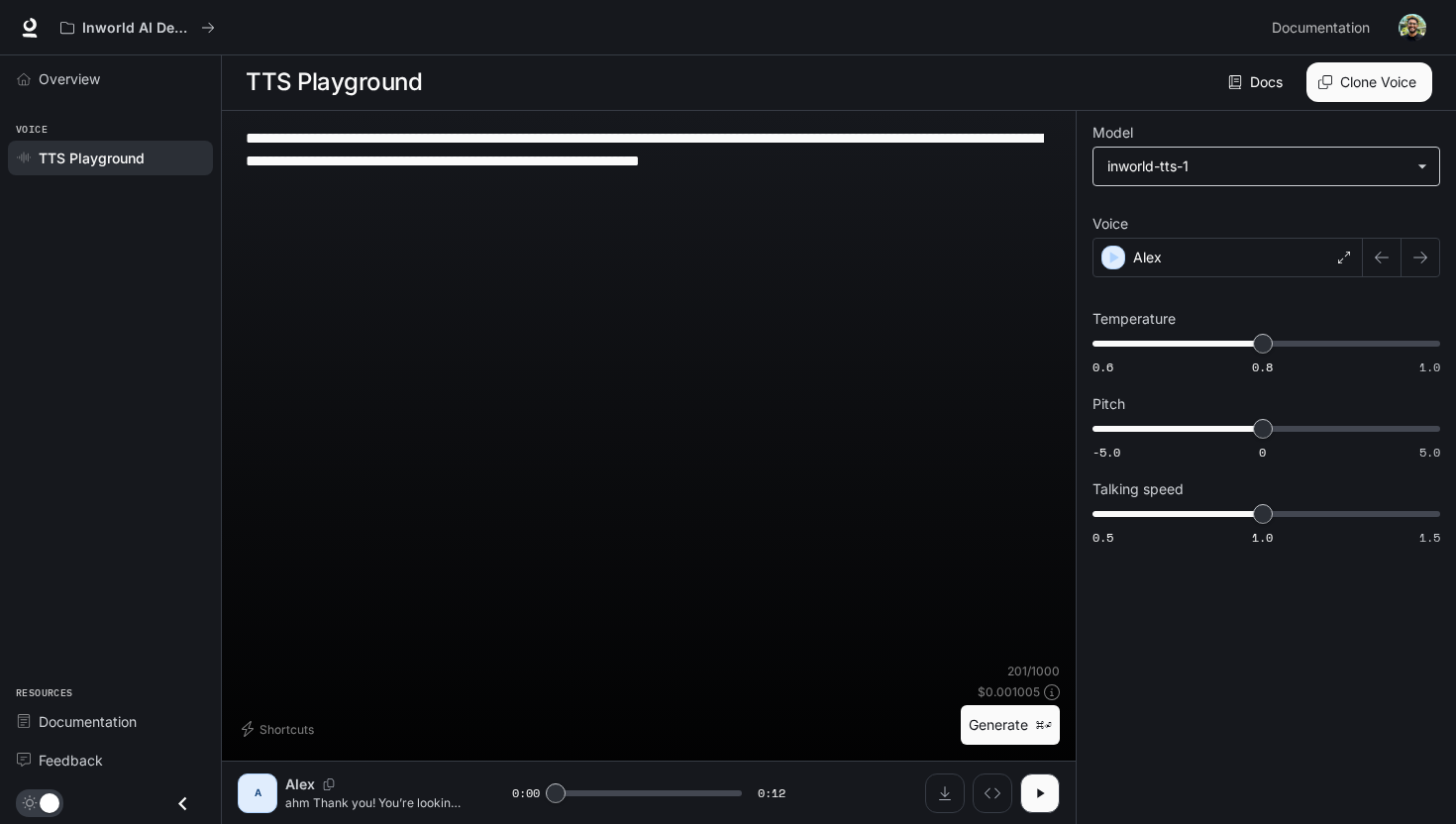 click on "**********" at bounding box center [728, 411] 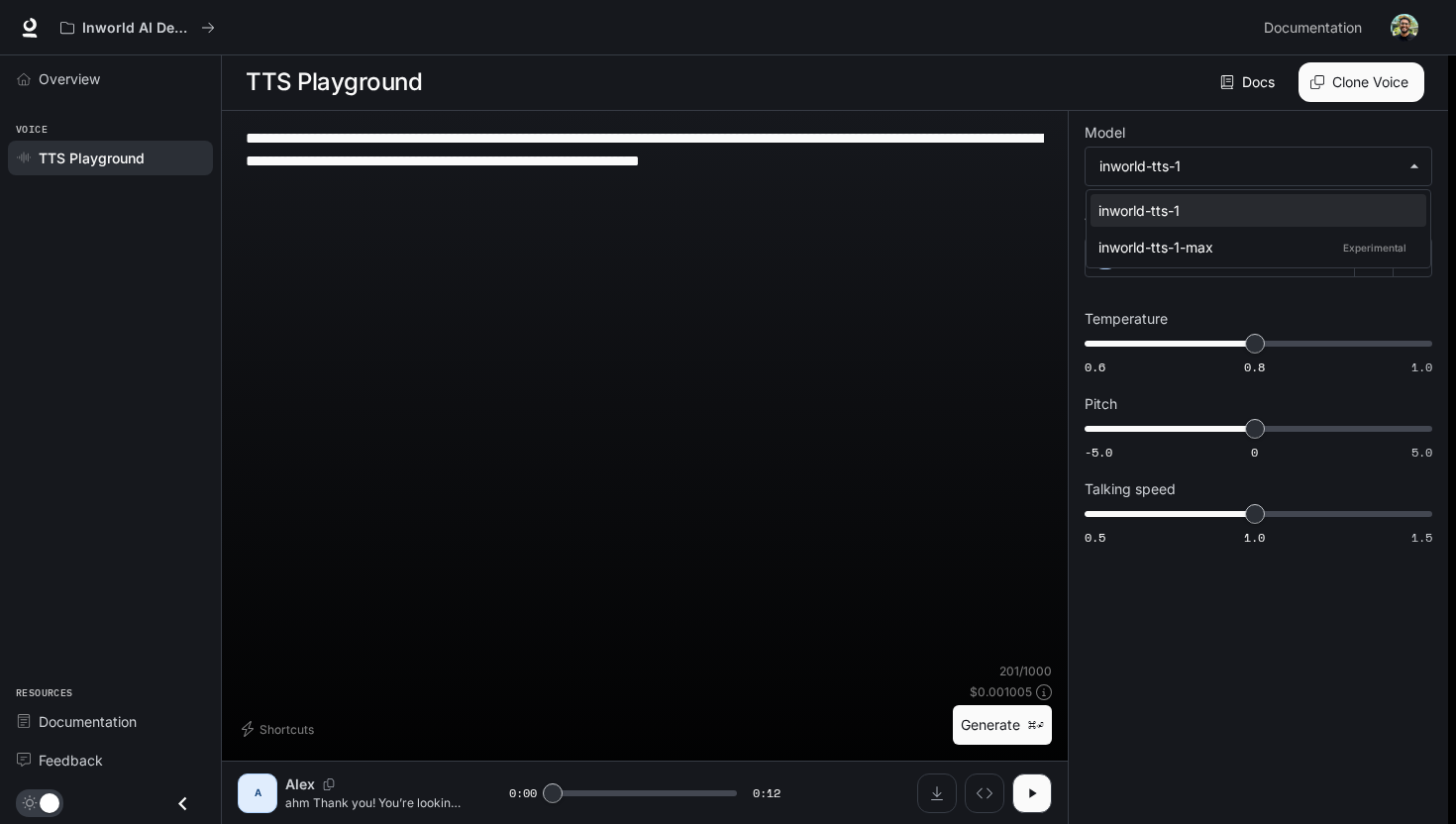 click at bounding box center (728, 412) 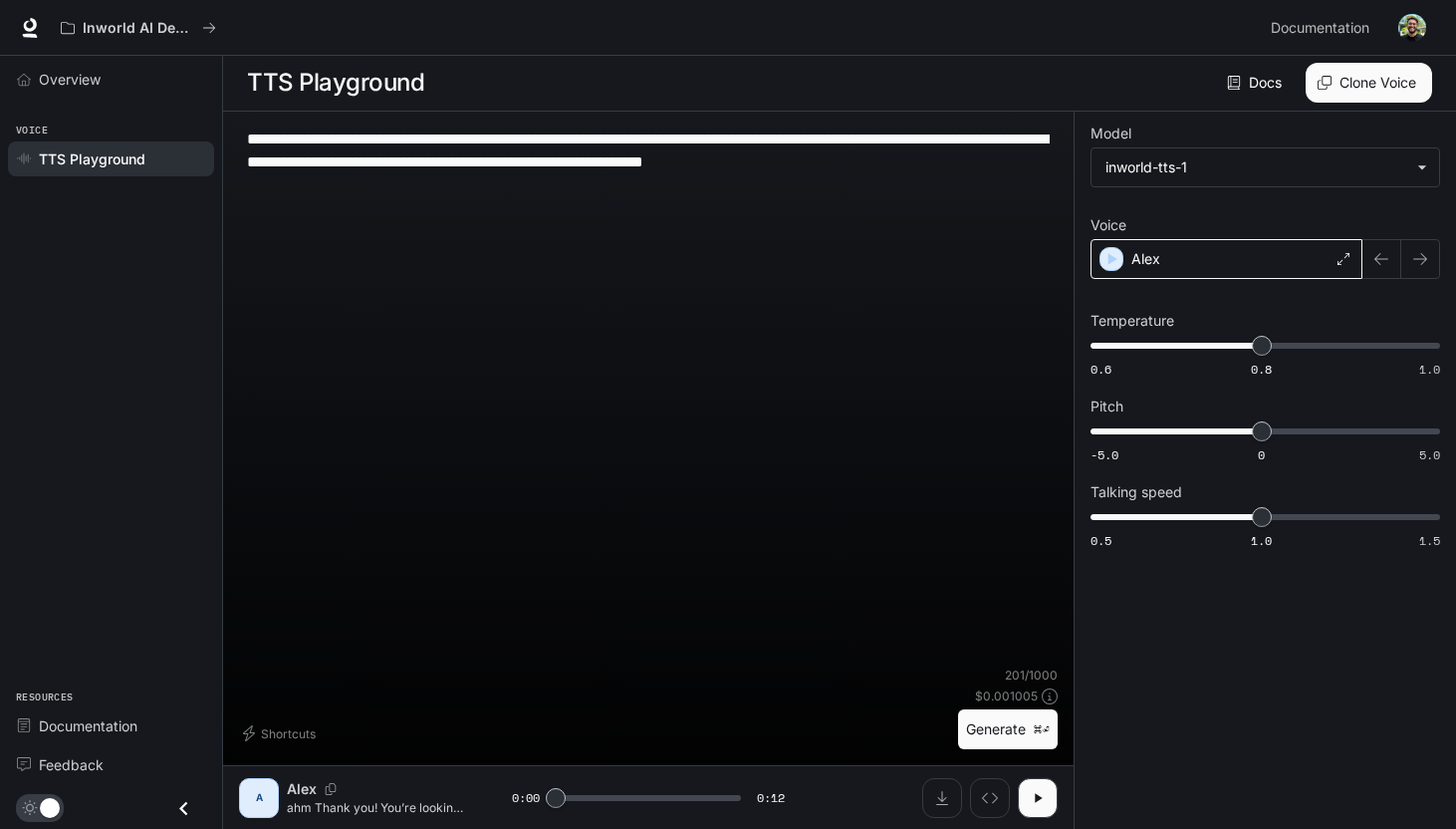click on "Alex" at bounding box center [1226, 259] 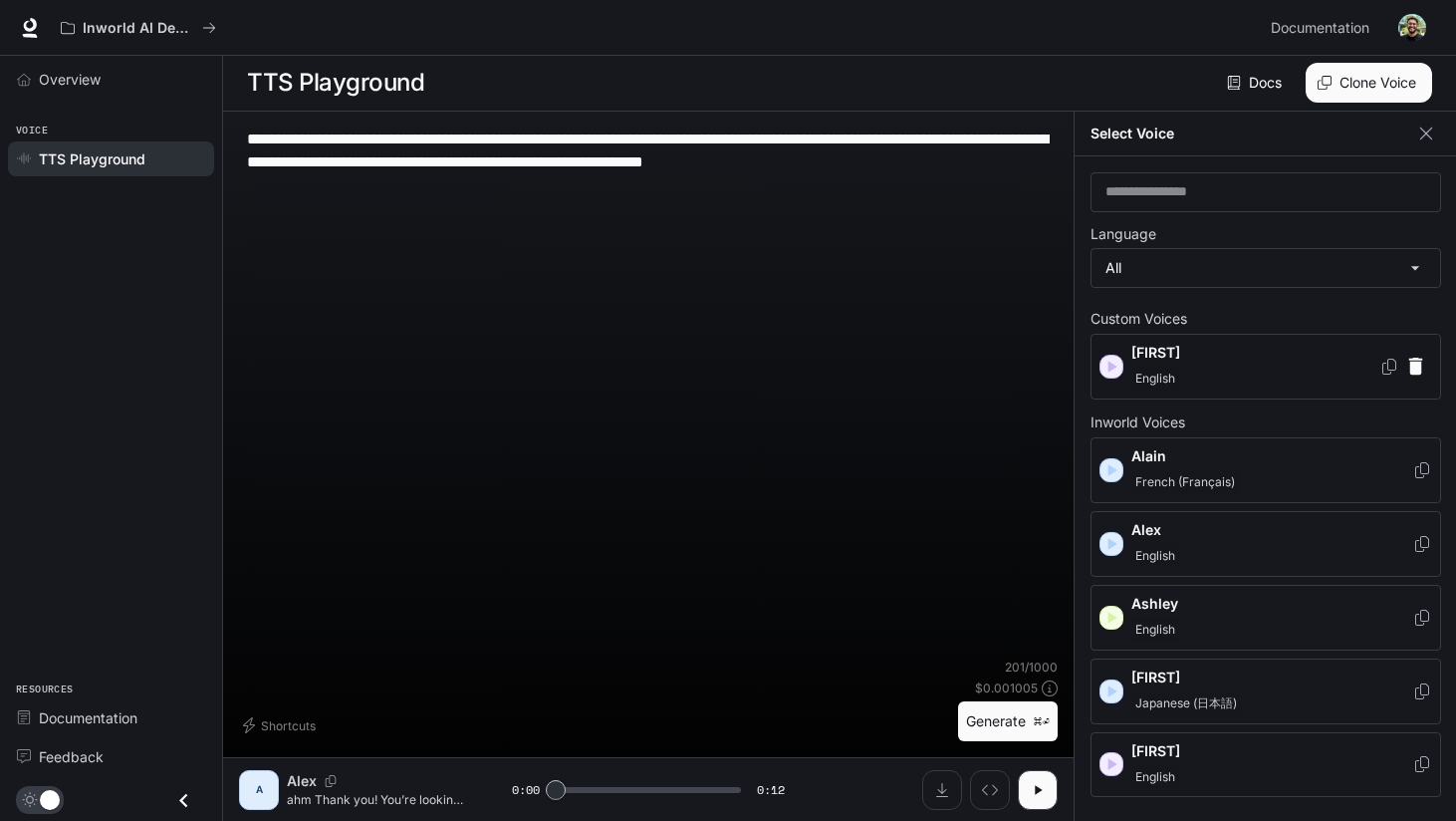 click on "English" at bounding box center (1255, 379) 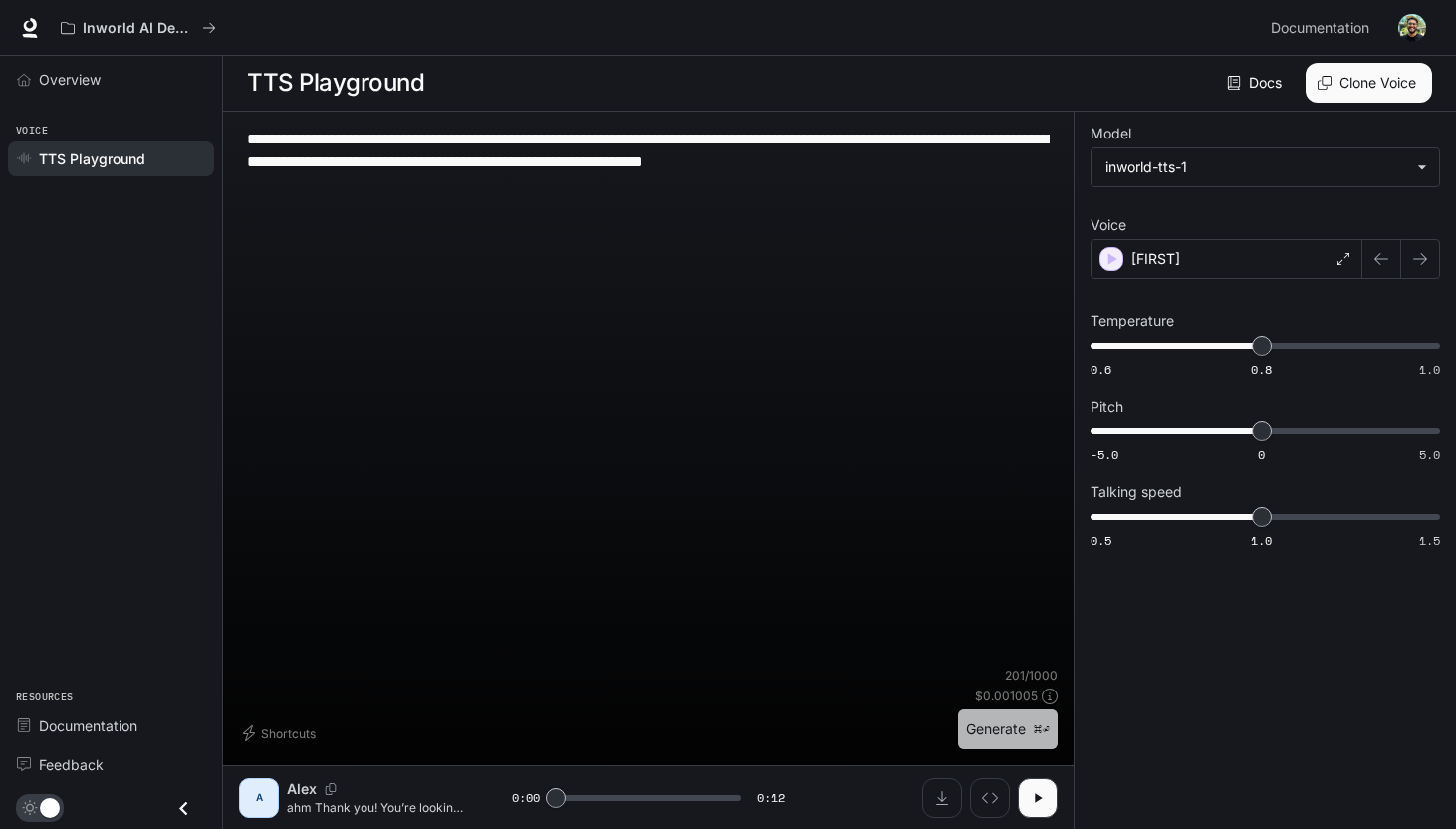 click on "Generate ⌘⏎" at bounding box center (1008, 729) 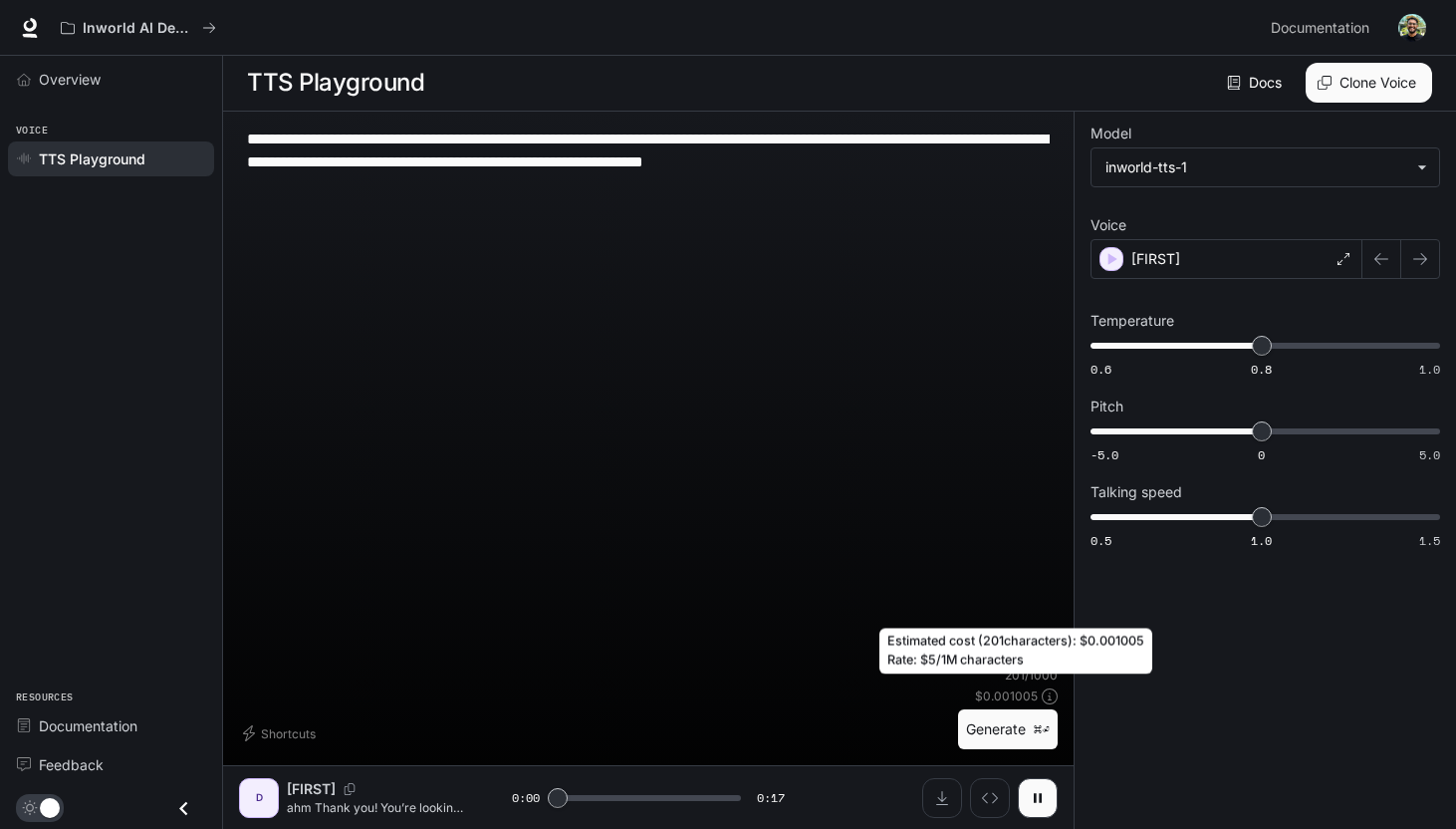 click on "Estimated cost ( 201  characters): $ 0.001005 Rate: $5/1M characters" at bounding box center (1016, 652) 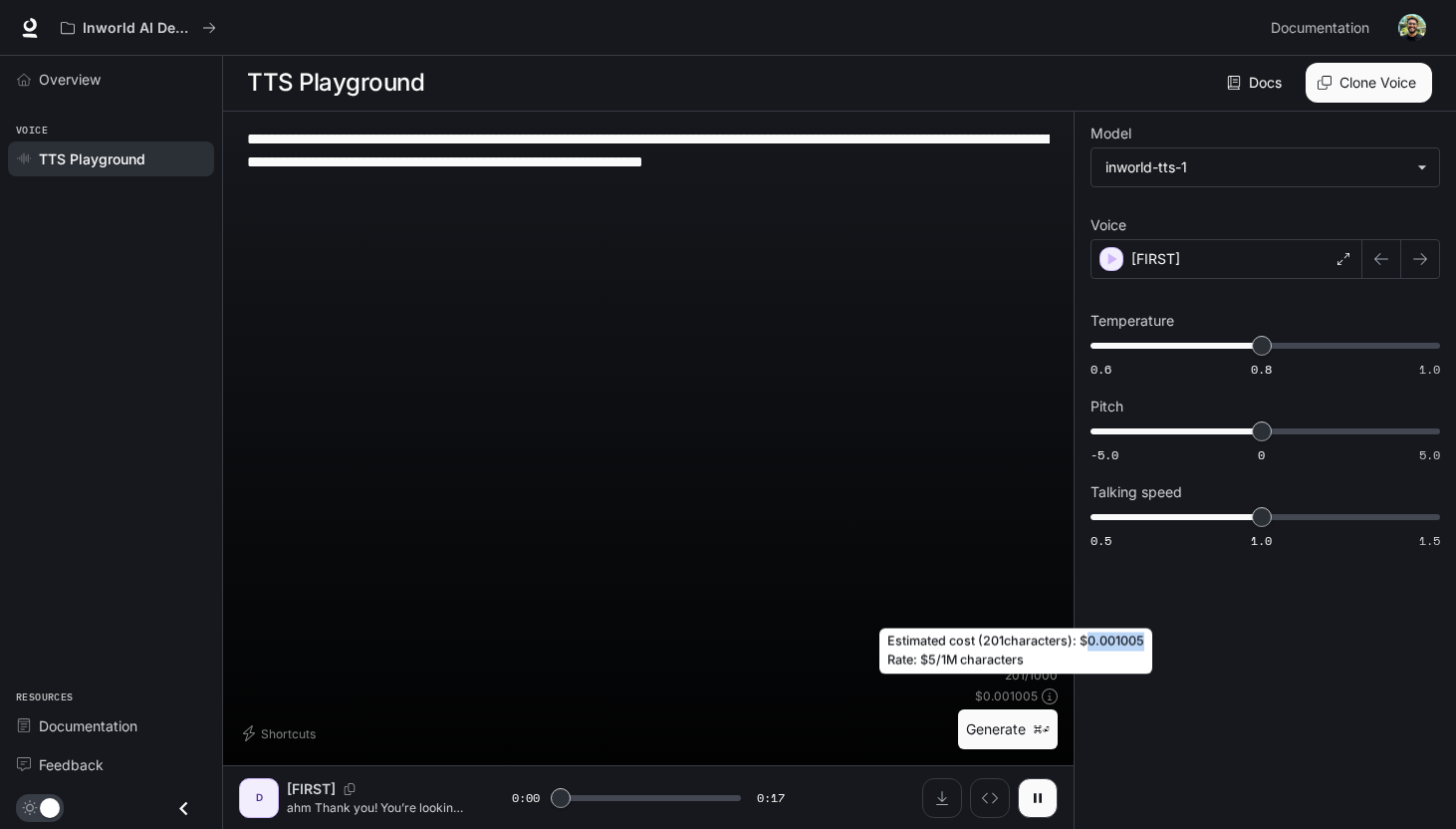 click on "Estimated cost ( 201  characters): $ 0.001005 Rate: $5/1M characters" at bounding box center (1016, 652) 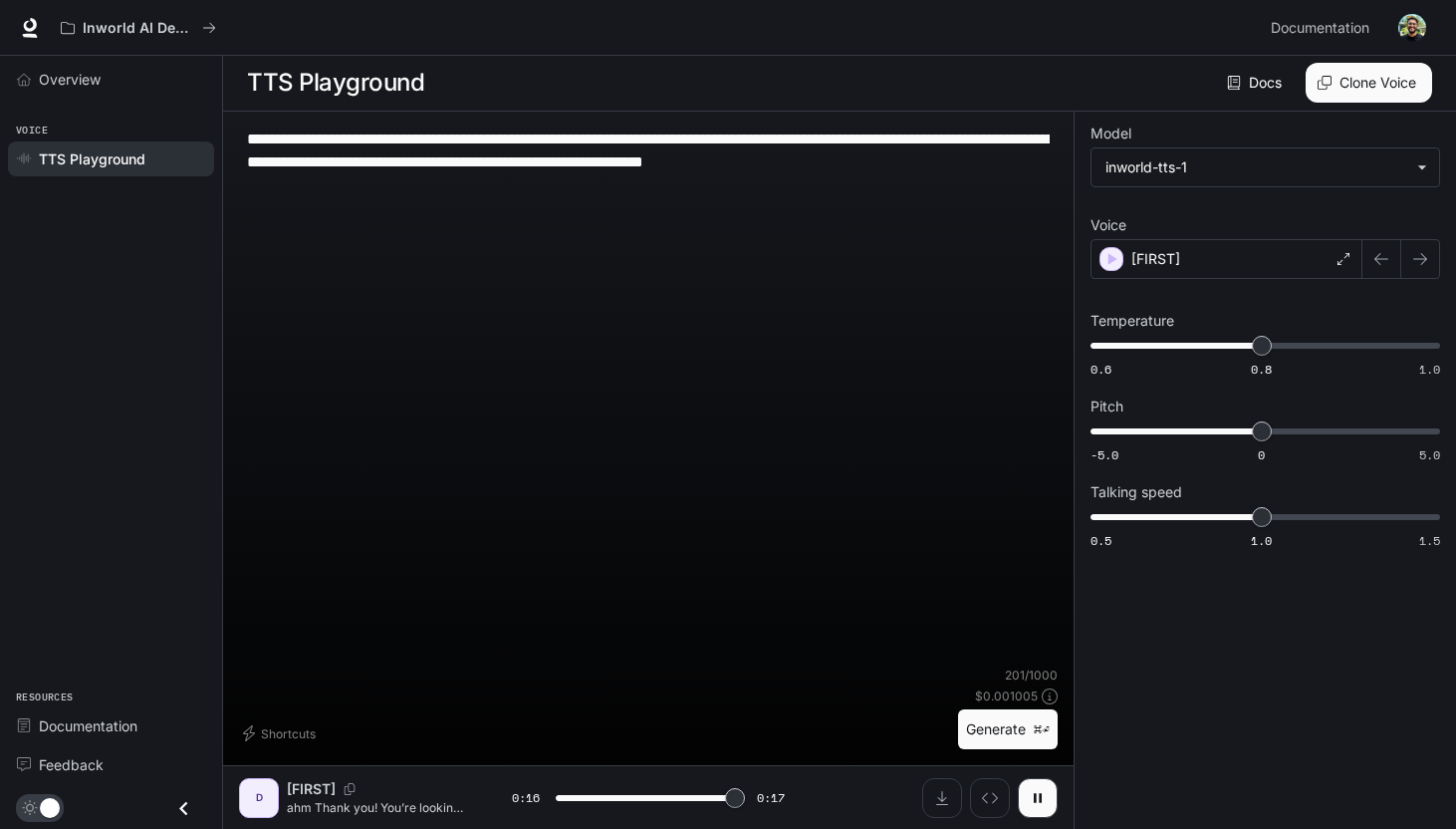 click on "**********" at bounding box center (648, 161) 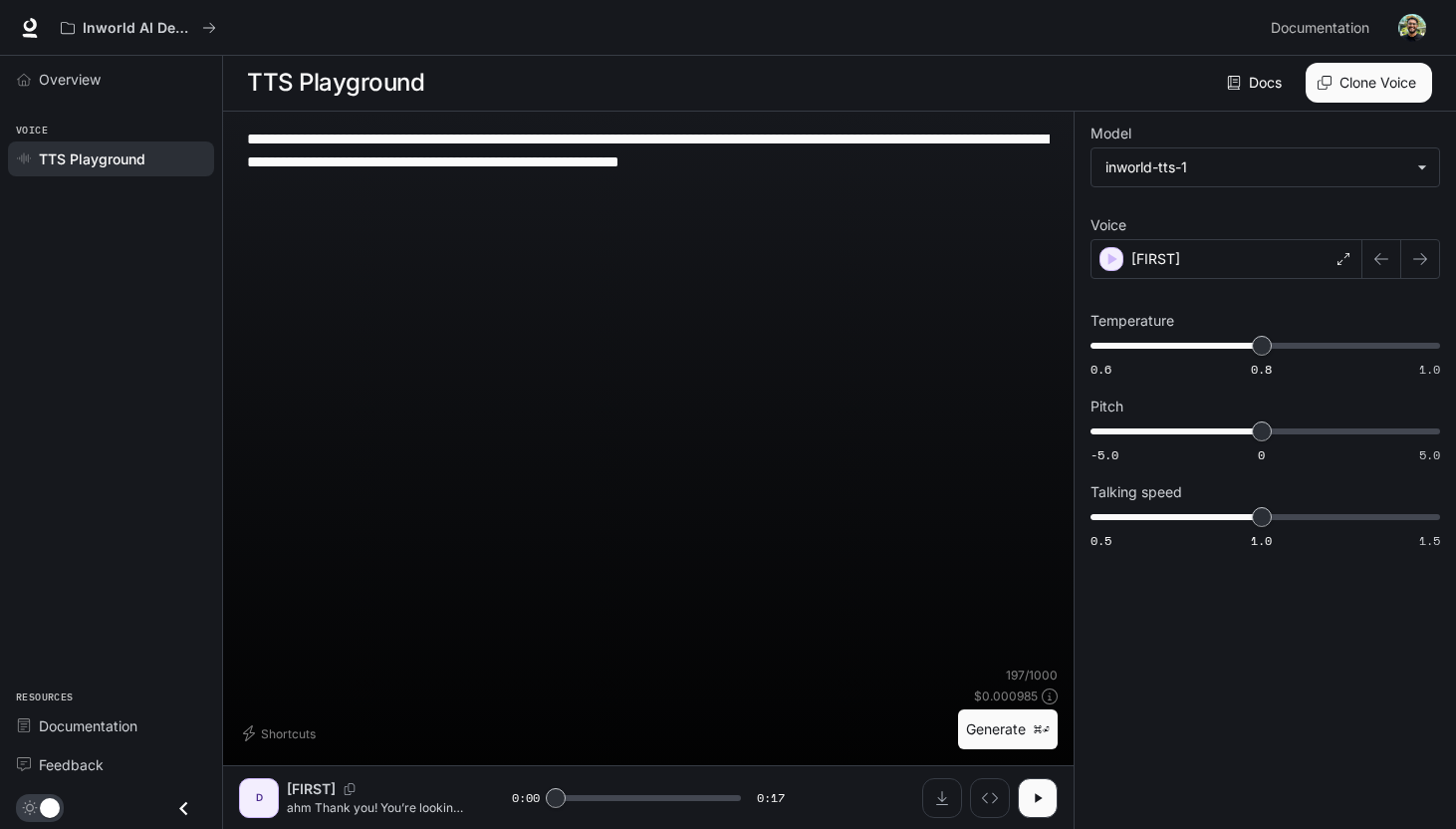 type on "**********" 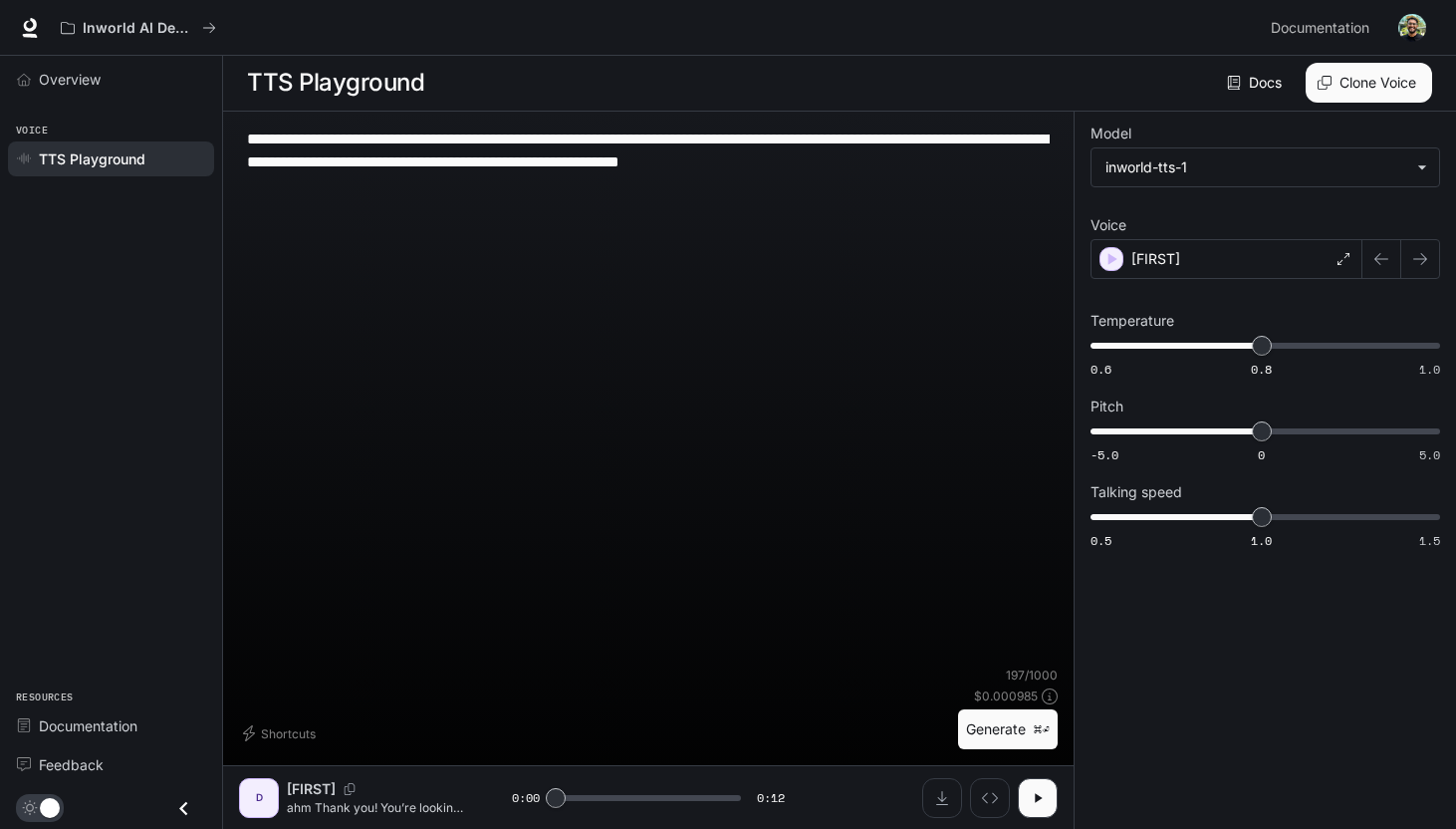click at bounding box center (1412, 28) 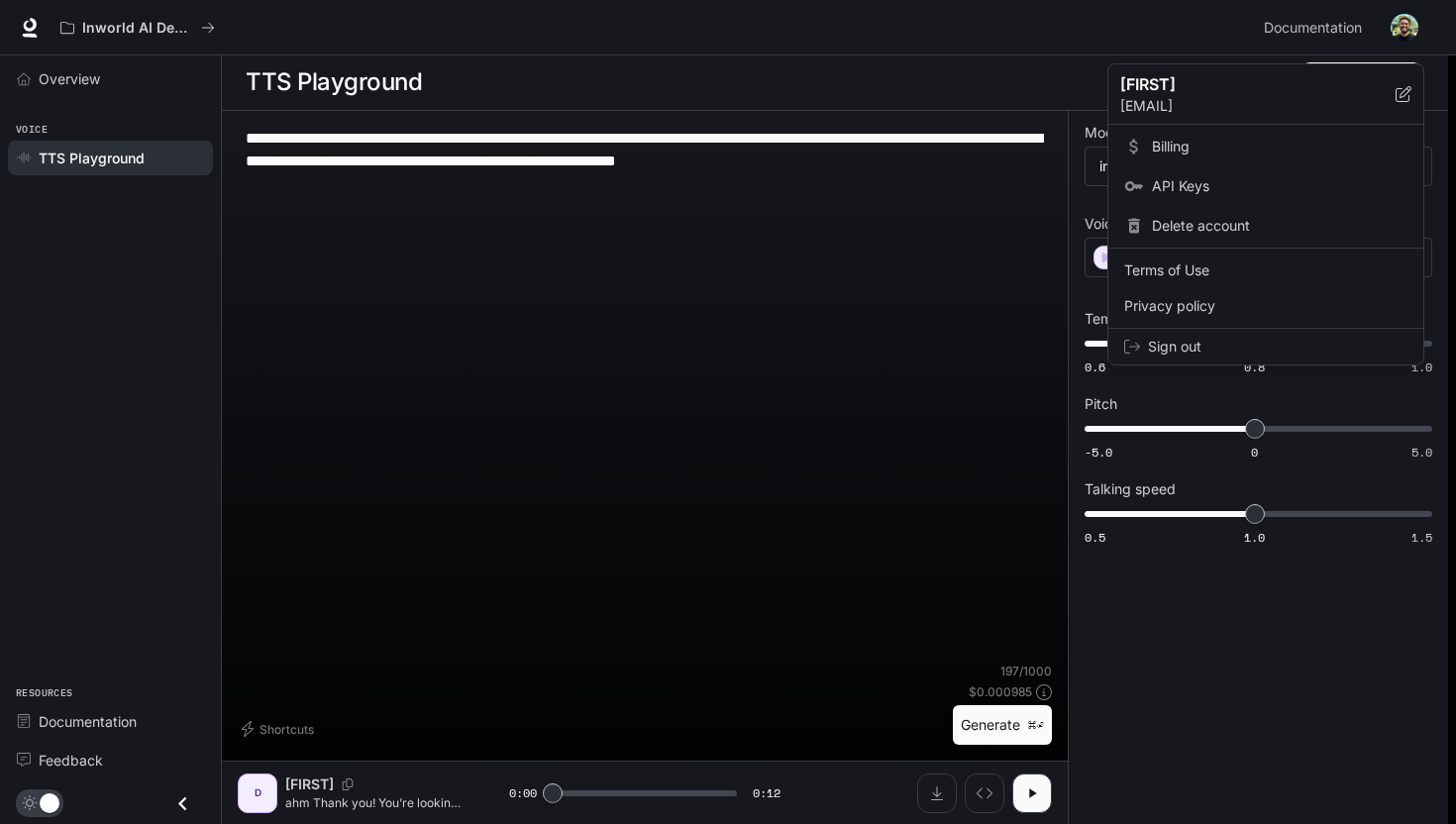 click on "Billing" at bounding box center [1280, 147] 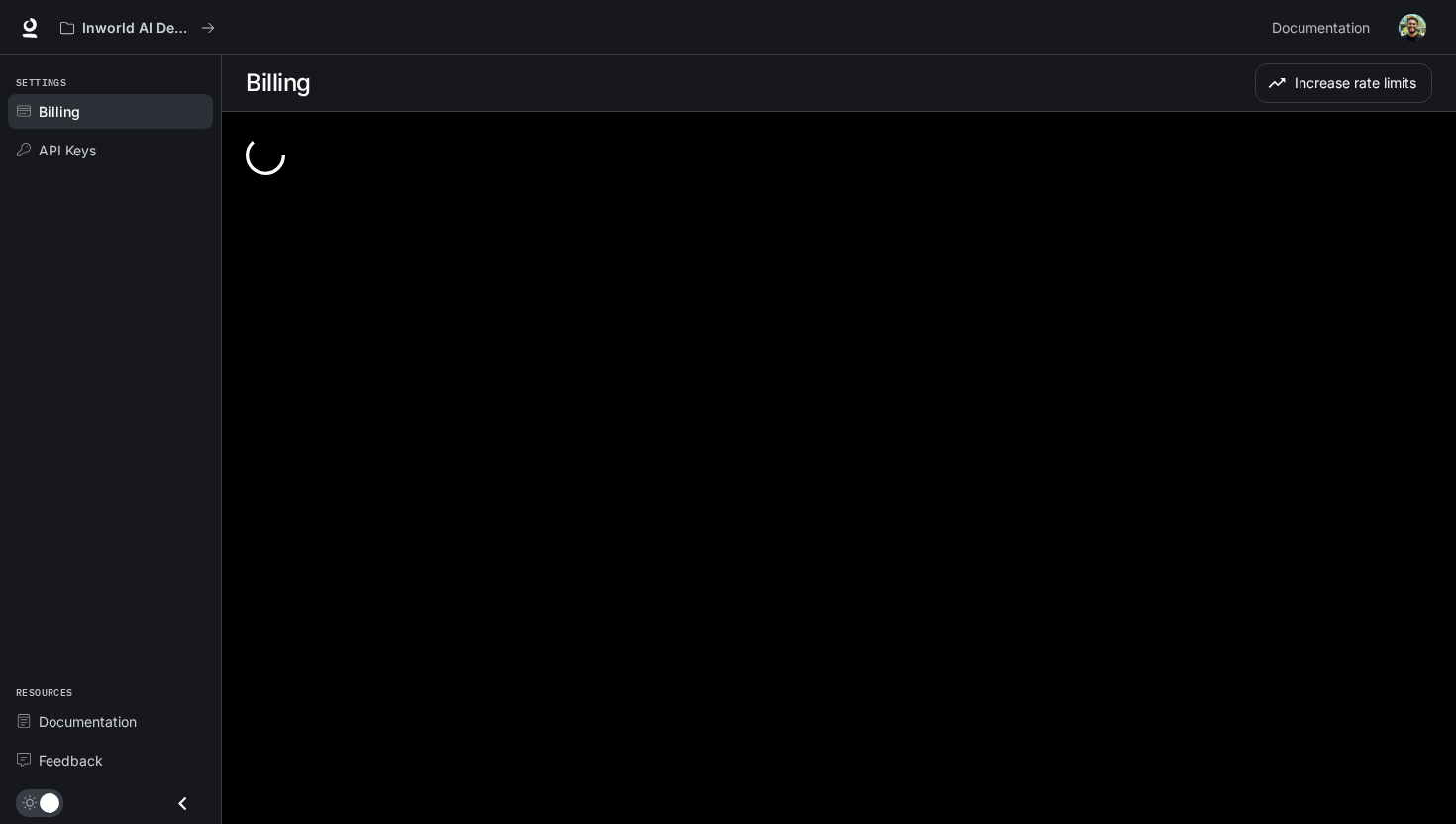 scroll, scrollTop: 0, scrollLeft: 0, axis: both 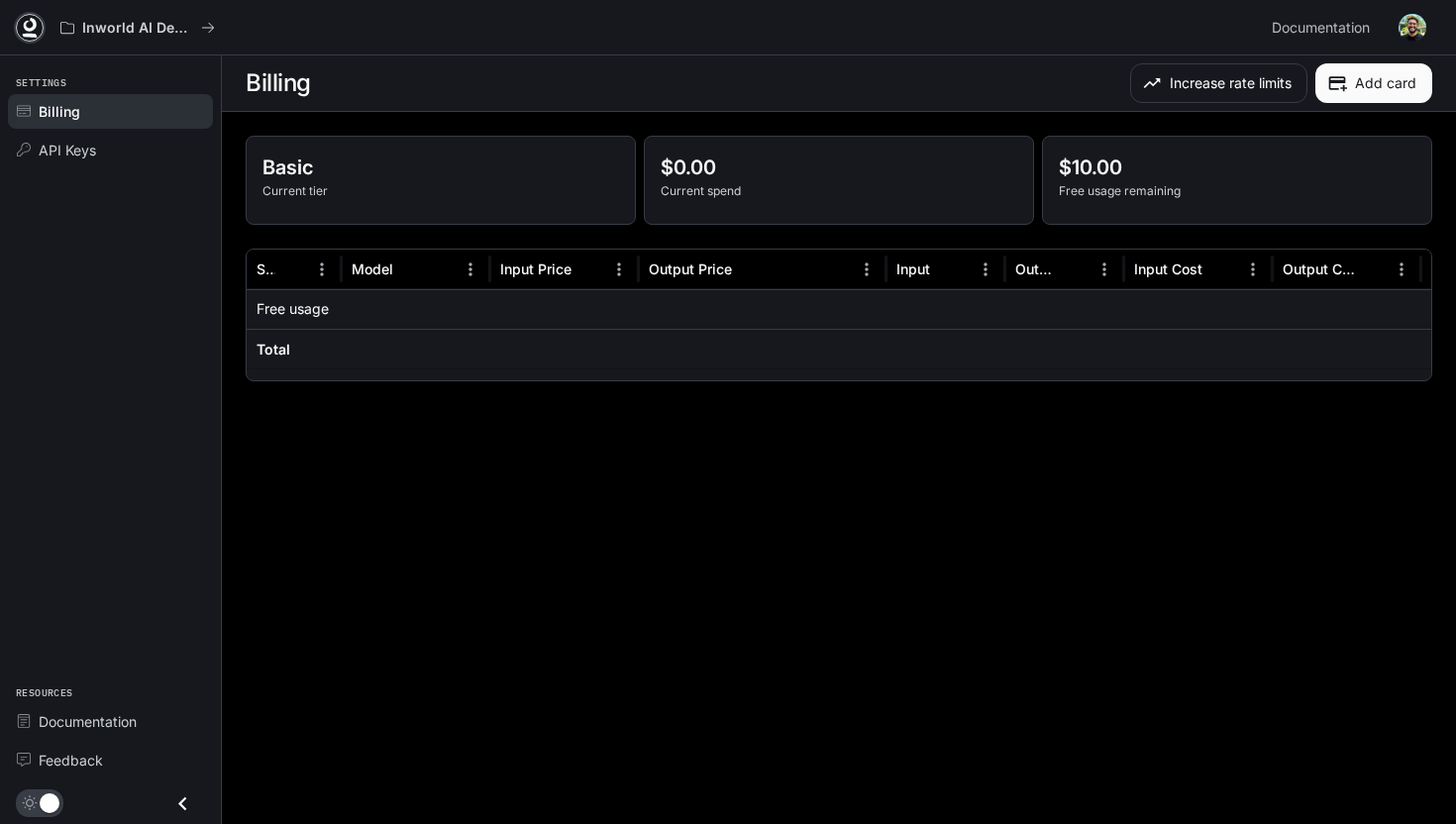 click at bounding box center [30, 28] 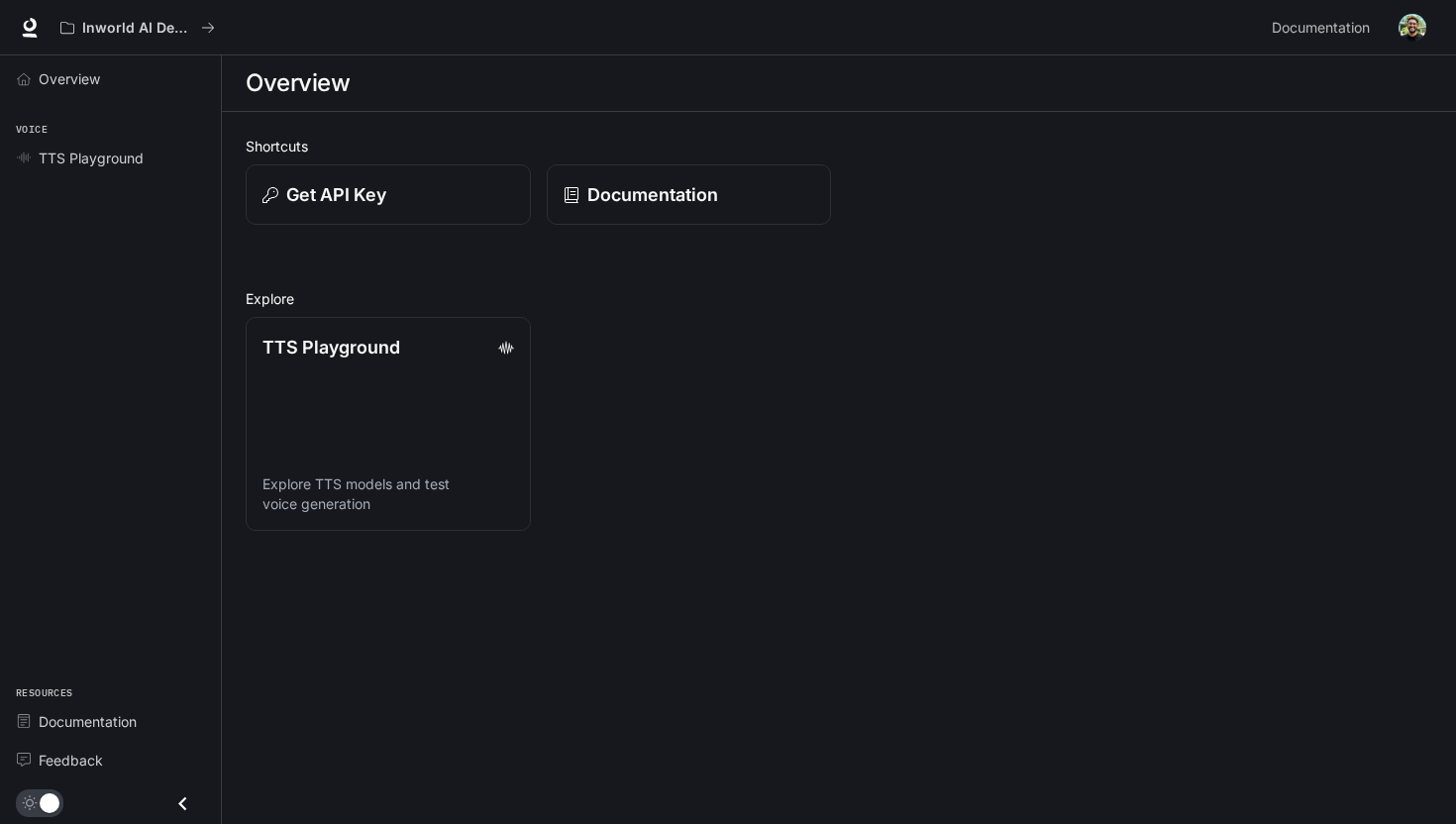 scroll, scrollTop: 0, scrollLeft: 0, axis: both 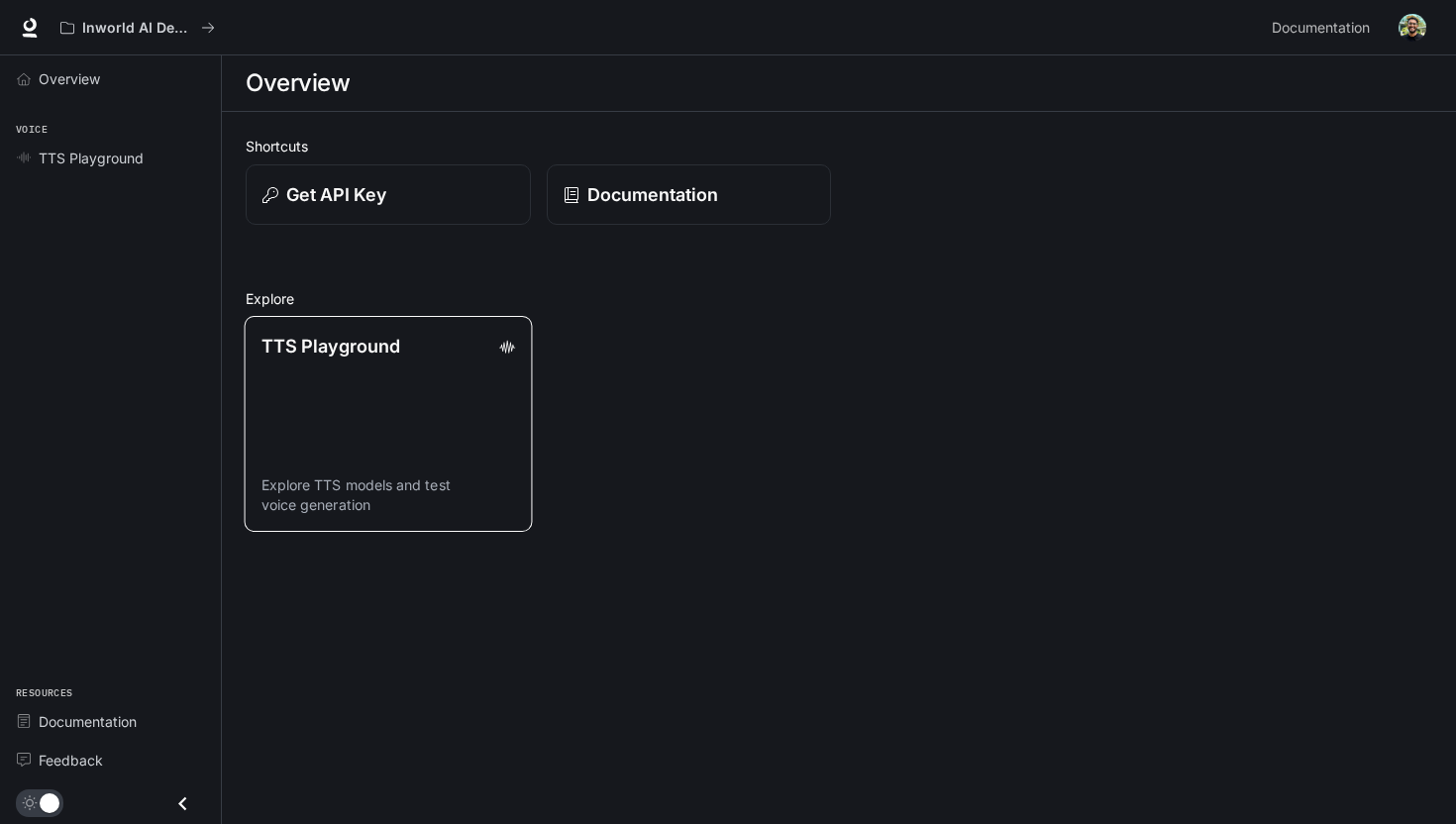 click on "TTS Playground Explore TTS models and test voice generation" at bounding box center (388, 424) 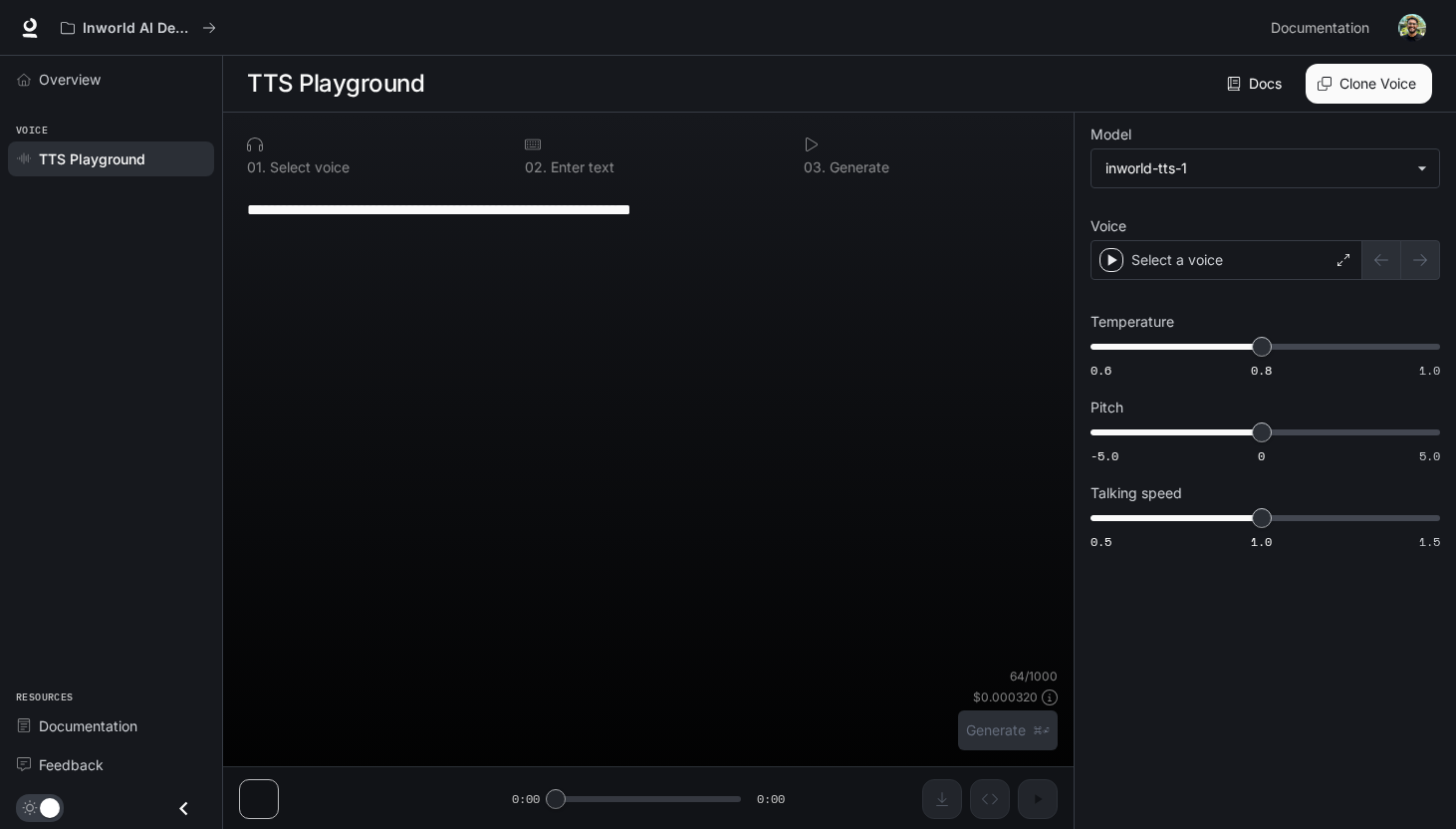 click on "**********" at bounding box center [648, 210] 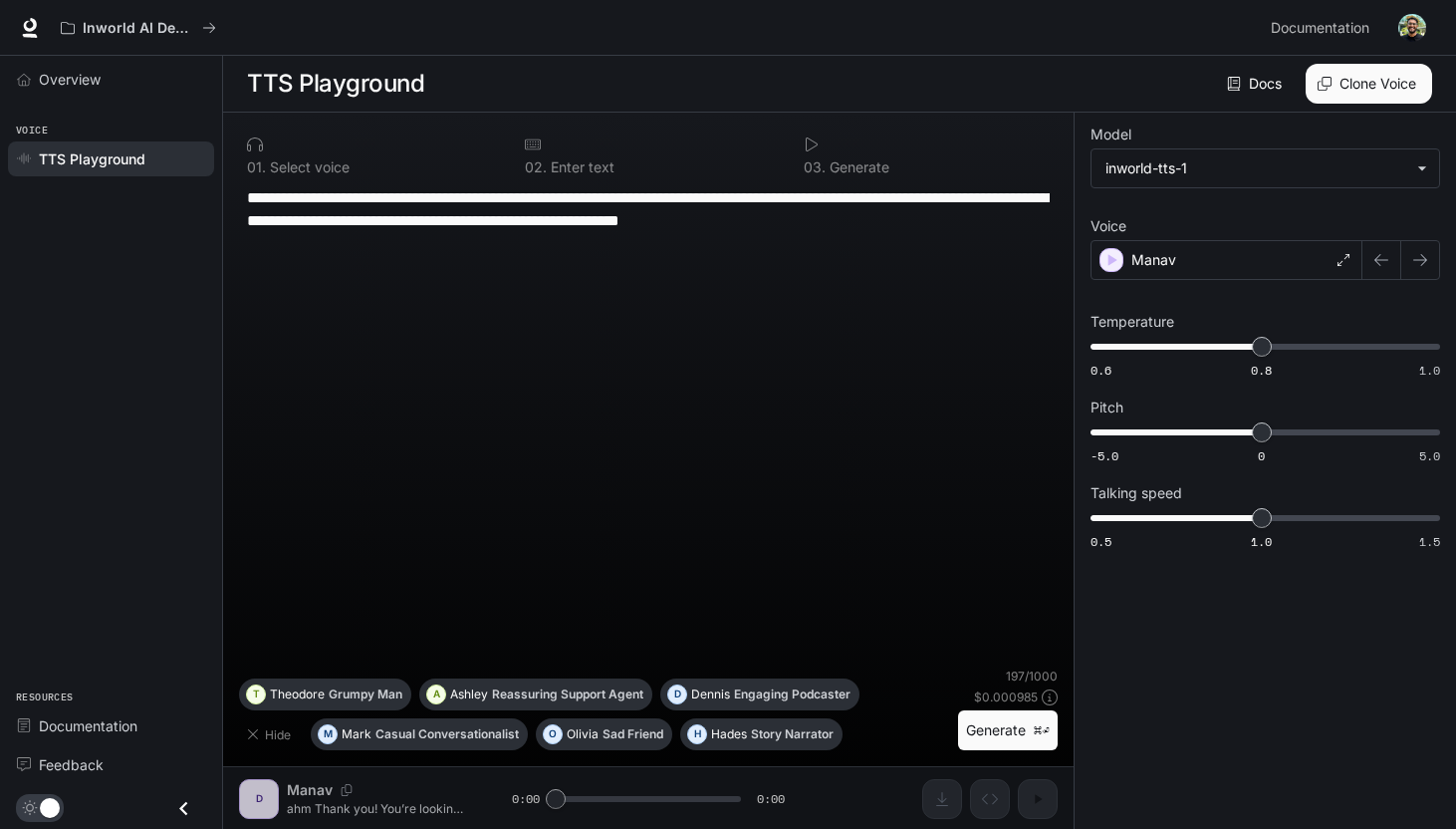 click on "**********" at bounding box center (648, 220) 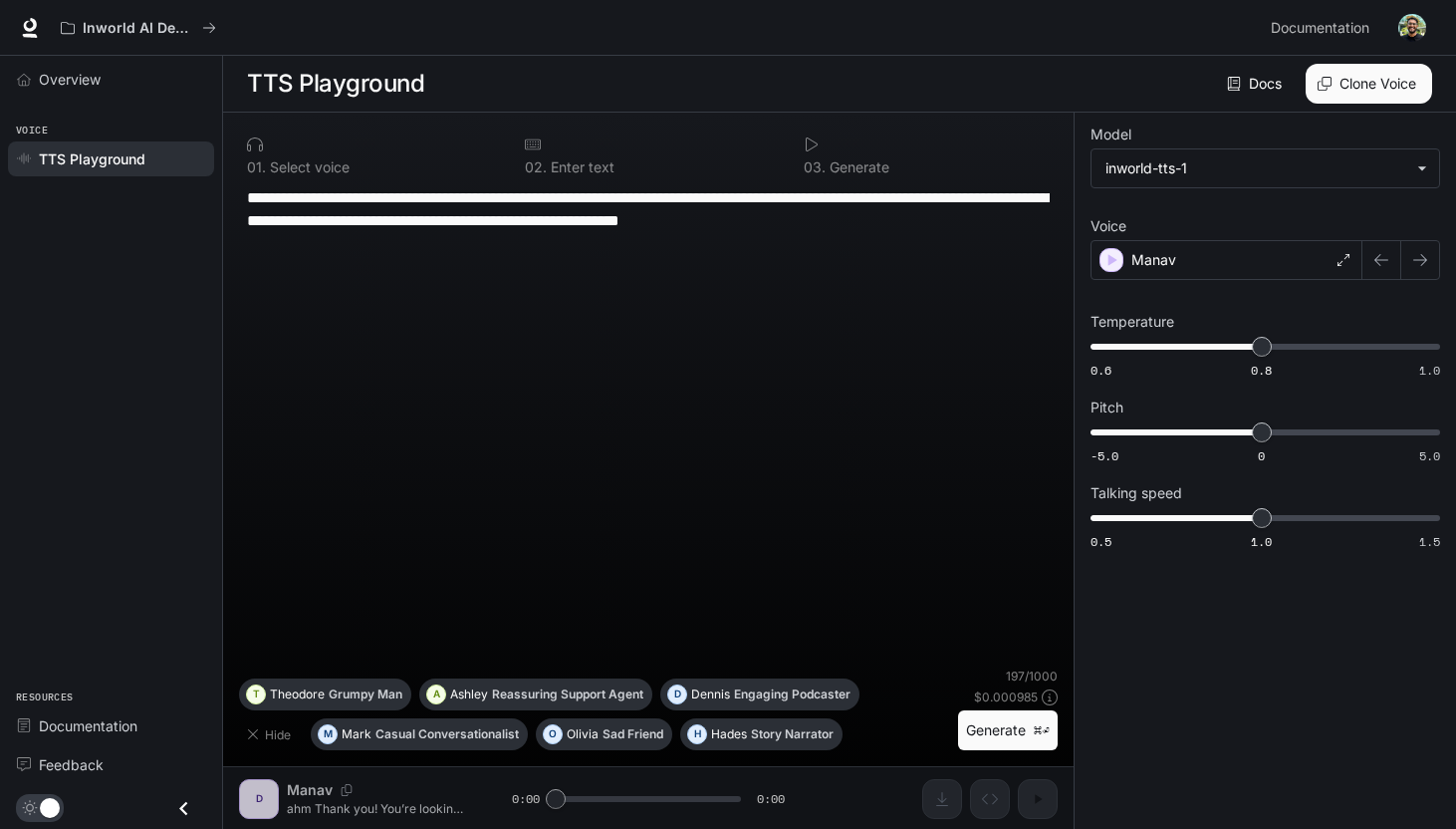 click on "**********" at bounding box center [648, 220] 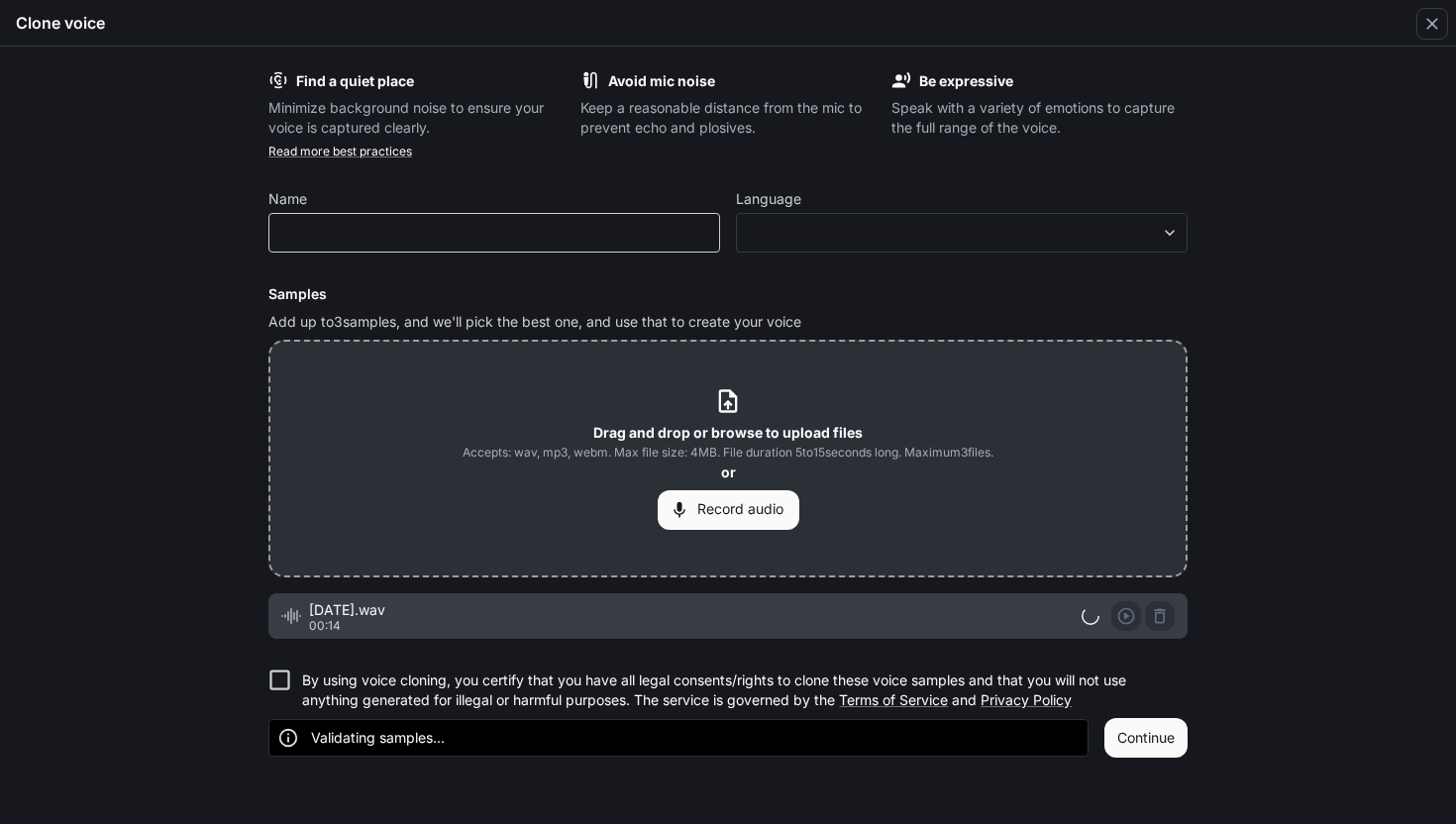 click on "​" at bounding box center (494, 233) 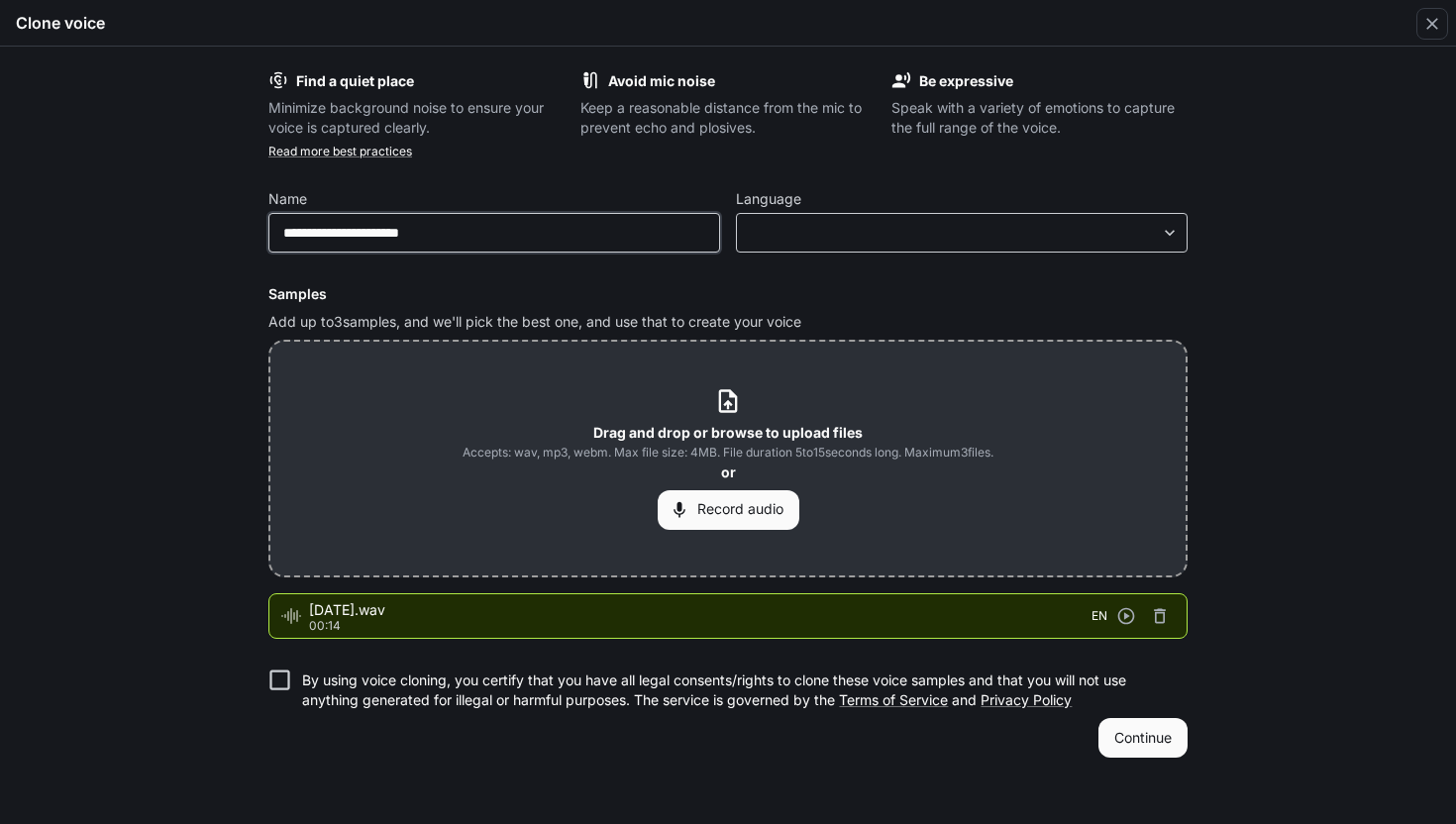 type on "**********" 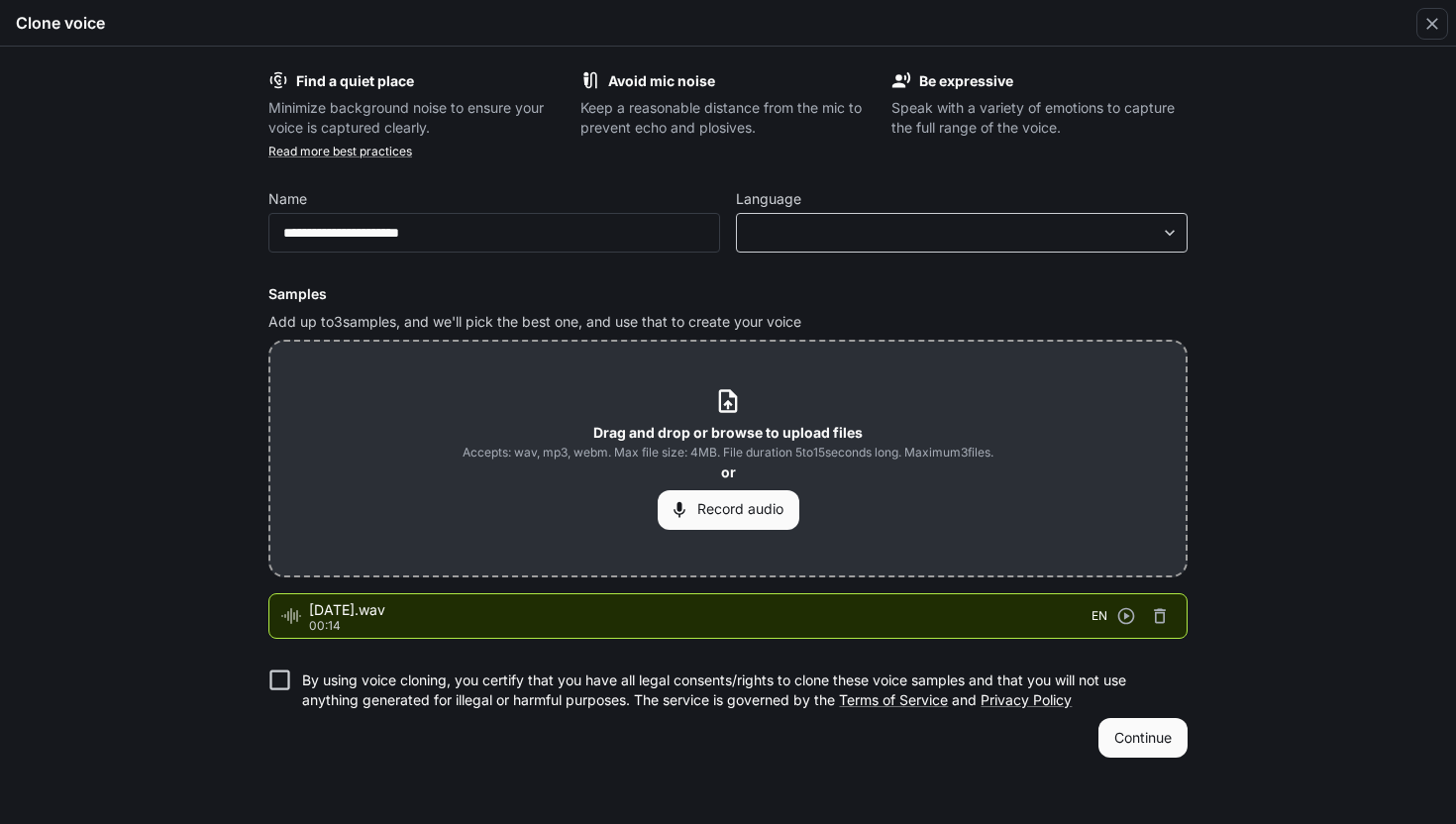 click on "**********" at bounding box center [728, 412] 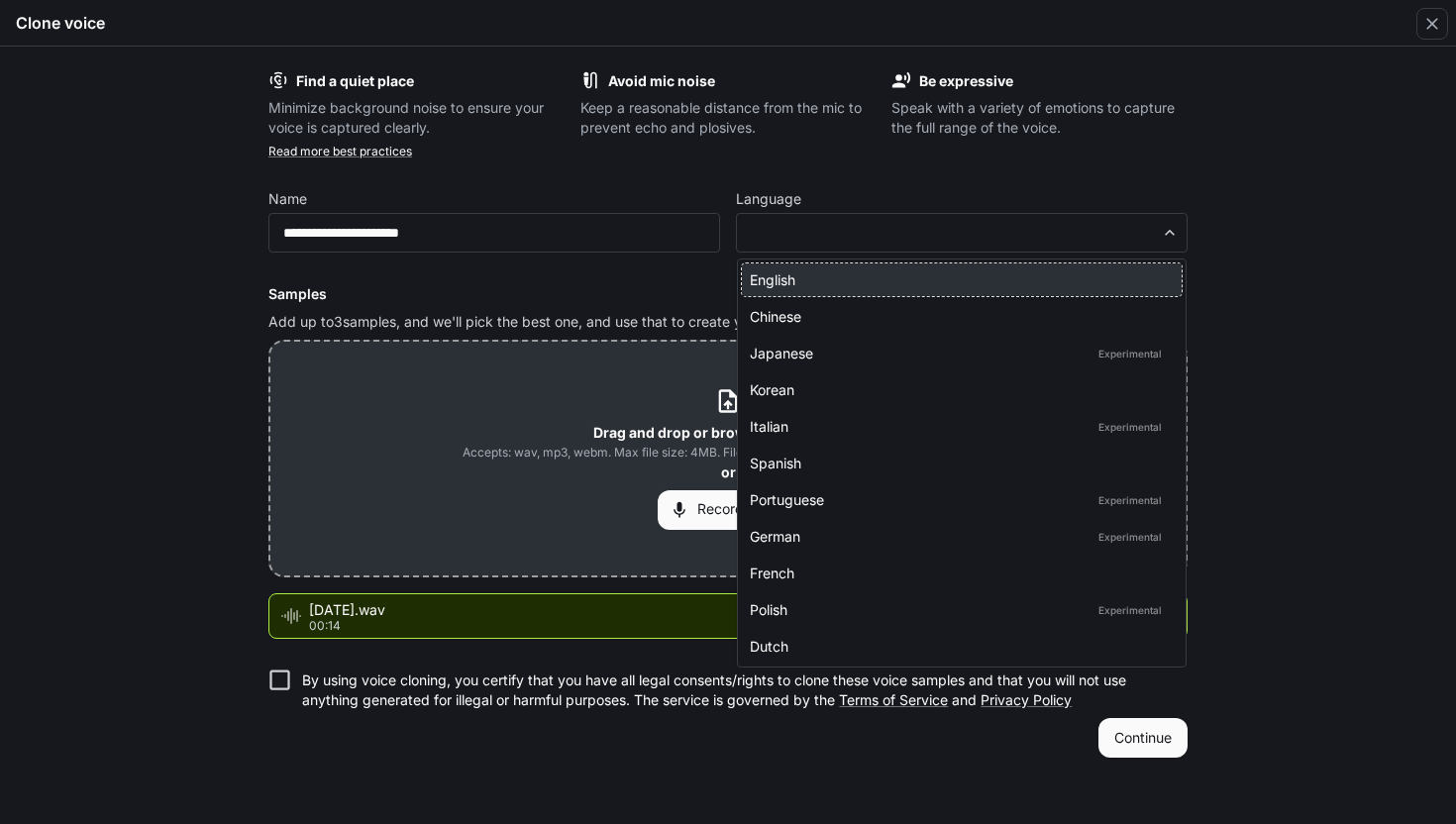 click on "English" at bounding box center [958, 279] 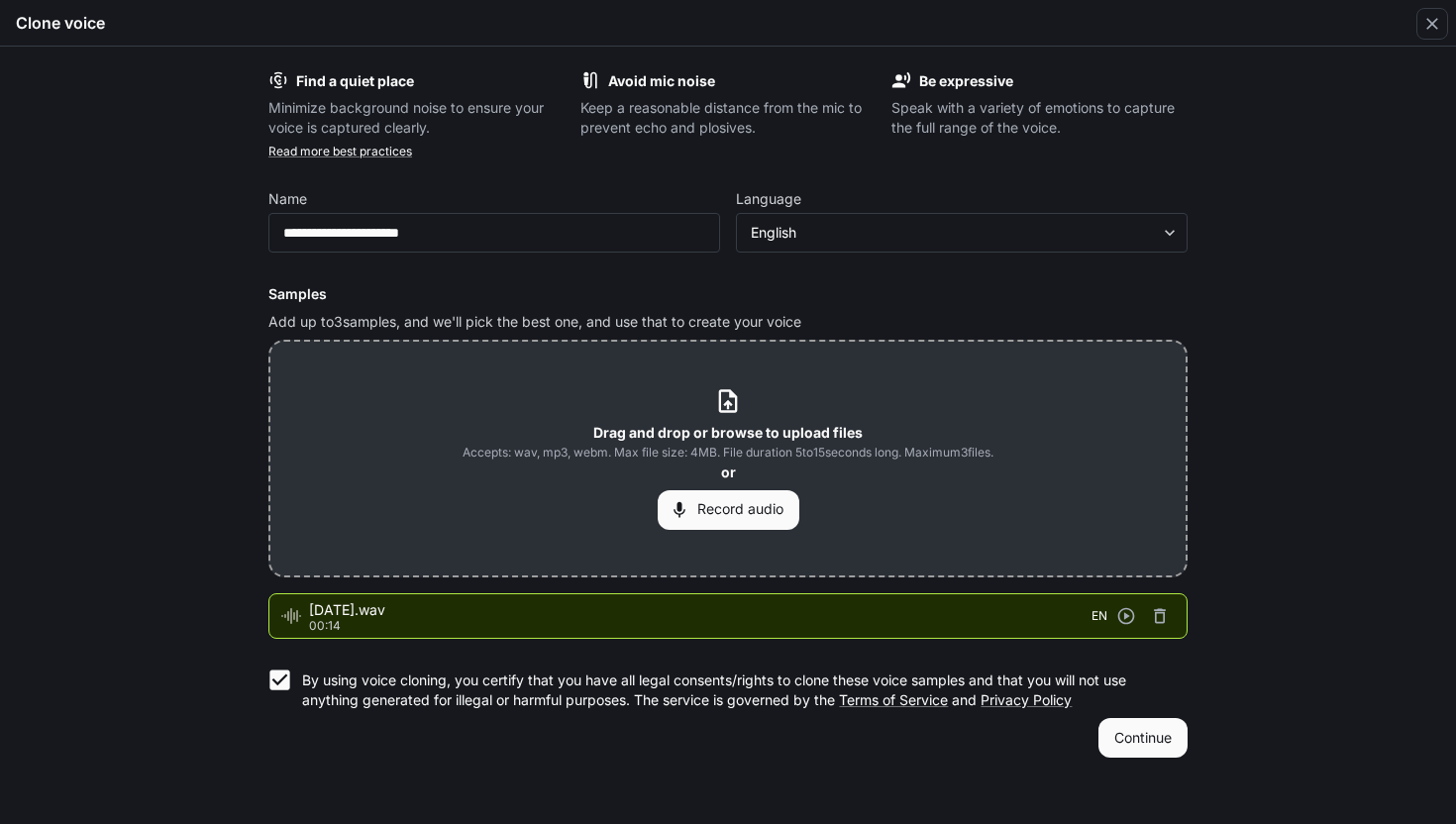 click on "Continue" at bounding box center (1143, 738) 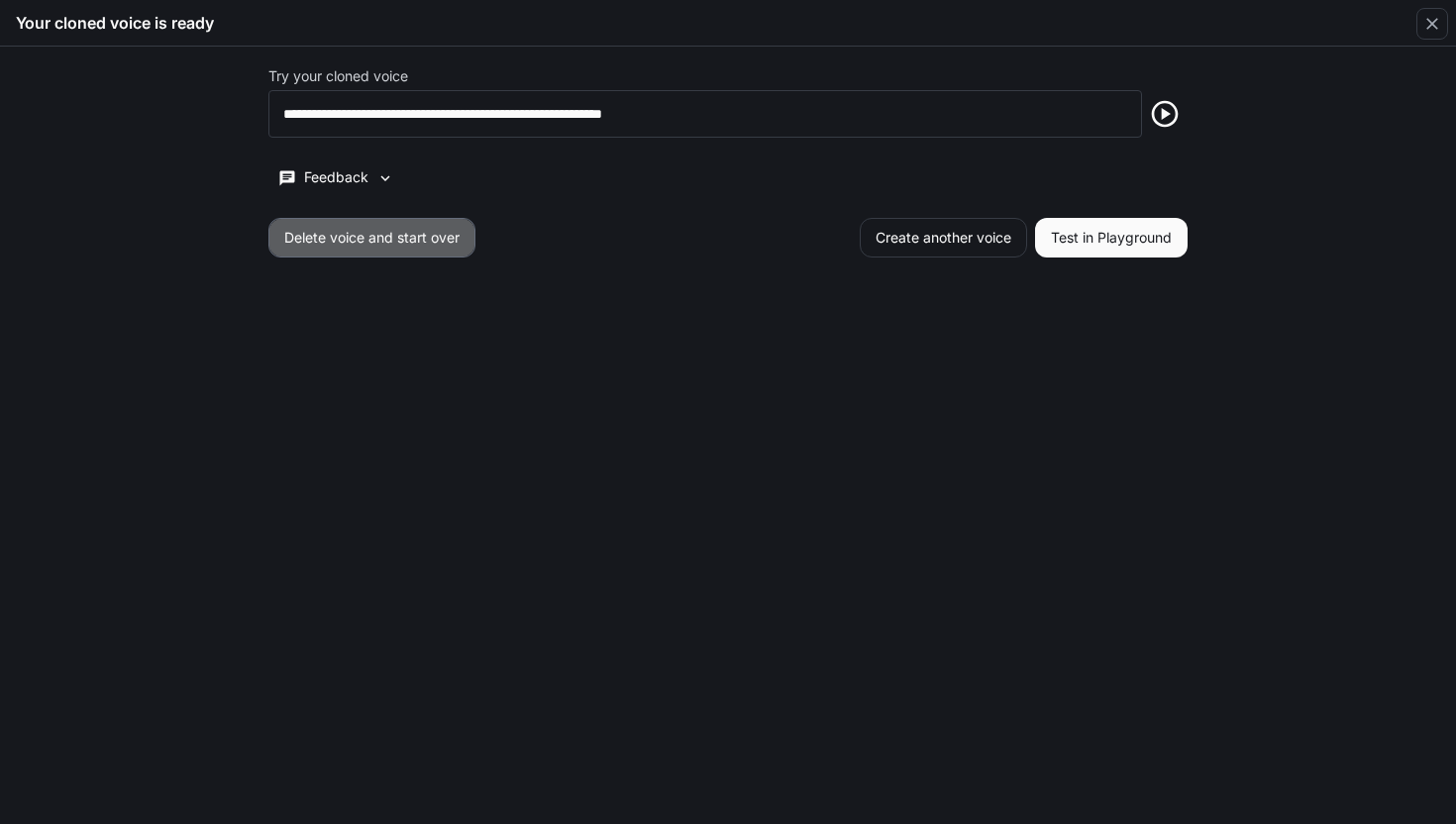 click on "Delete voice and start over" at bounding box center (371, 238) 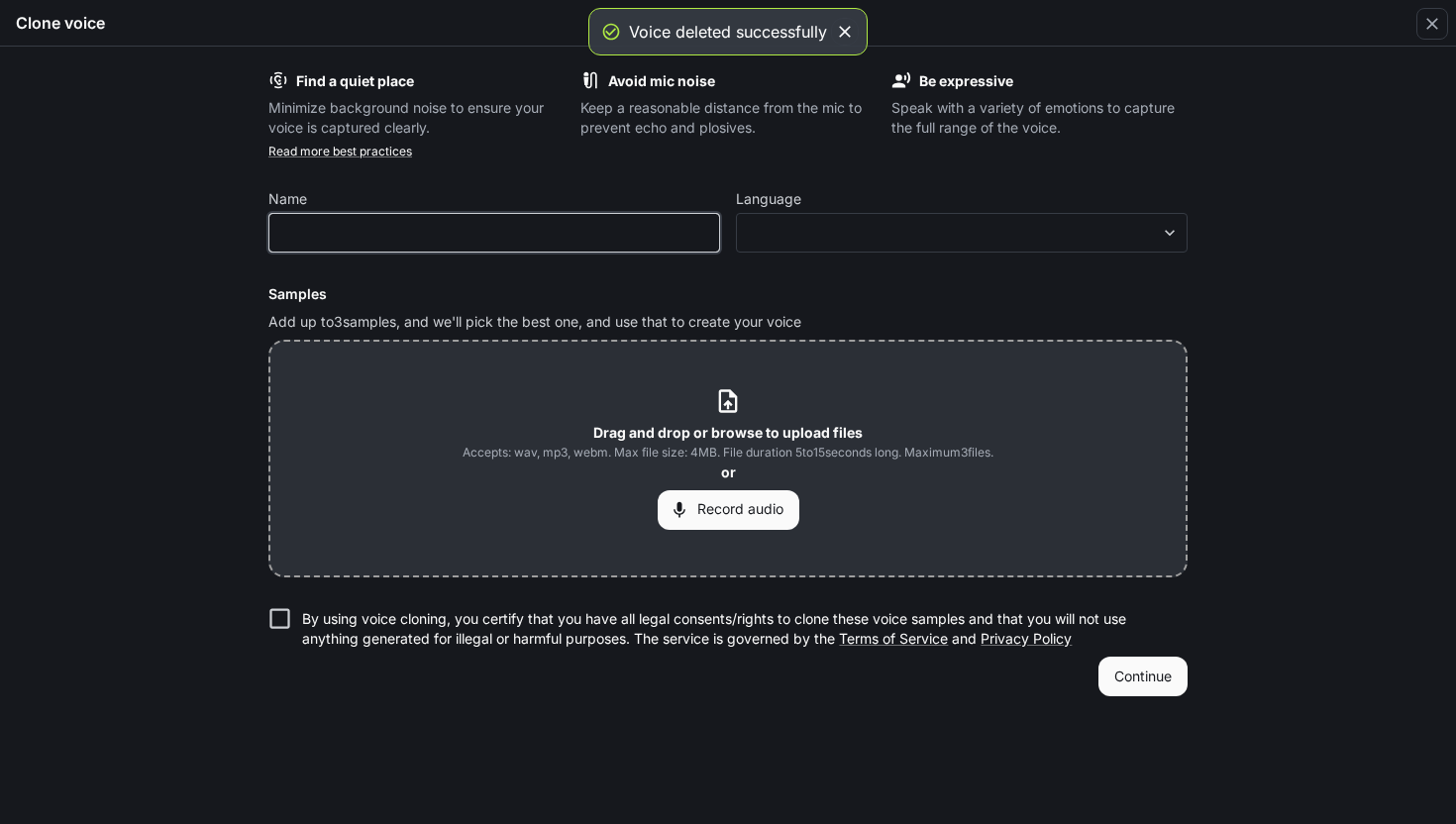 click at bounding box center [494, 233] 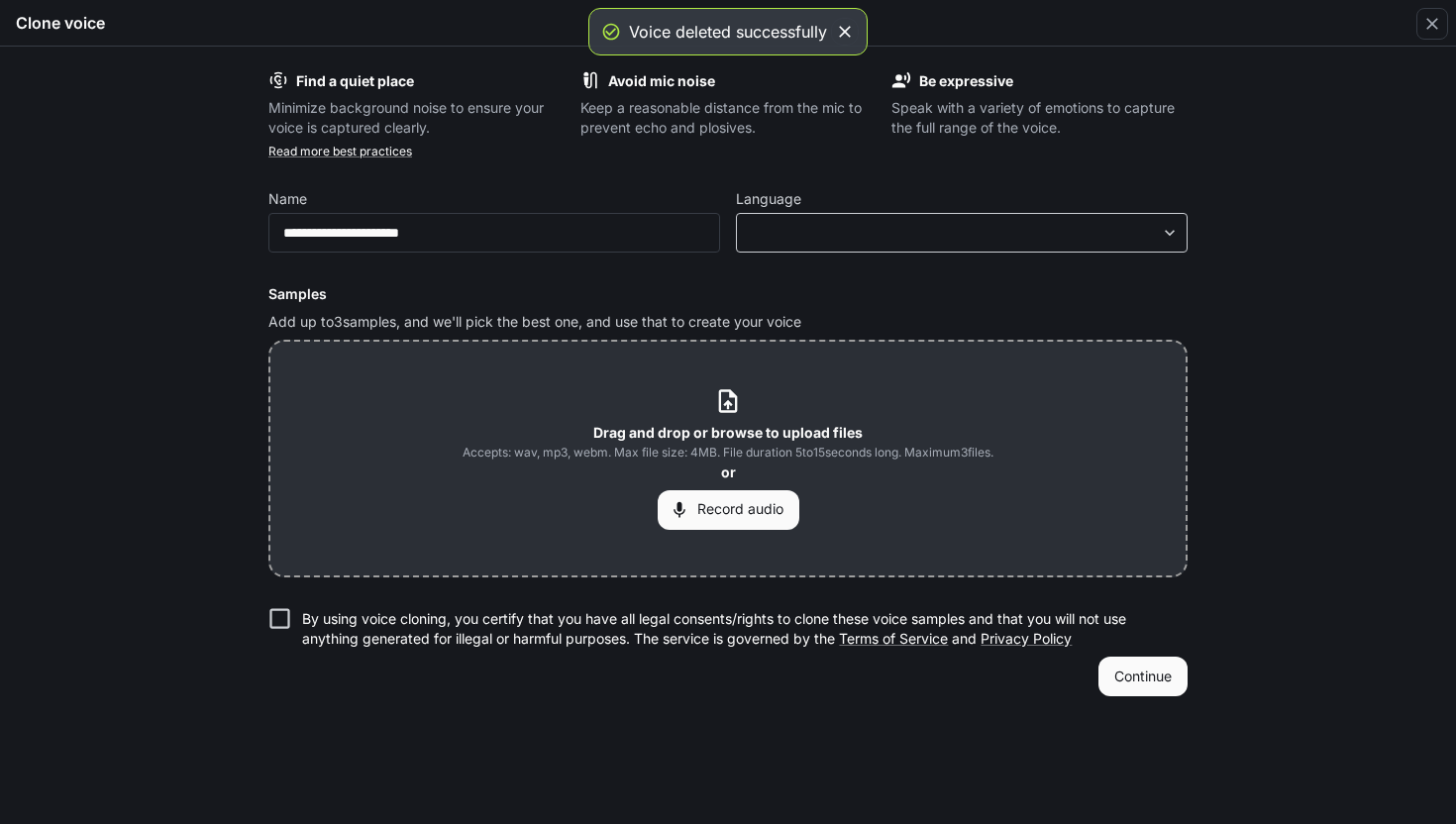click on "​ ​" at bounding box center (494, 233) 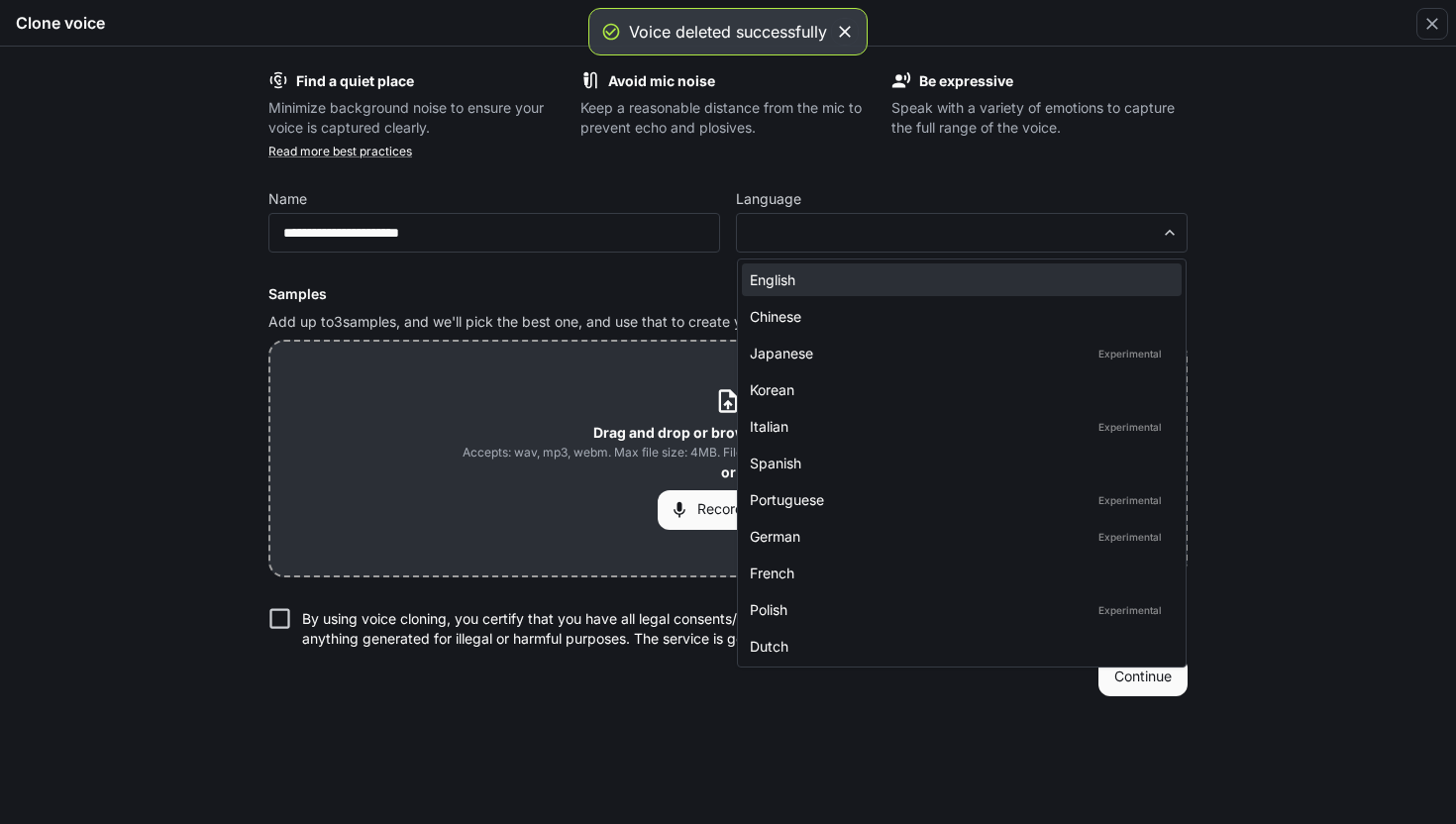 click on "English" at bounding box center [958, 279] 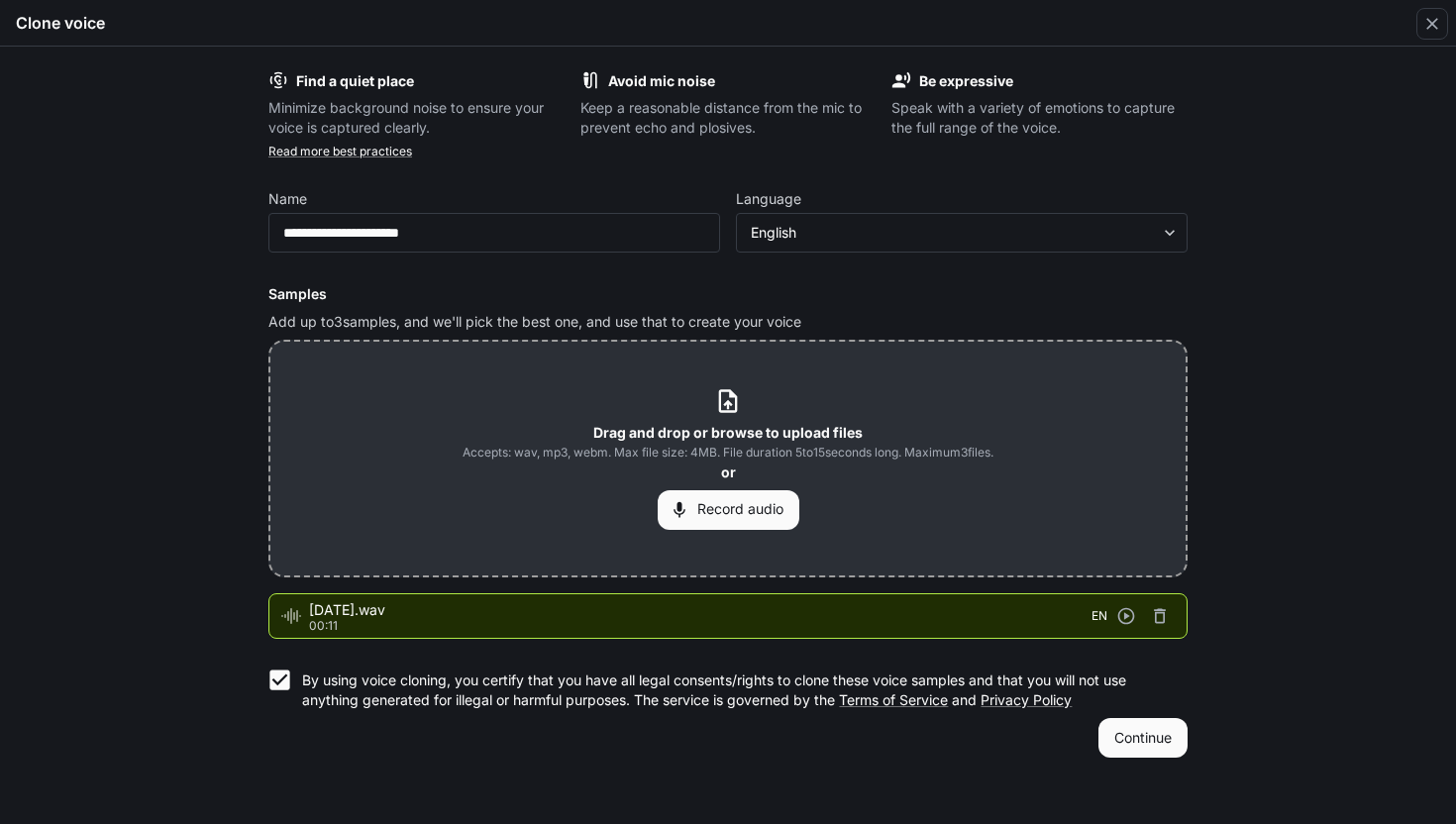 click on "Continue" at bounding box center [1143, 738] 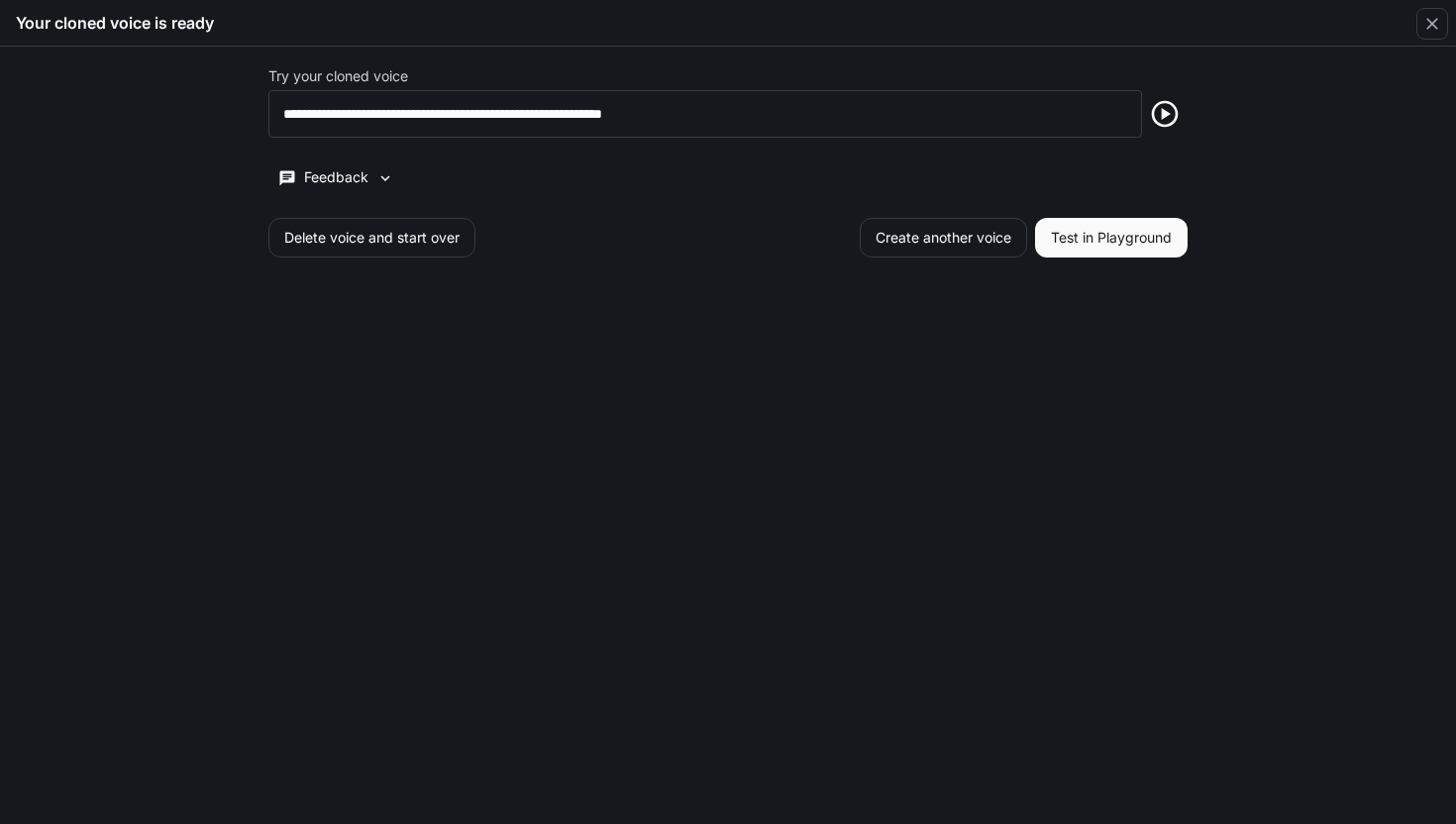 click at bounding box center [1165, 114] 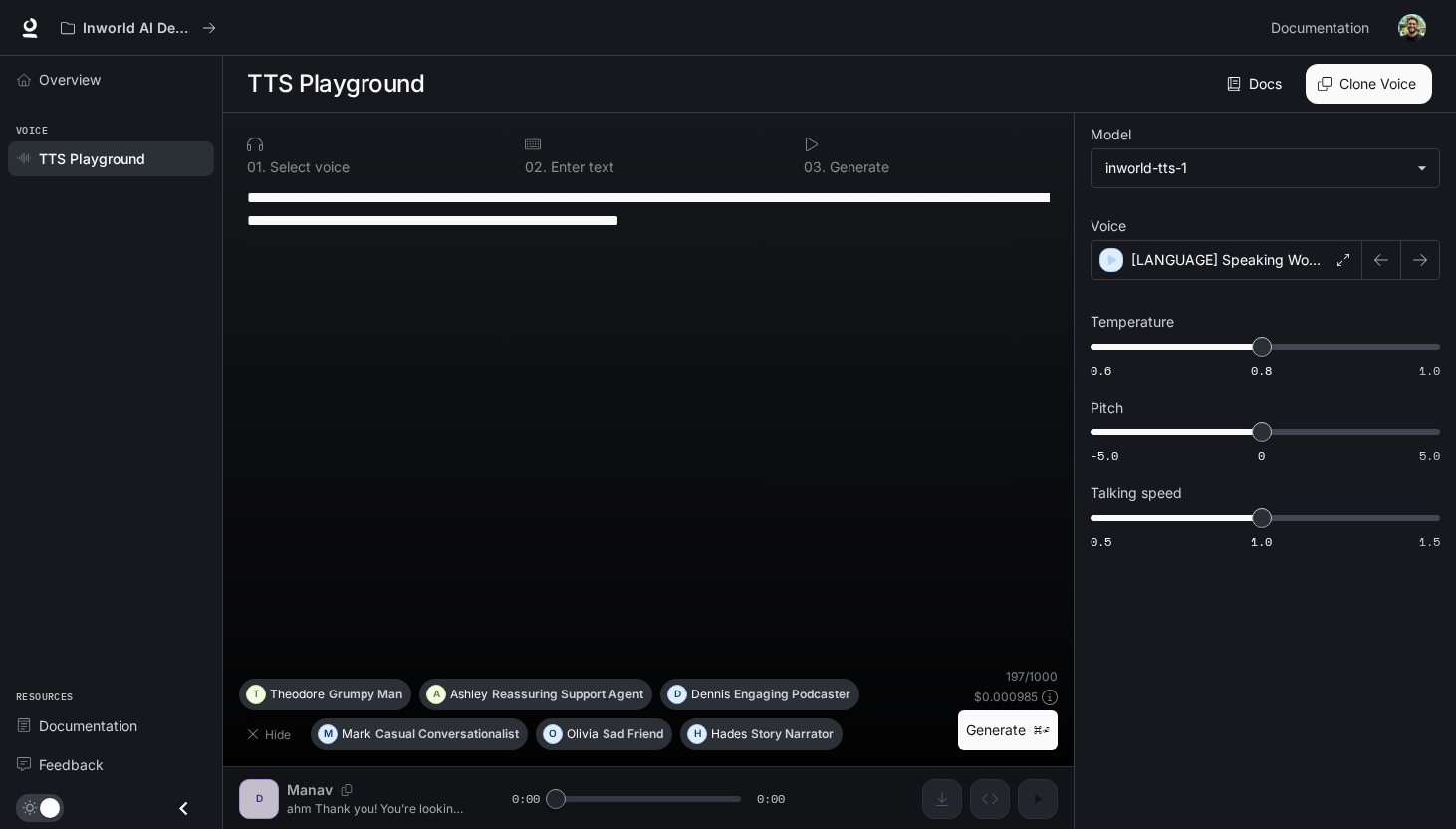click on "Generate ⌘⏎" at bounding box center [1008, 730] 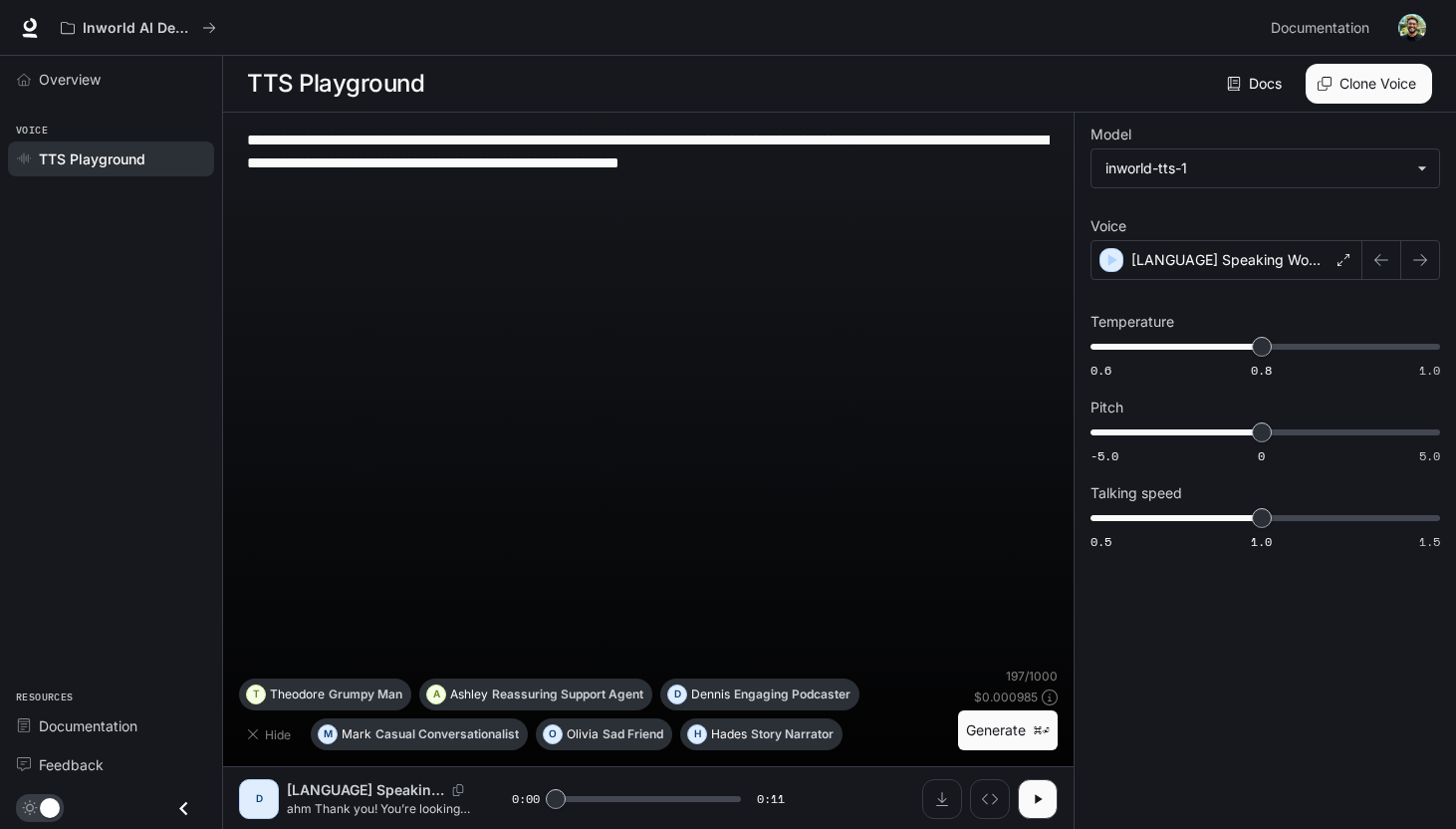 click on "**********" at bounding box center (648, 162) 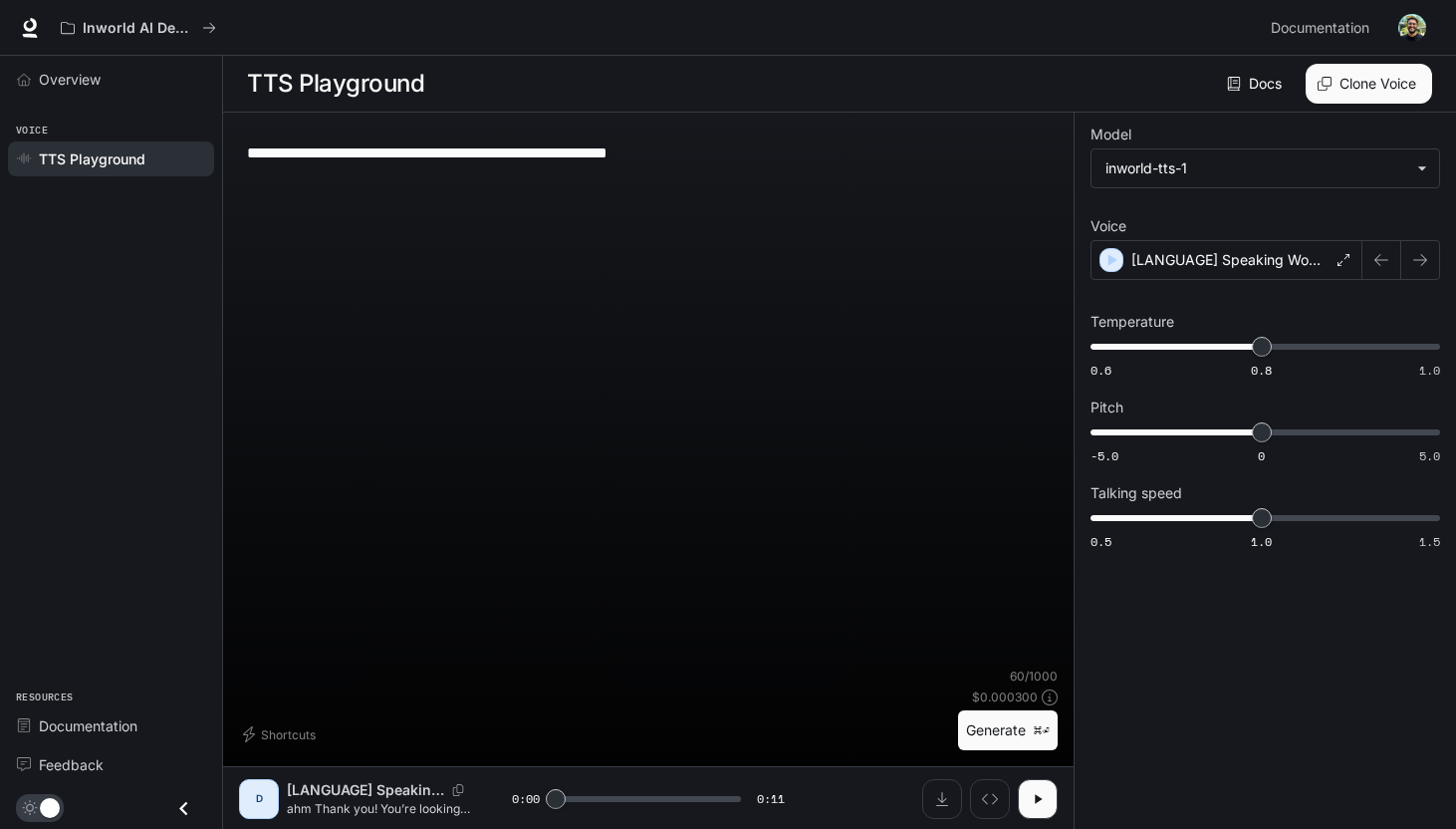 type on "**********" 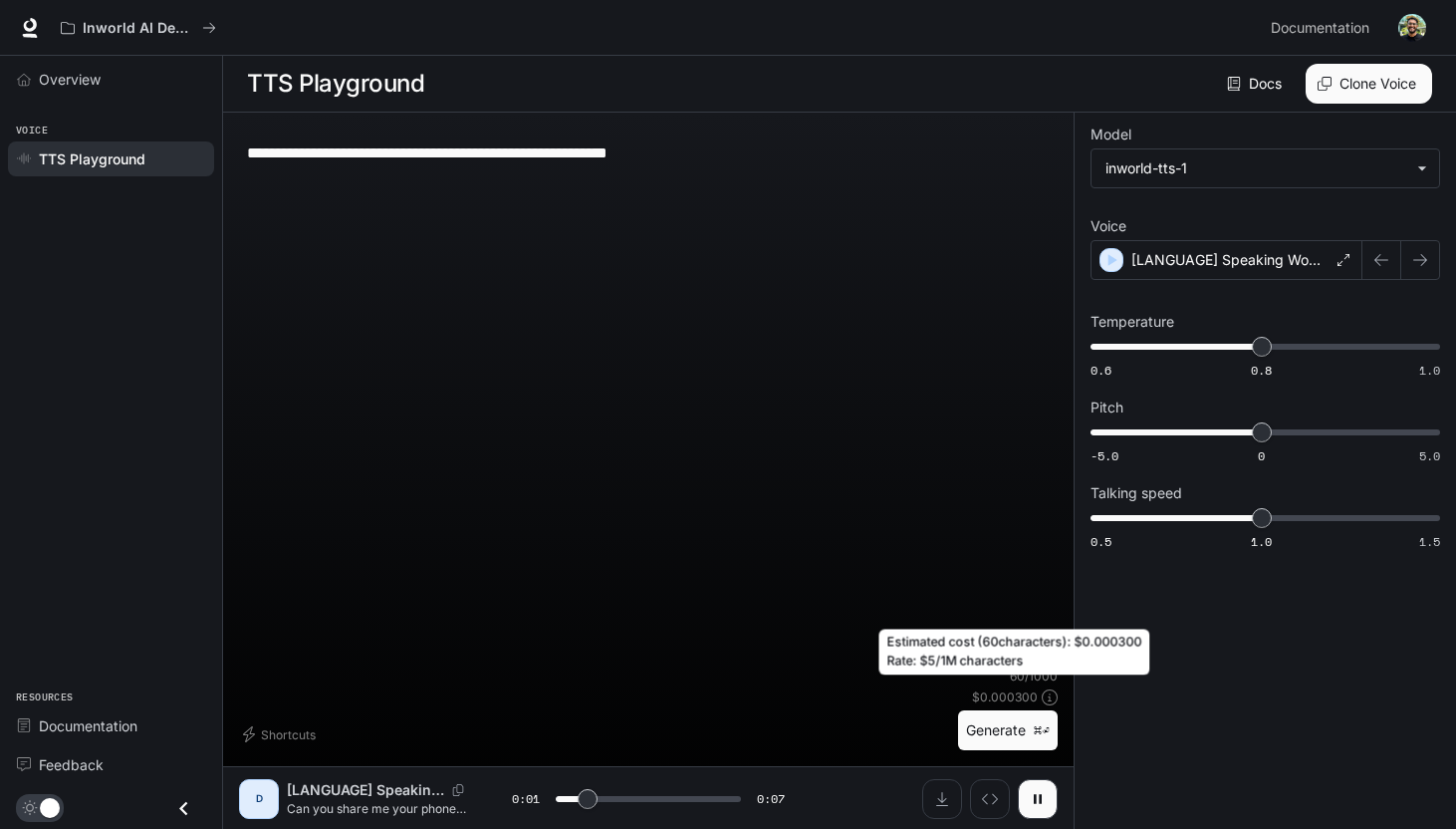 click on "$ 0.000300" at bounding box center [1005, 696] 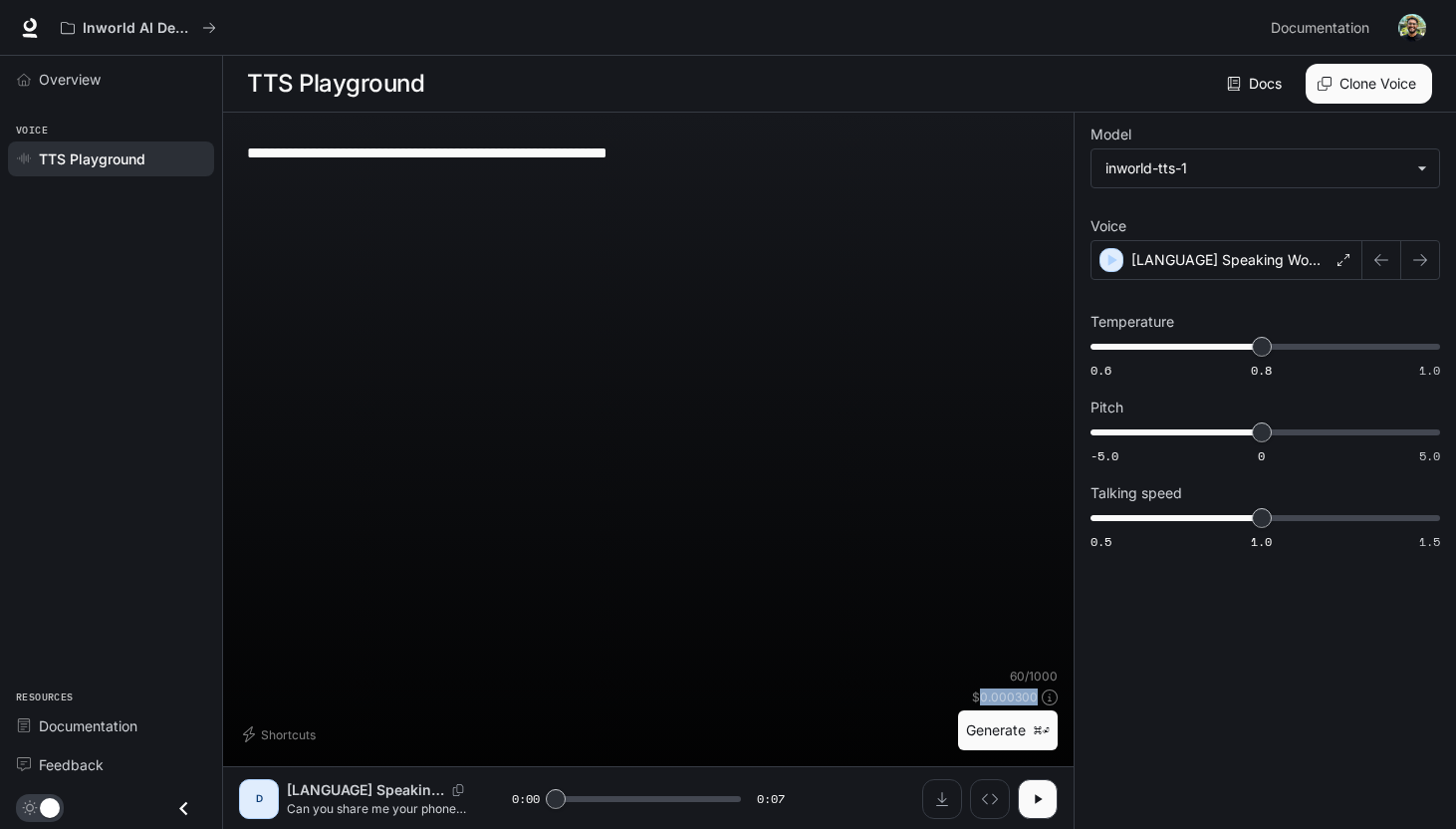 click on "**********" at bounding box center [648, 152] 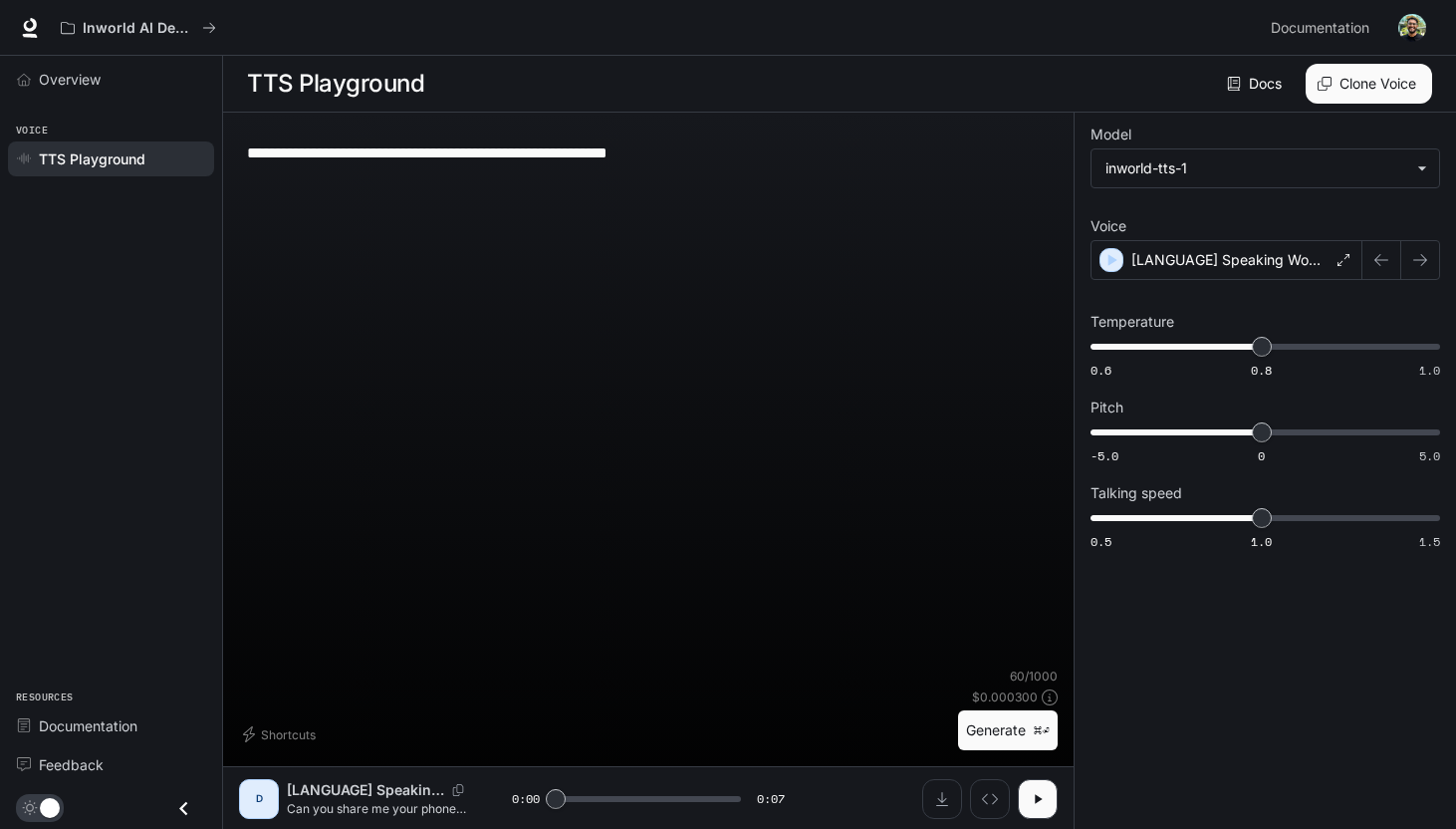 click on "Generate ⌘⏎" at bounding box center (1008, 730) 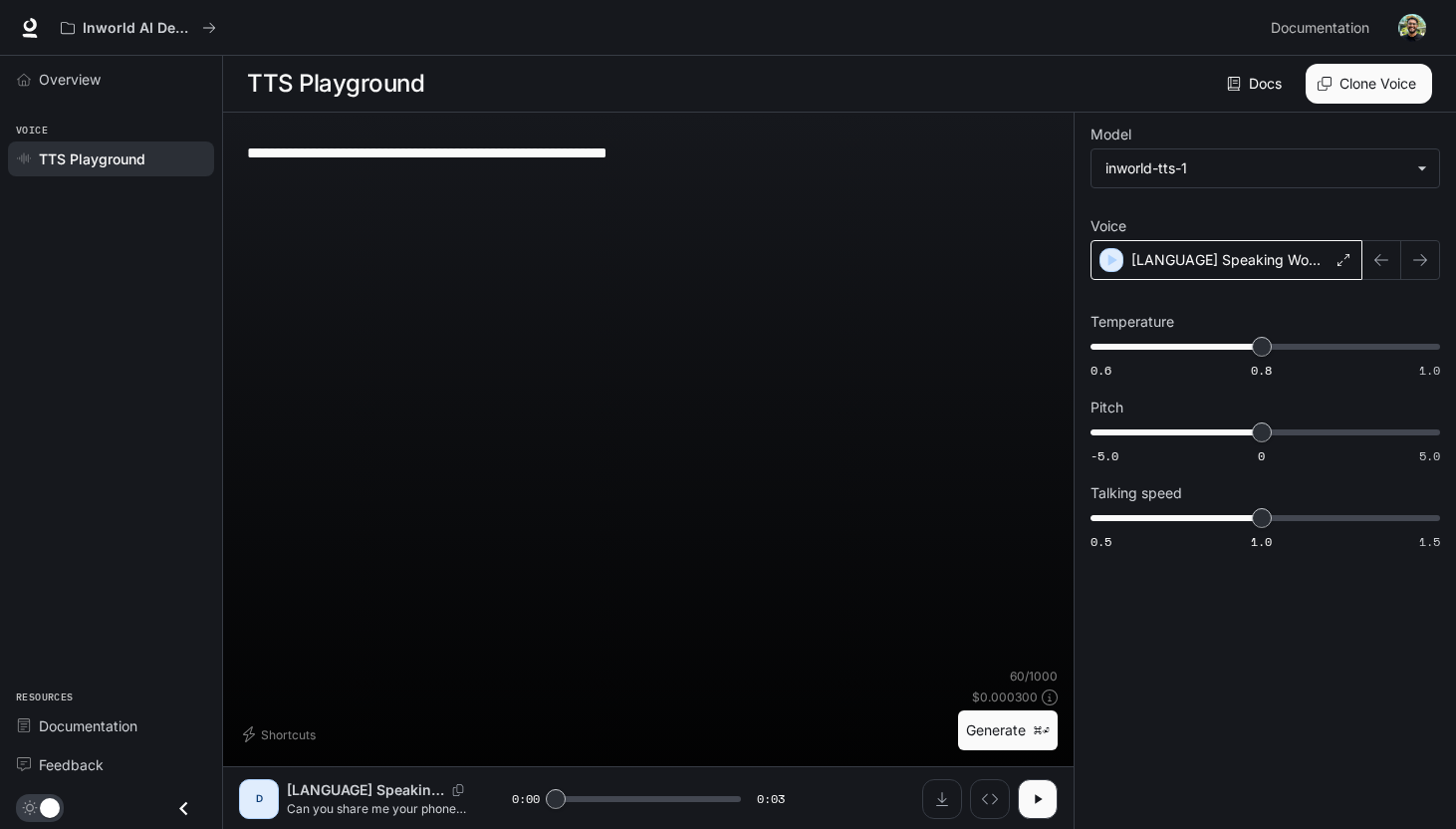 click on "[LANGUAGE] Speaking Woman" at bounding box center [1230, 260] 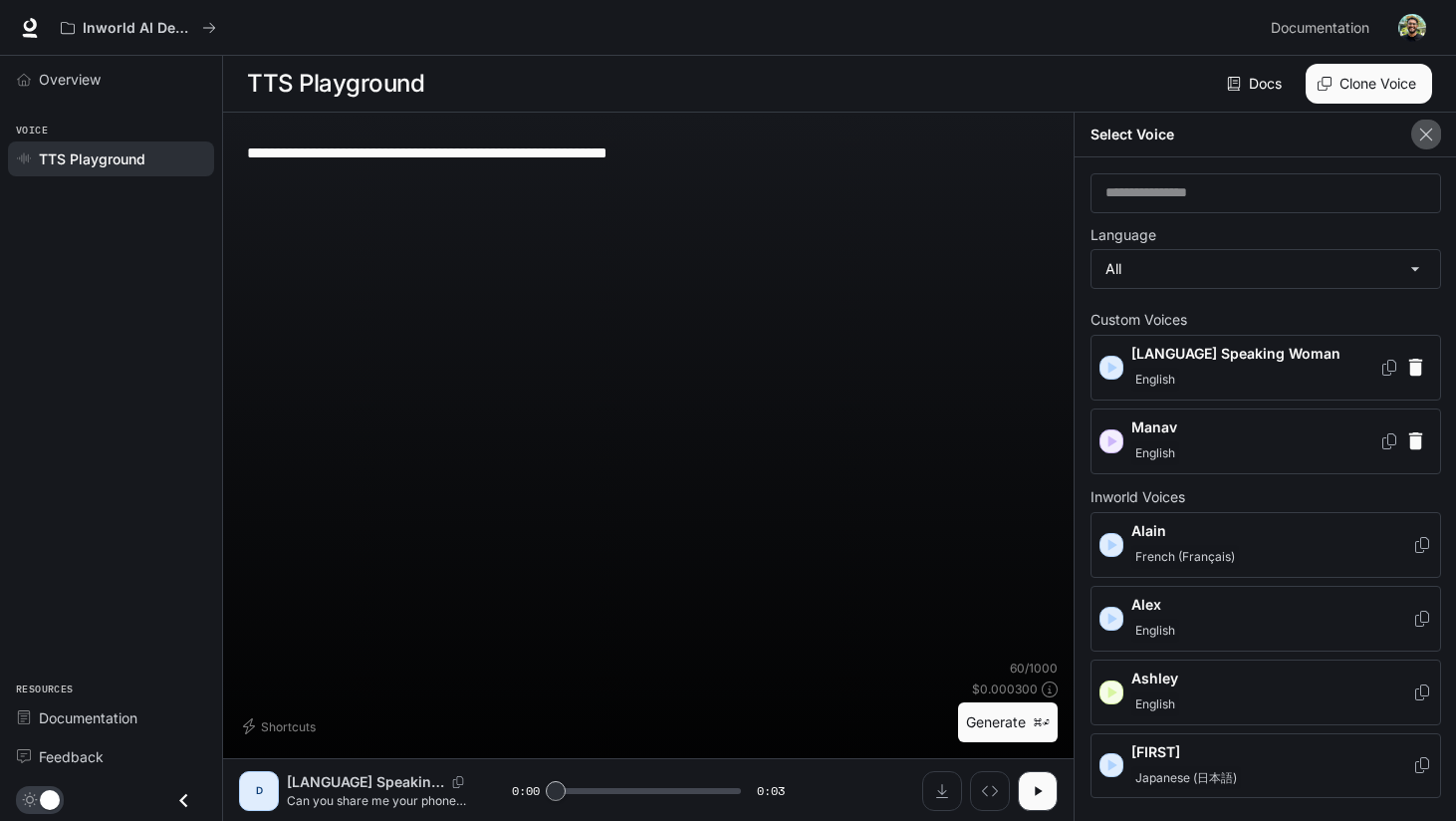 click at bounding box center [1426, 135] 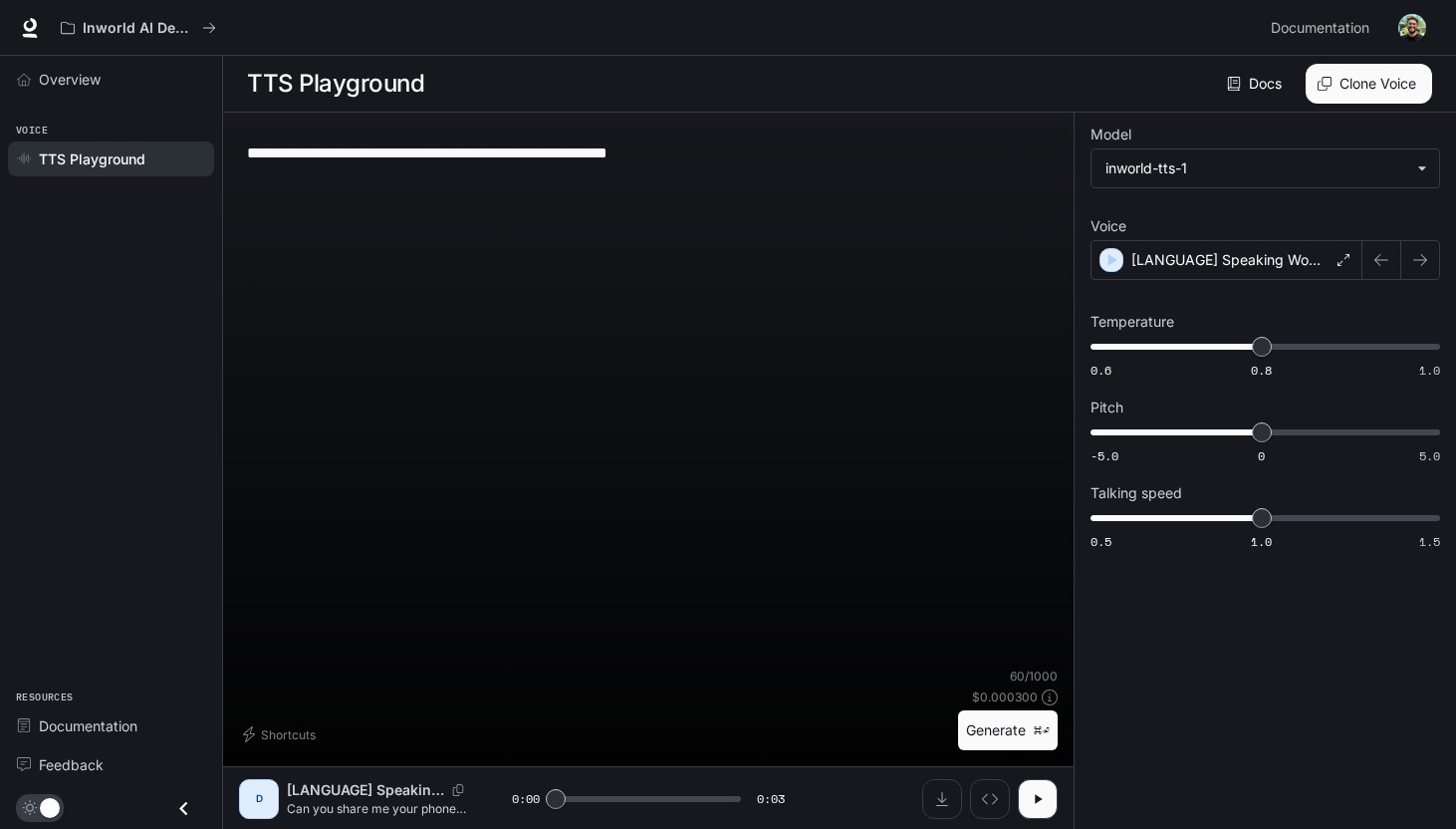 click at bounding box center [1412, 28] 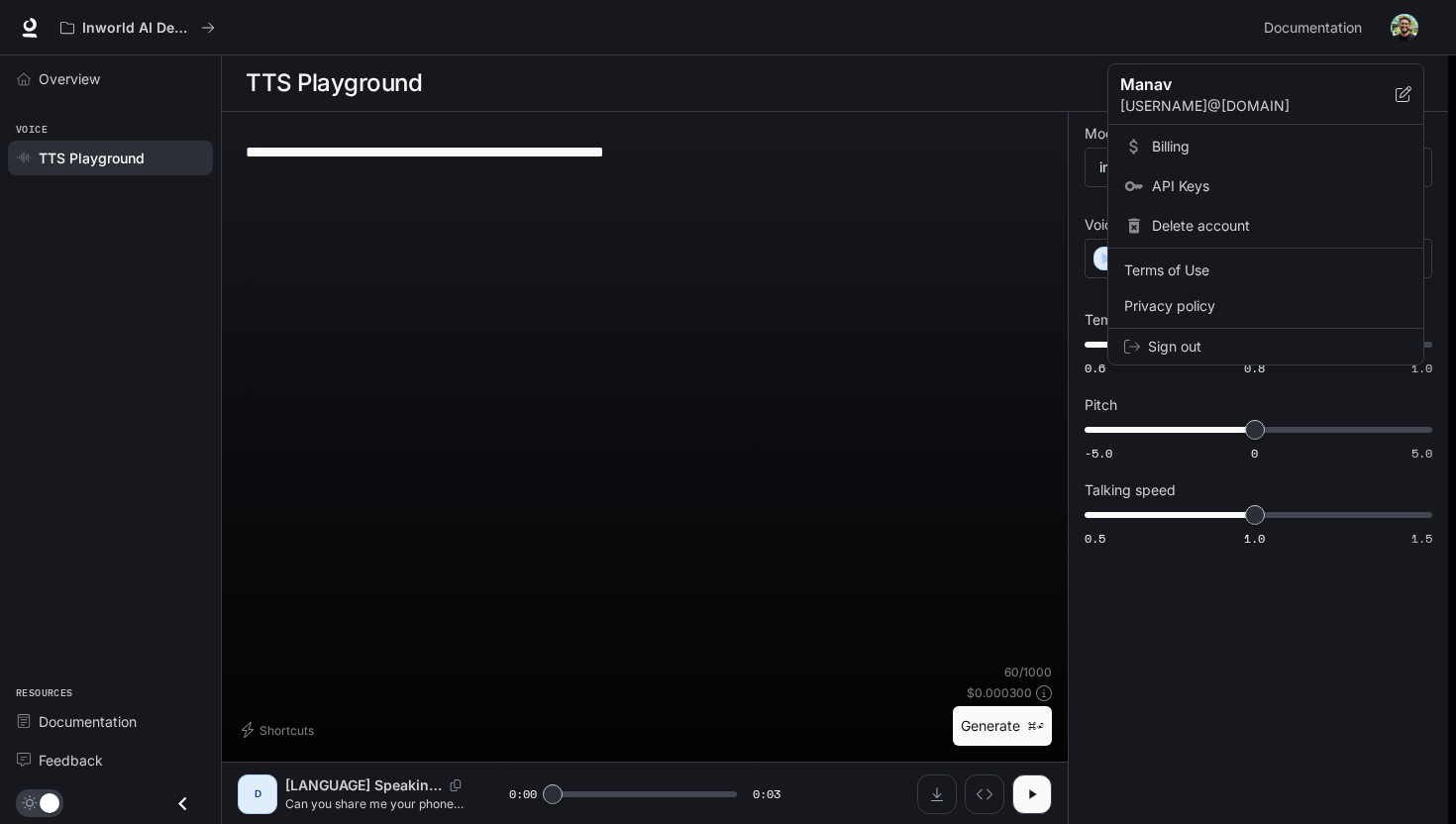 click at bounding box center [728, 412] 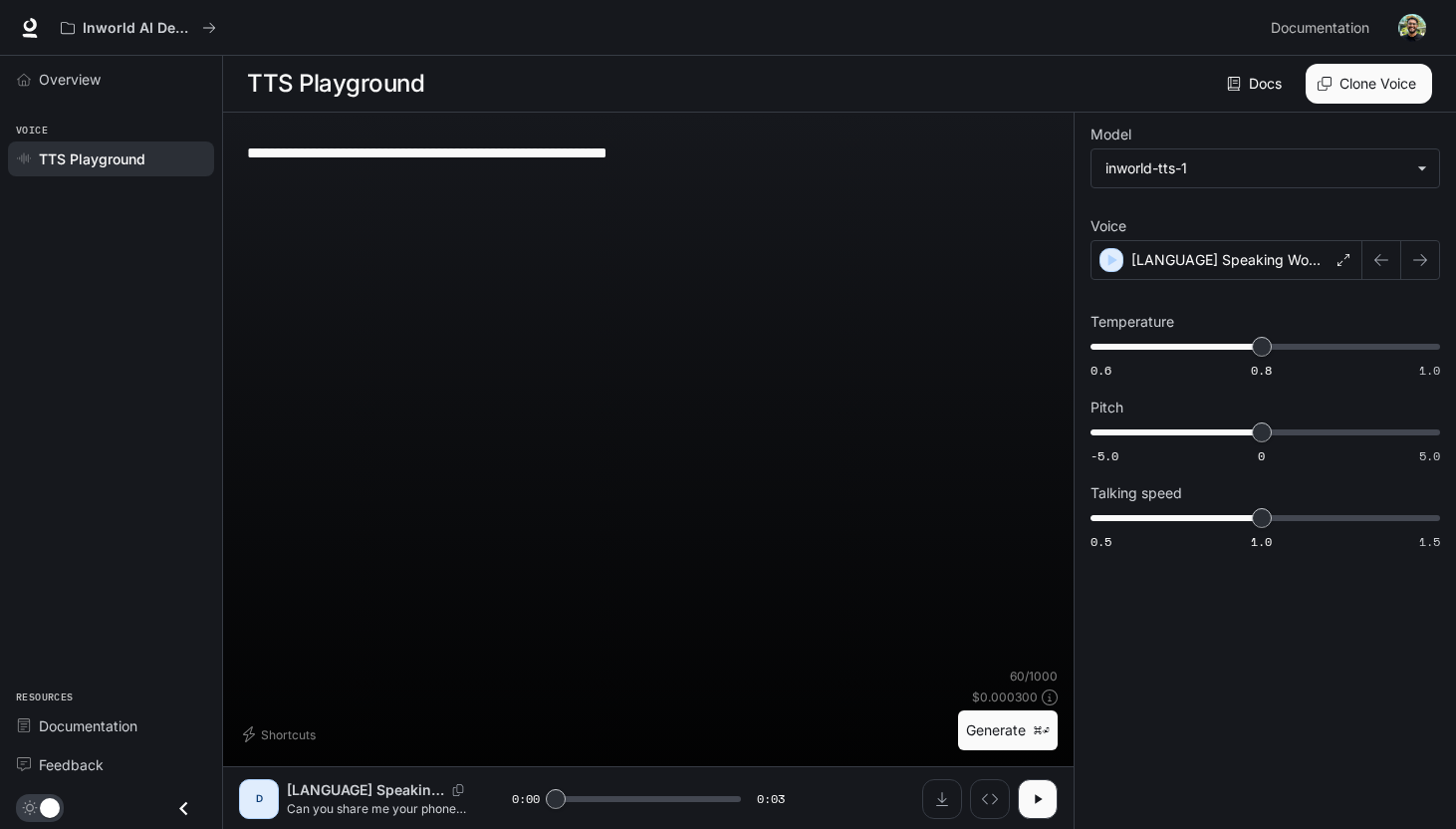 click at bounding box center (1412, 28) 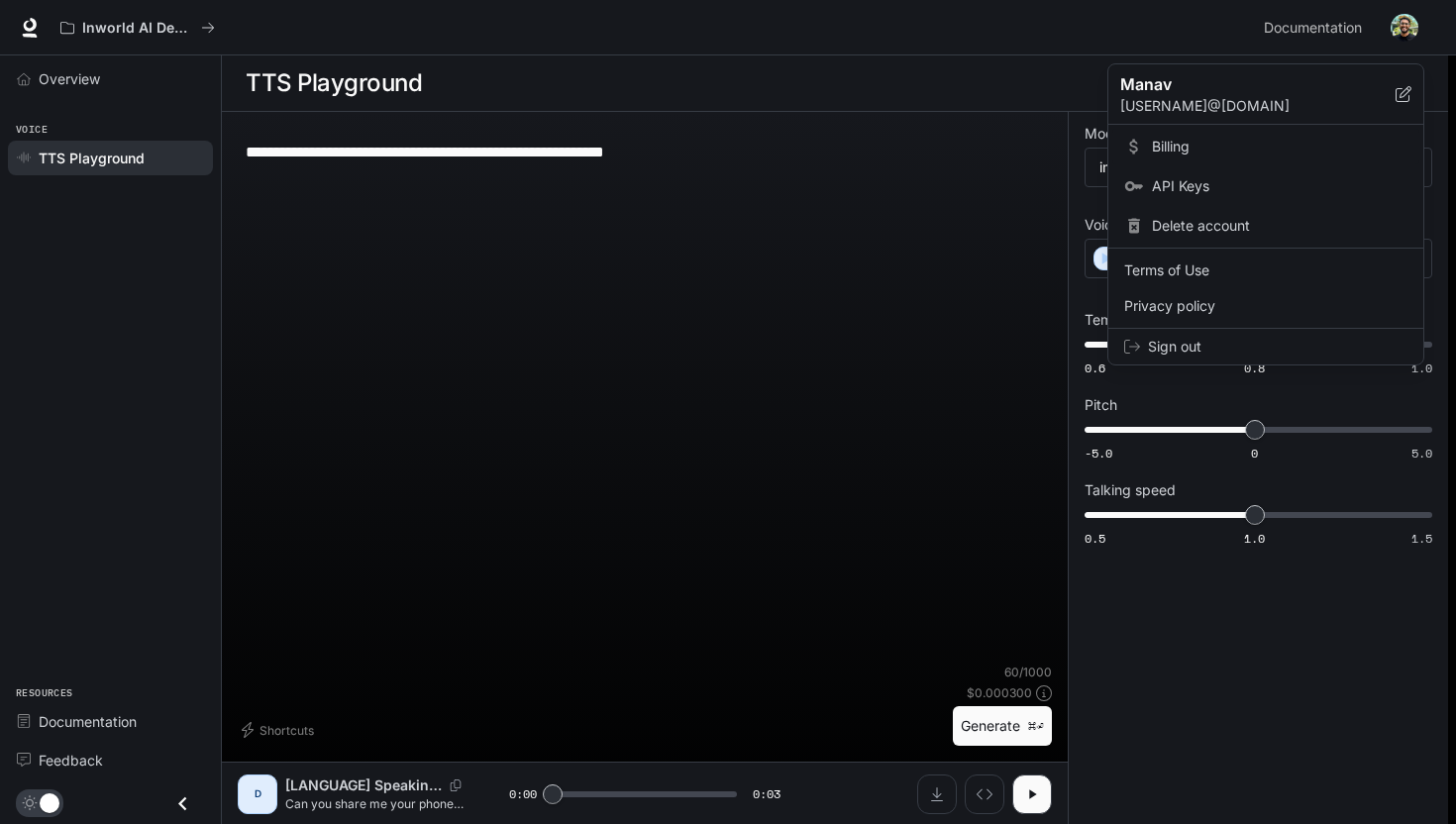 click on "Billing" at bounding box center [1280, 147] 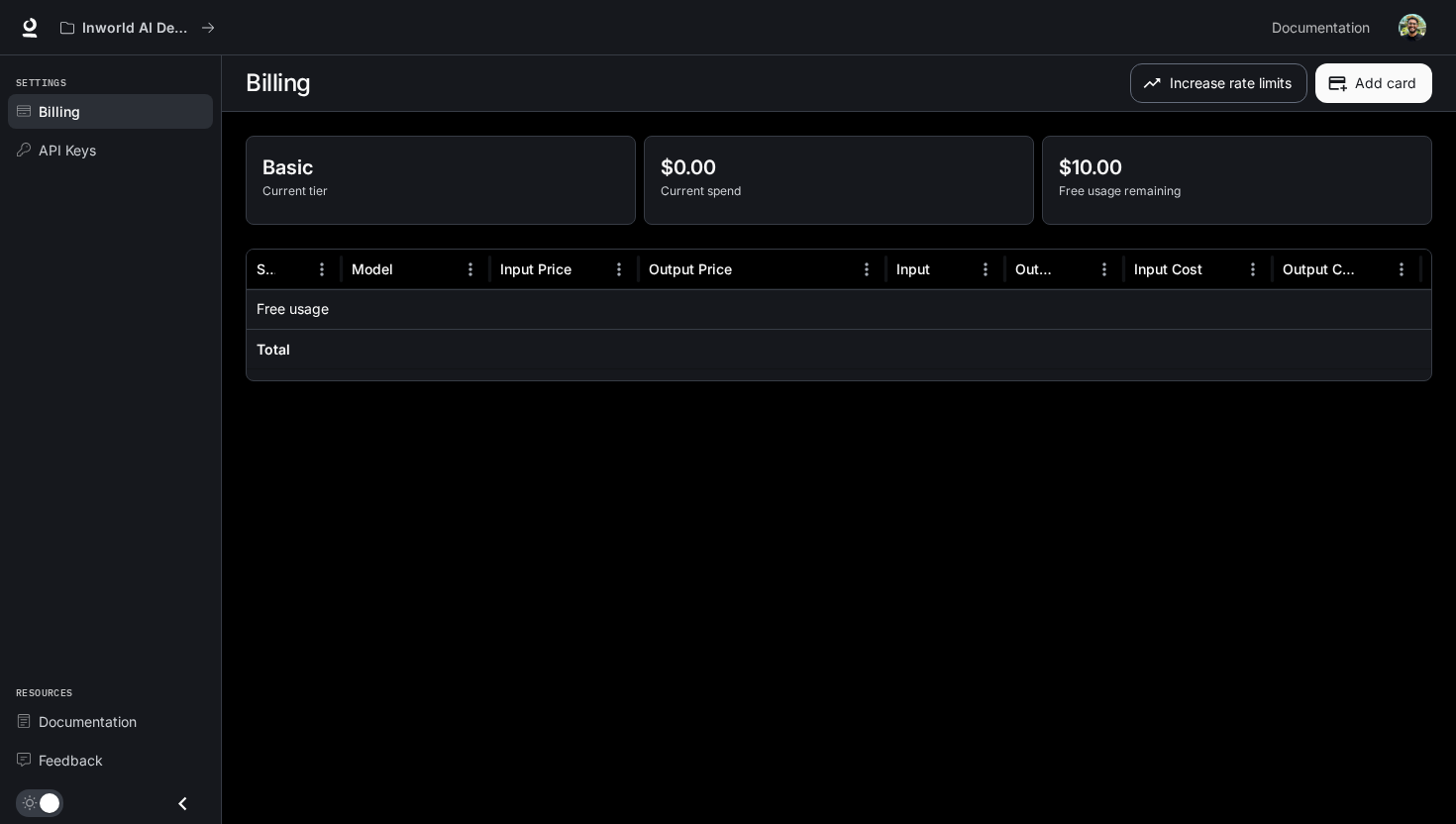 click on "Increase rate limits" at bounding box center (1218, 83) 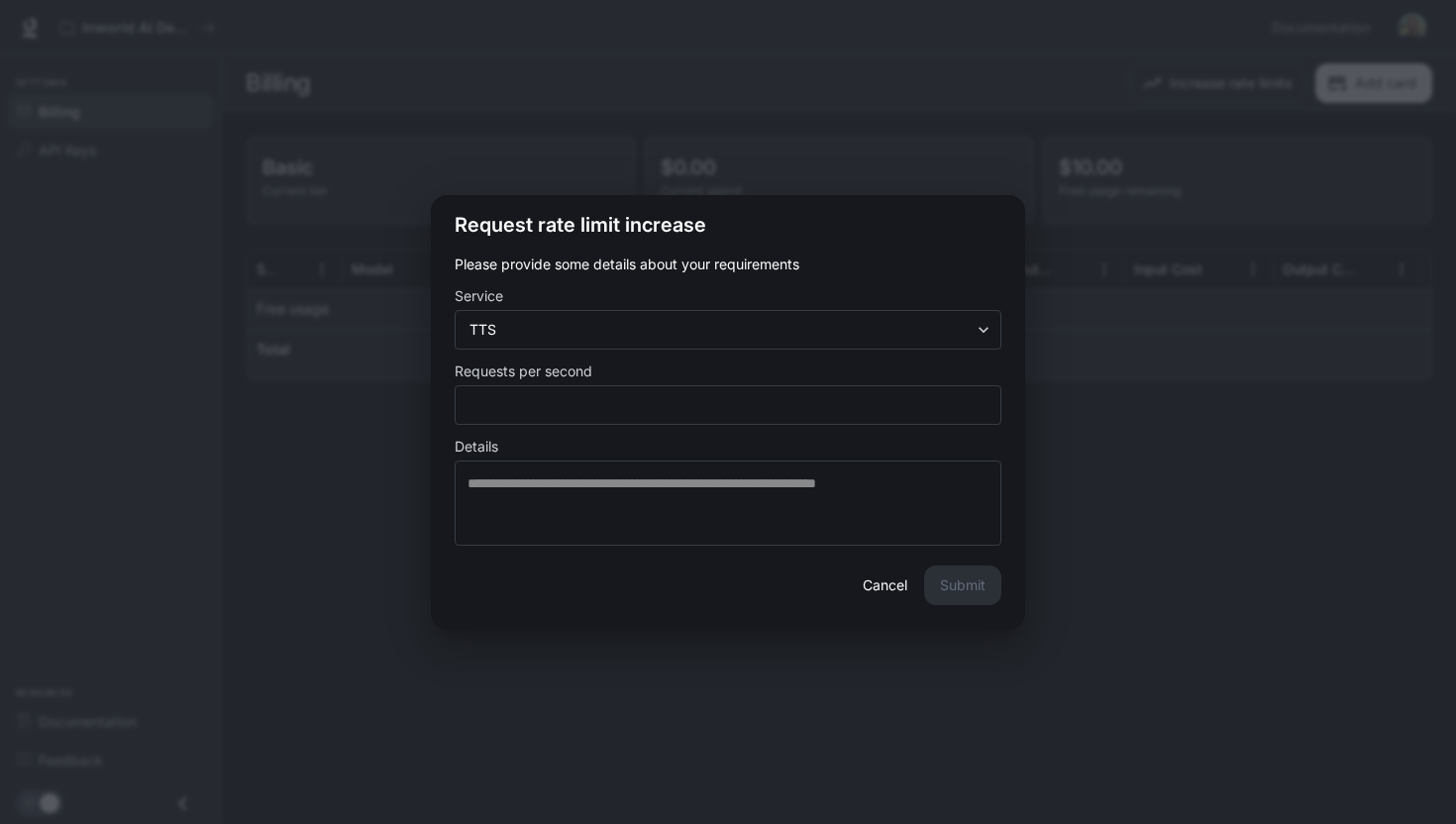 click on "Request rate limit increase Please provide some details about your requirements Service TTS *** ​ Requests per second * ​ Details * ​ Cancel Submit" at bounding box center (728, 412) 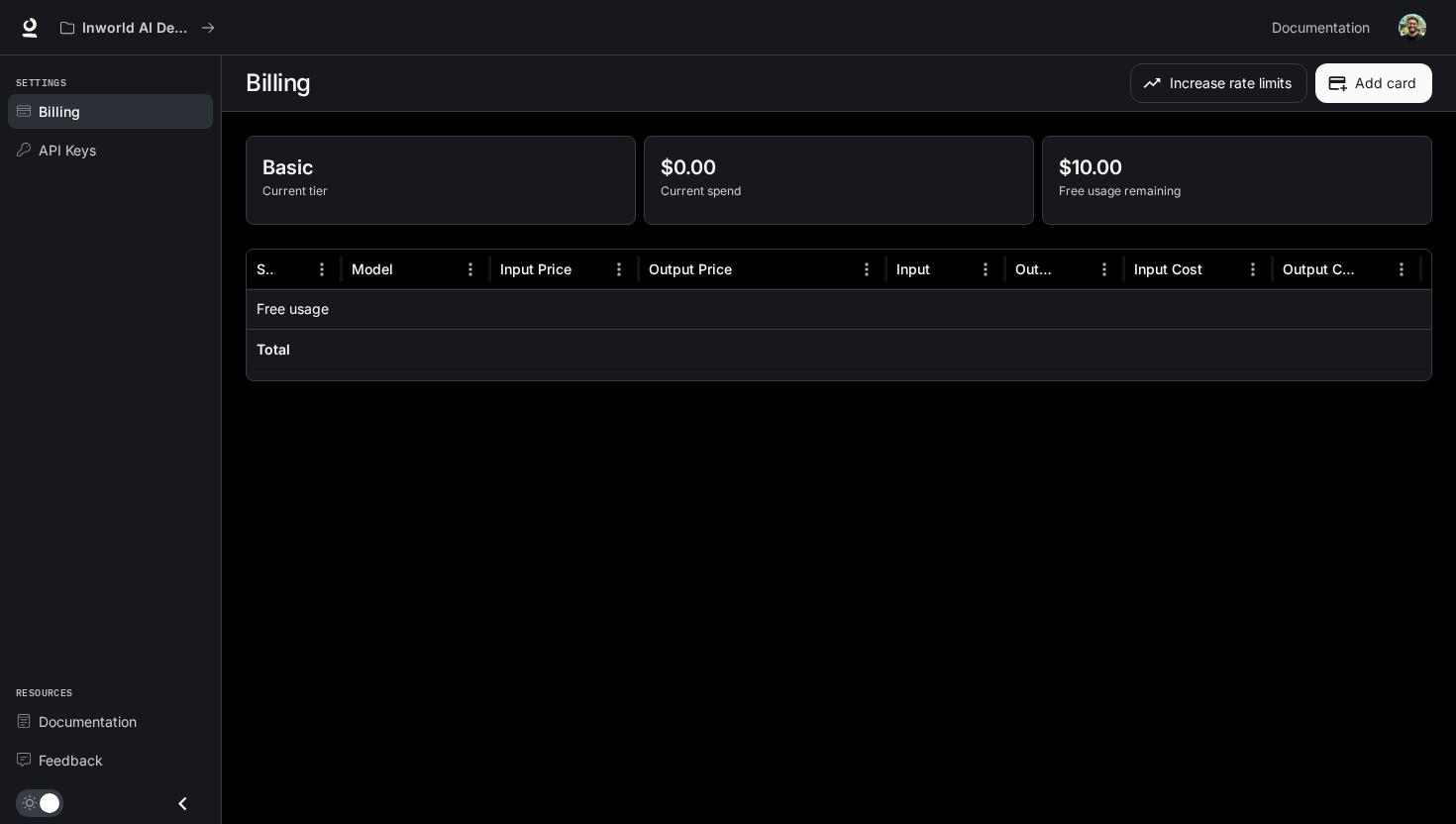 click at bounding box center (763, 349) 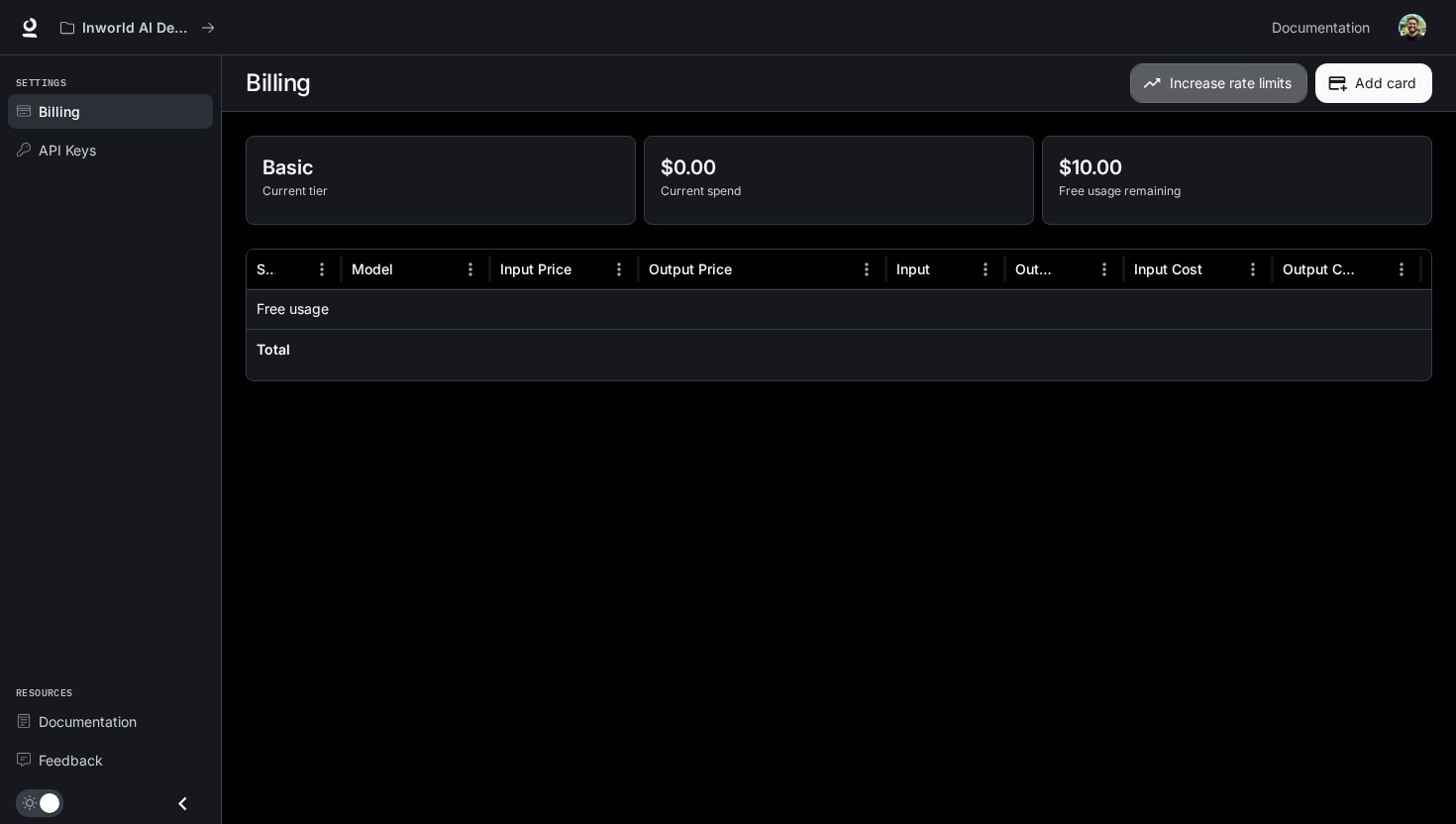 click on "Increase rate limits" at bounding box center (1218, 83) 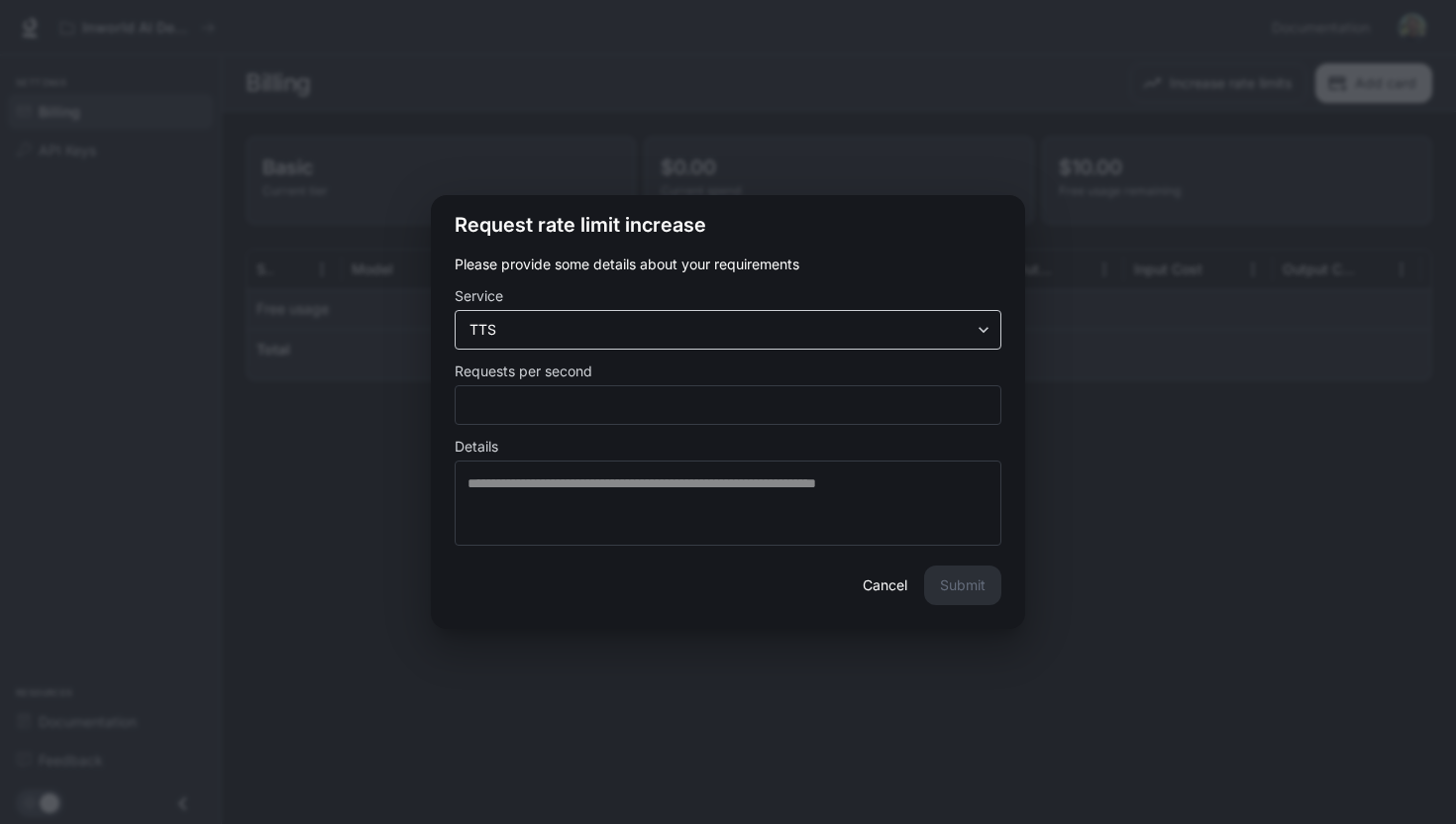 click on "Skip to main content Inworld AI Demos Documentation Documentation Portal Settings Billing API Keys Resources Documentation Feedback Billing Increase rate limits Add card Basic Current tier $0.00 Current spend $10.00 Free usage remaining Service Model Input Price Output Price Input Output Input Cost Output Cost Total Cost Free usage -$10.00 Total $0.00 Rows per page: 100 *** 1–2 of 2
Request rate limit increase Please provide some details about your requirements Service TTS *** ​ Requests per second * ​ Details * ​ Cancel Submit" at bounding box center (728, 412) 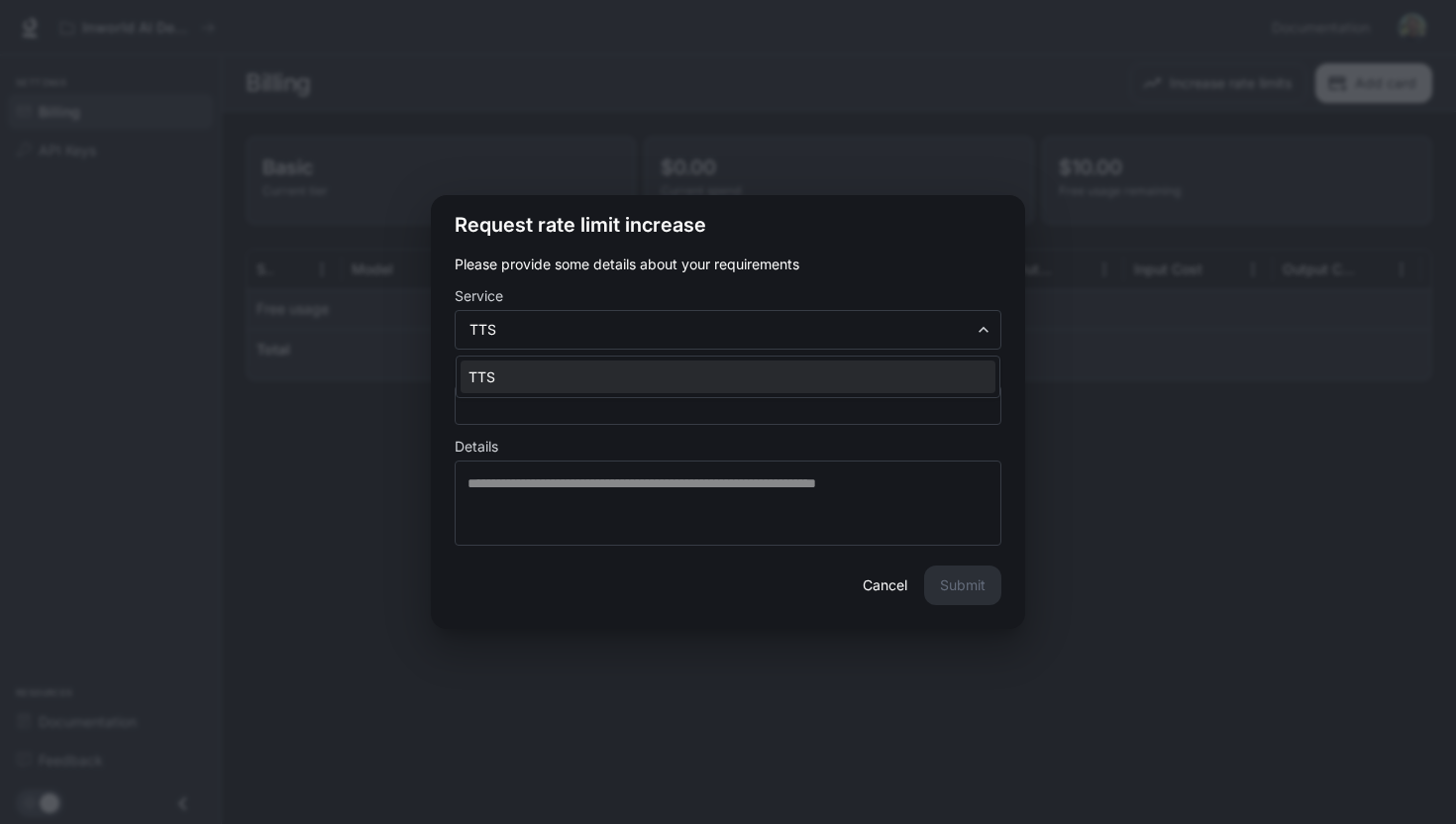 click at bounding box center [728, 412] 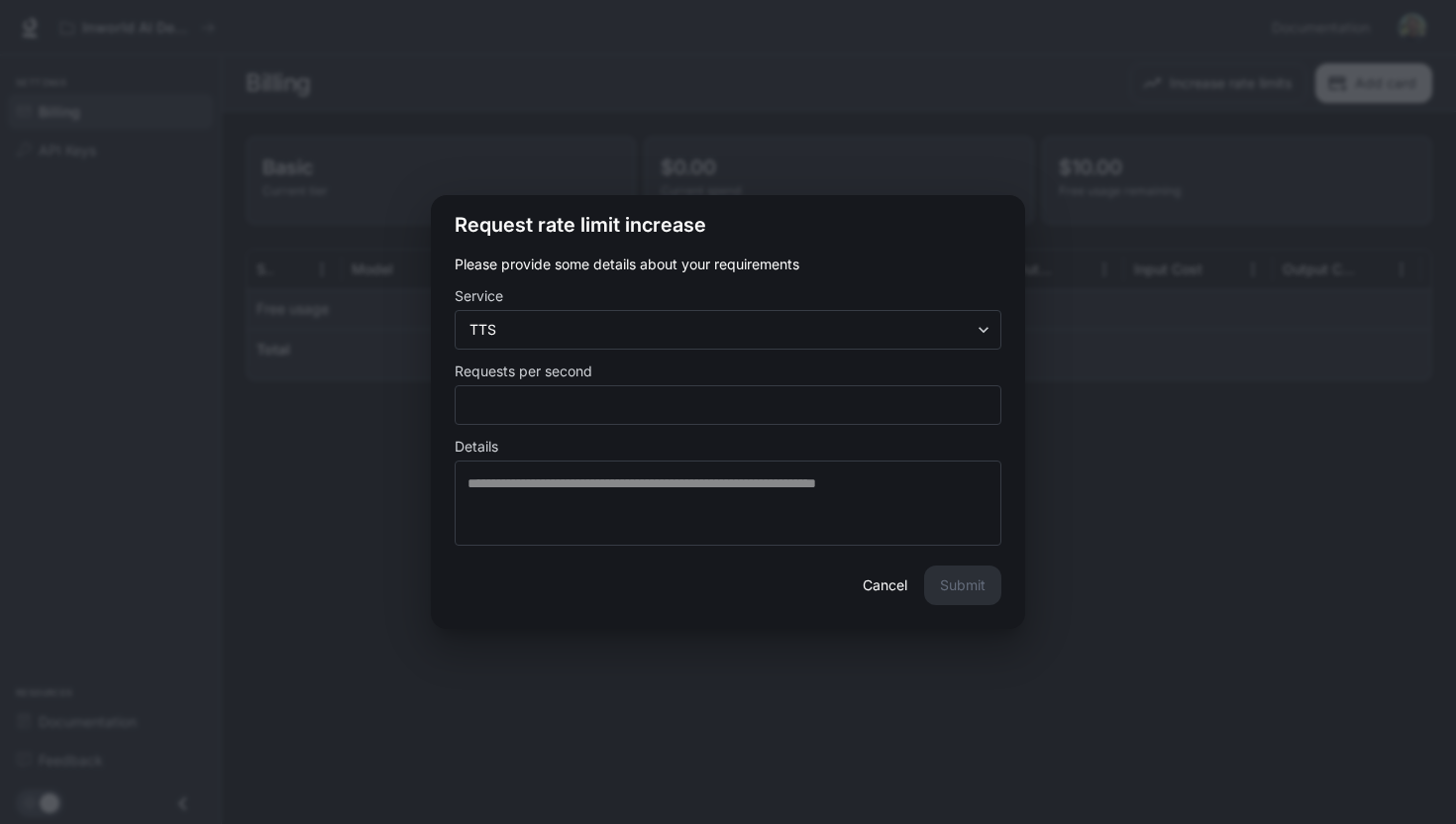 click on "Cancel" at bounding box center [884, 585] 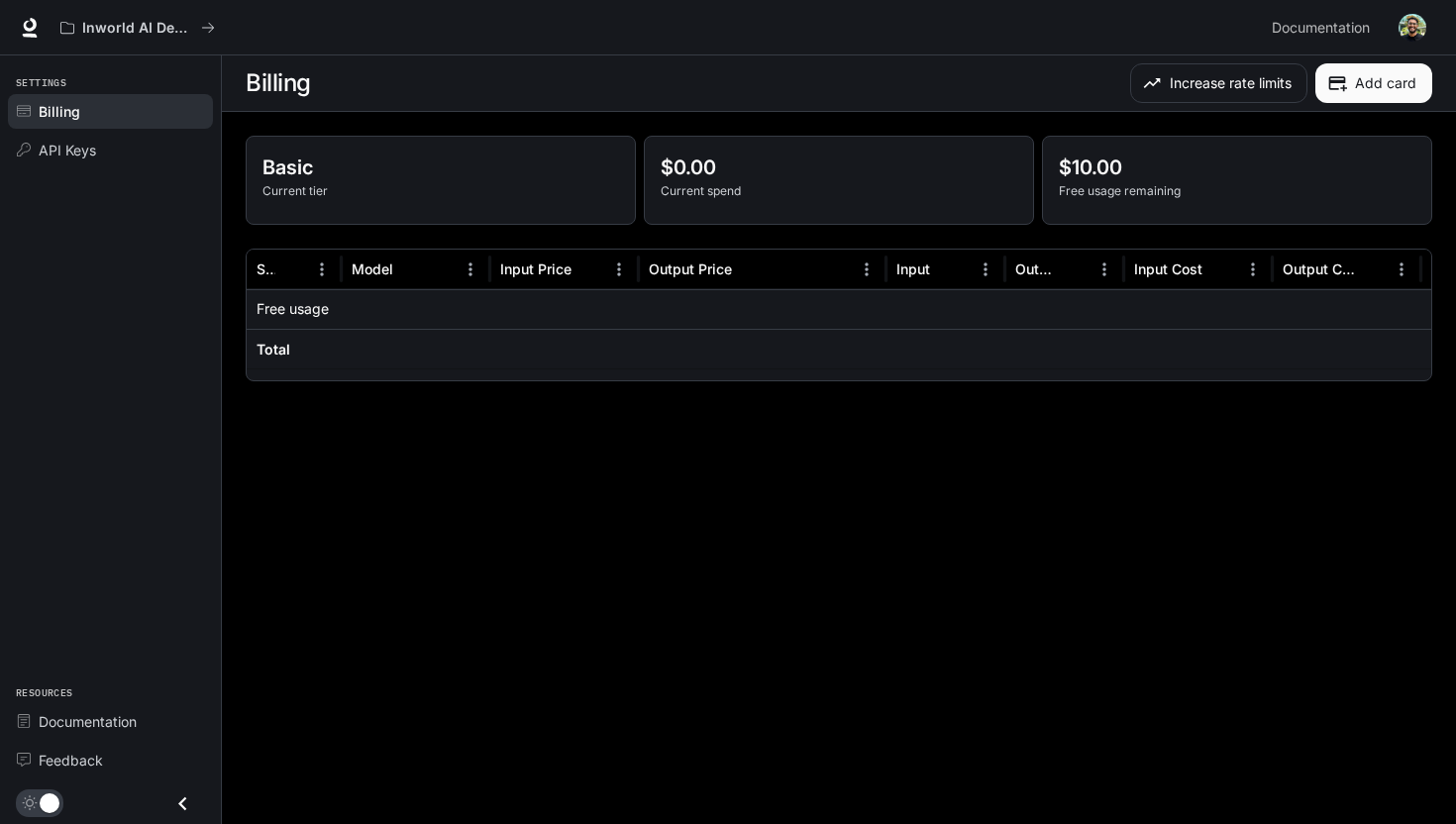 click at bounding box center (182, 803) 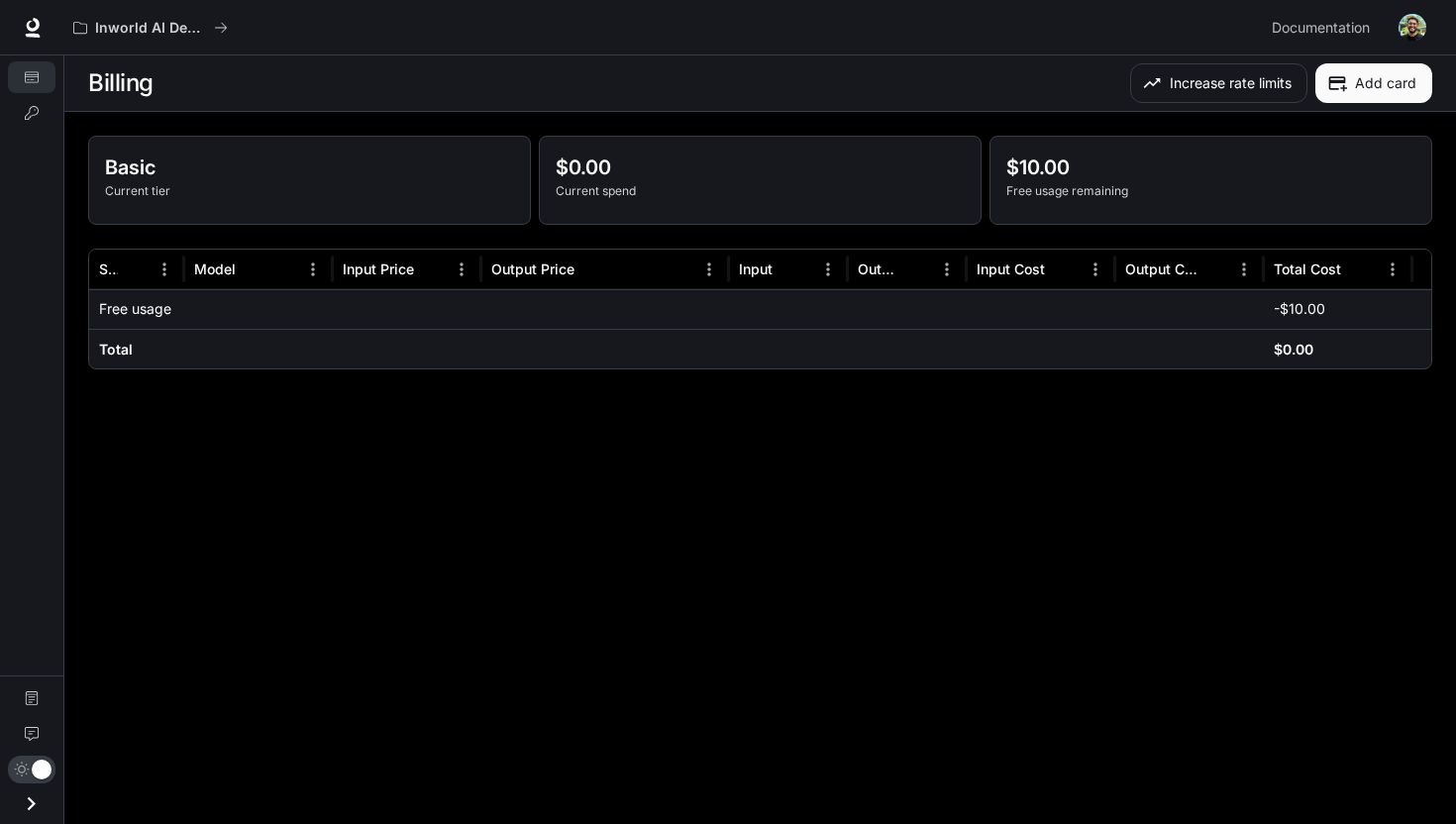 click at bounding box center (31, 803) 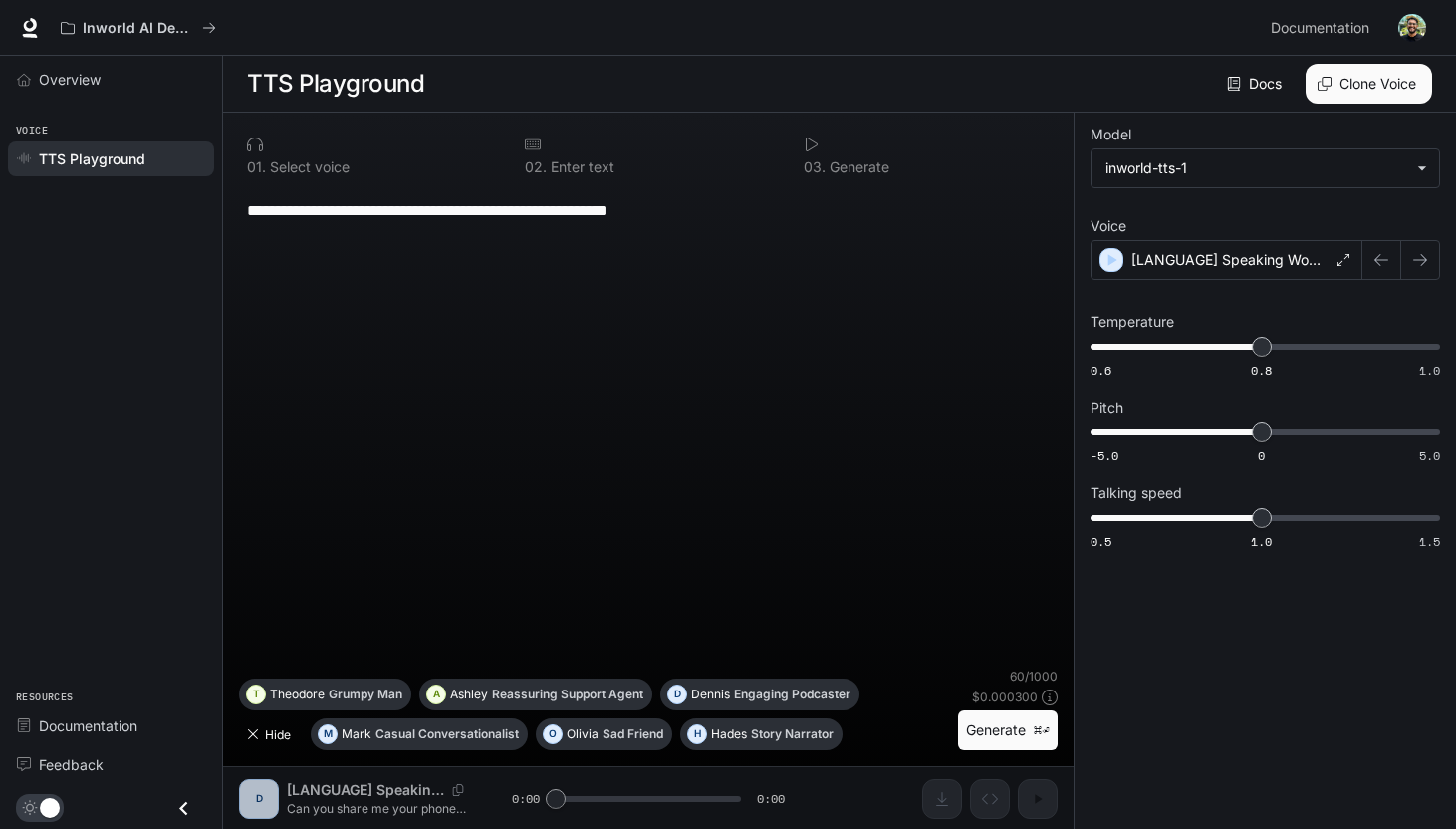 click on "Hide" at bounding box center (271, 734) 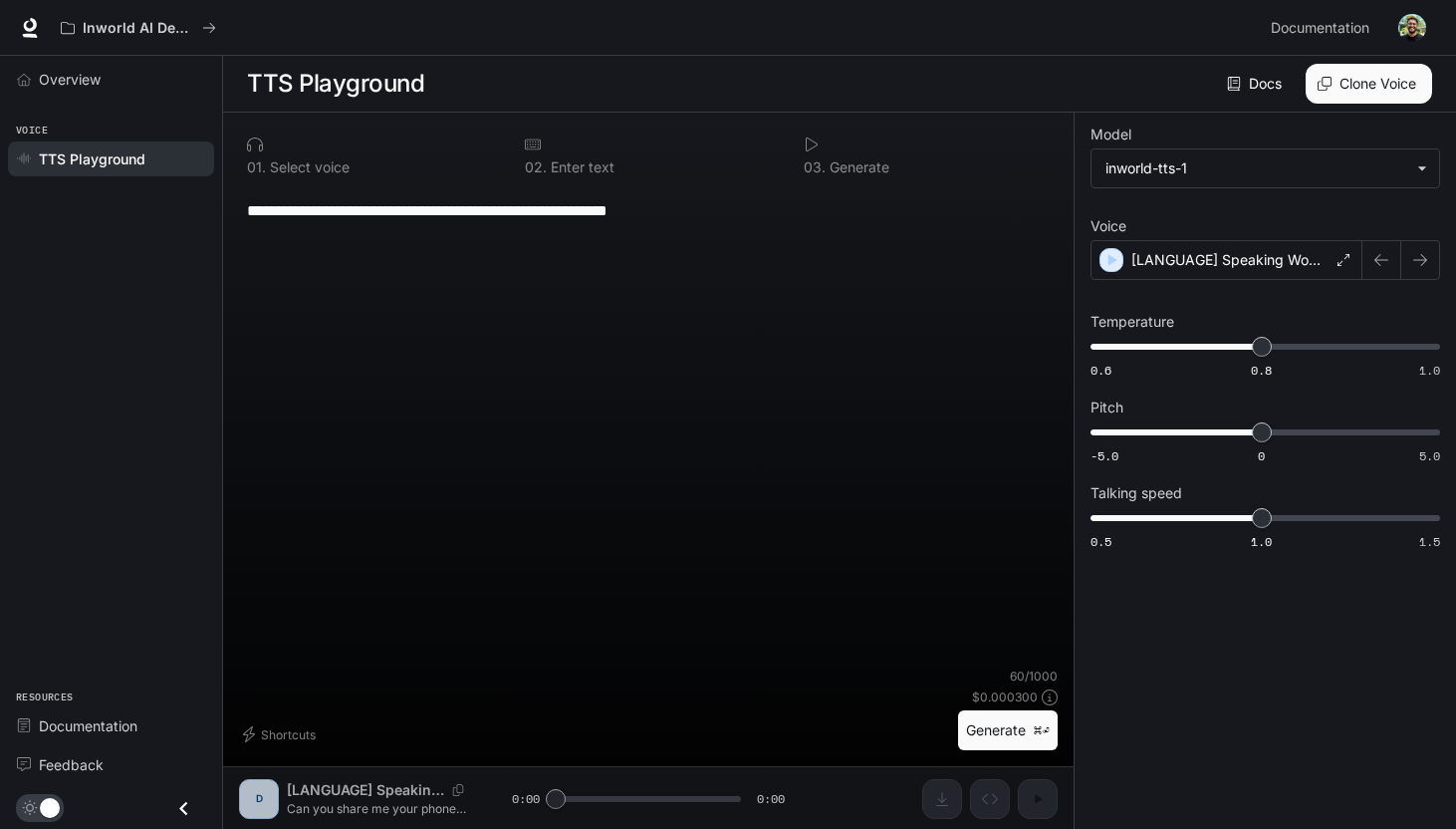 click on "**********" at bounding box center [648, 471] 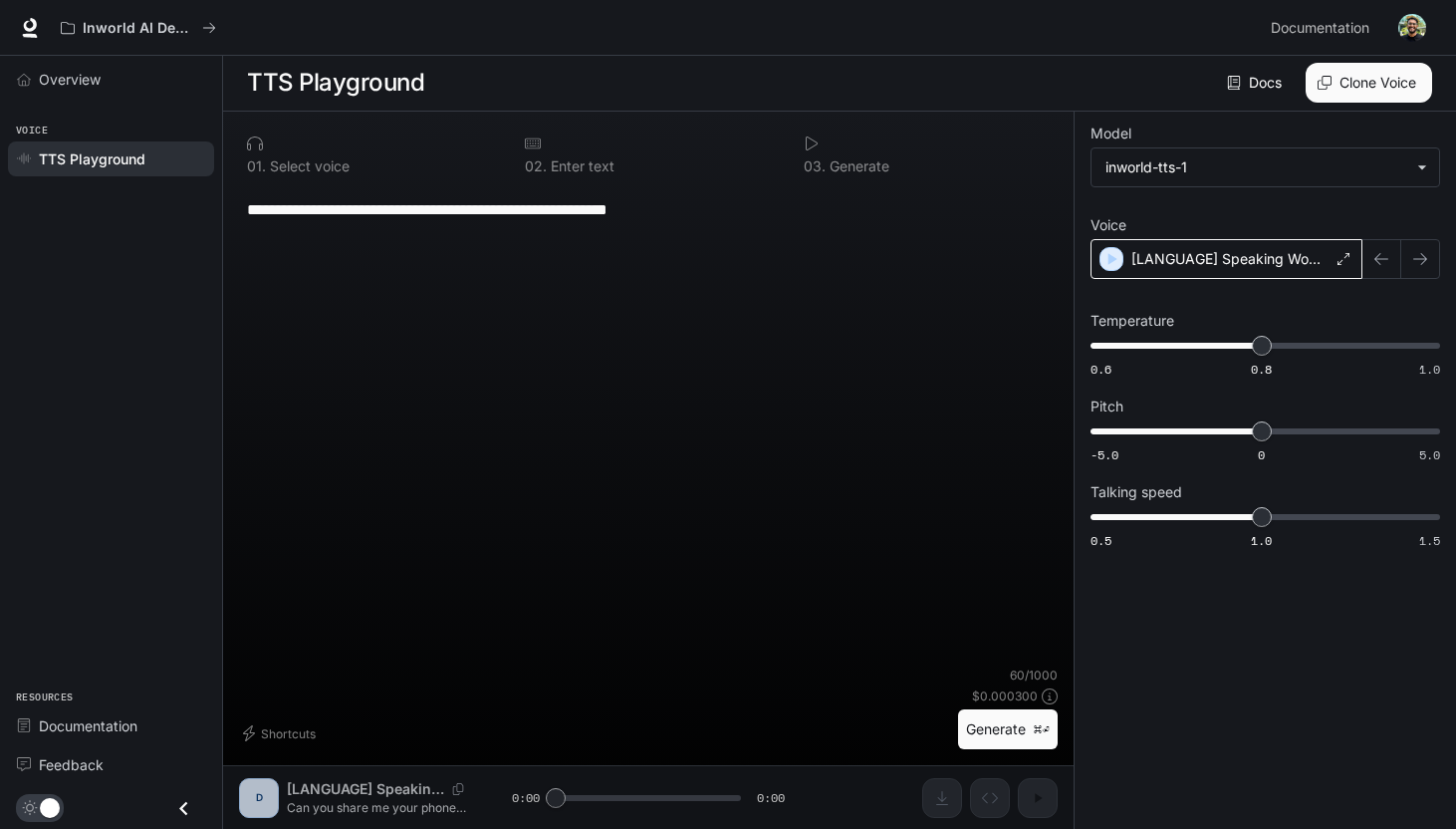 click on "[LANGUAGE] Speaking Woman" at bounding box center (1226, 259) 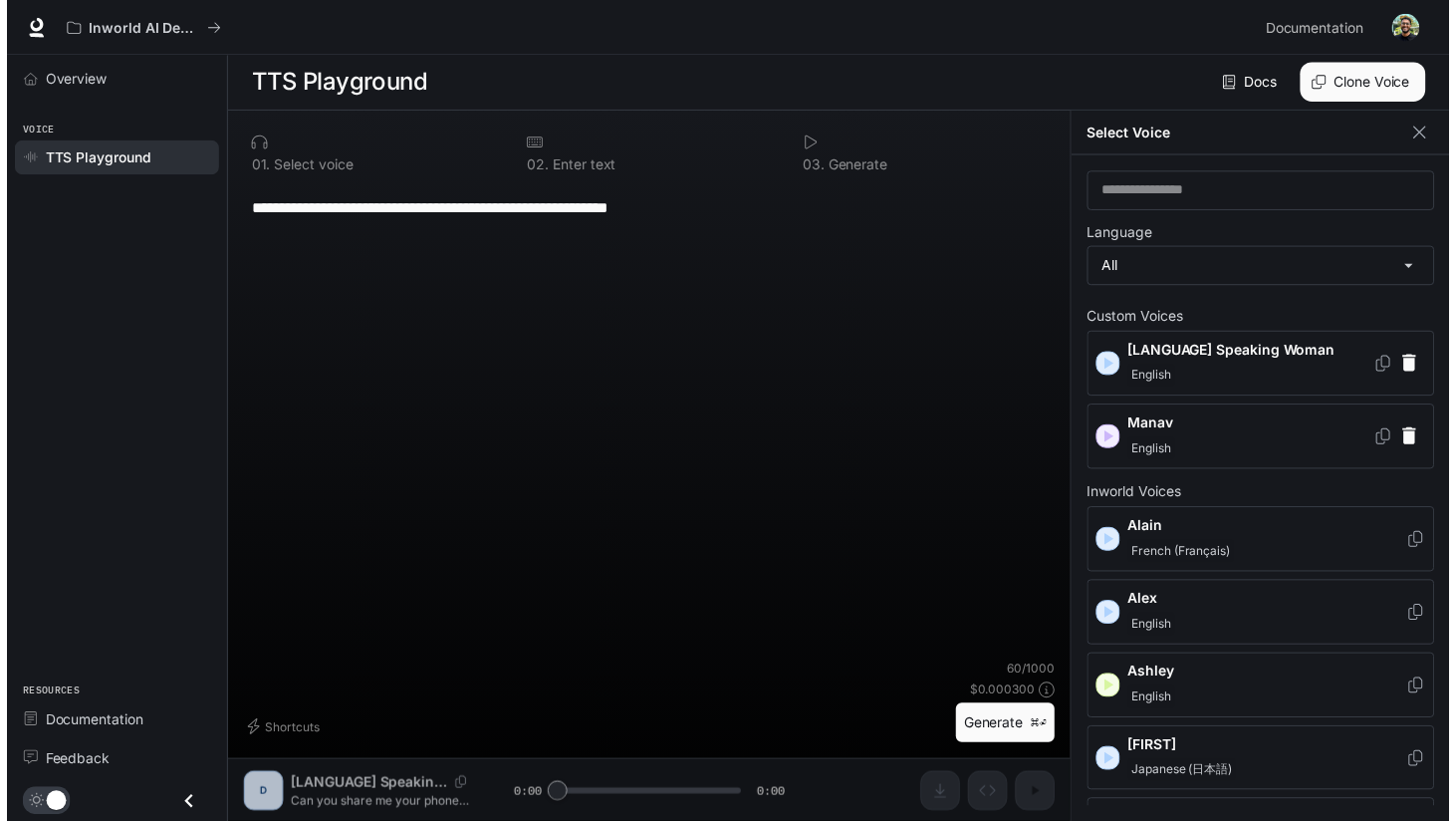 scroll, scrollTop: 1, scrollLeft: 0, axis: vertical 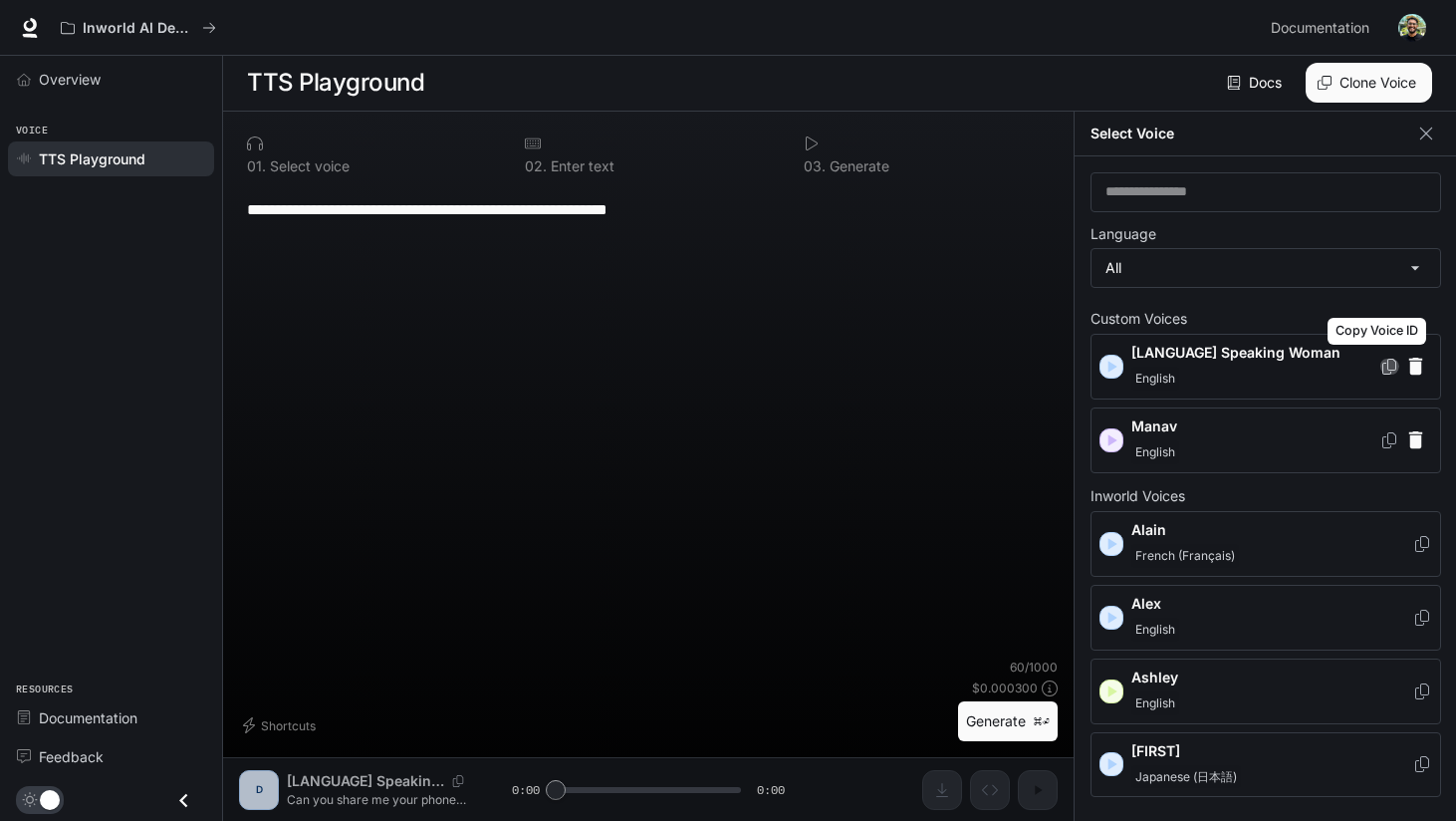 click at bounding box center [1389, 367] 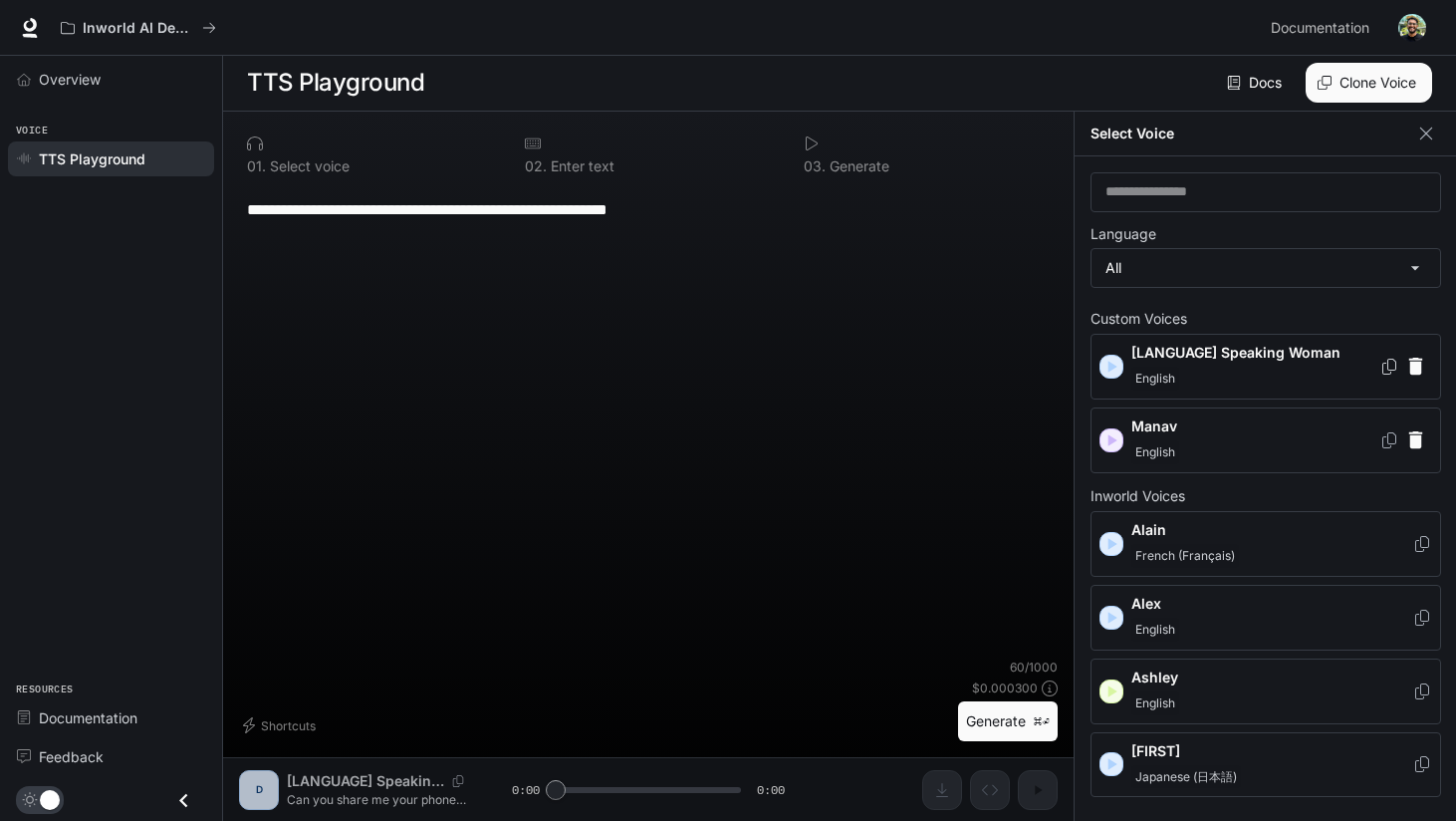 click on "**********" at bounding box center [648, 421] 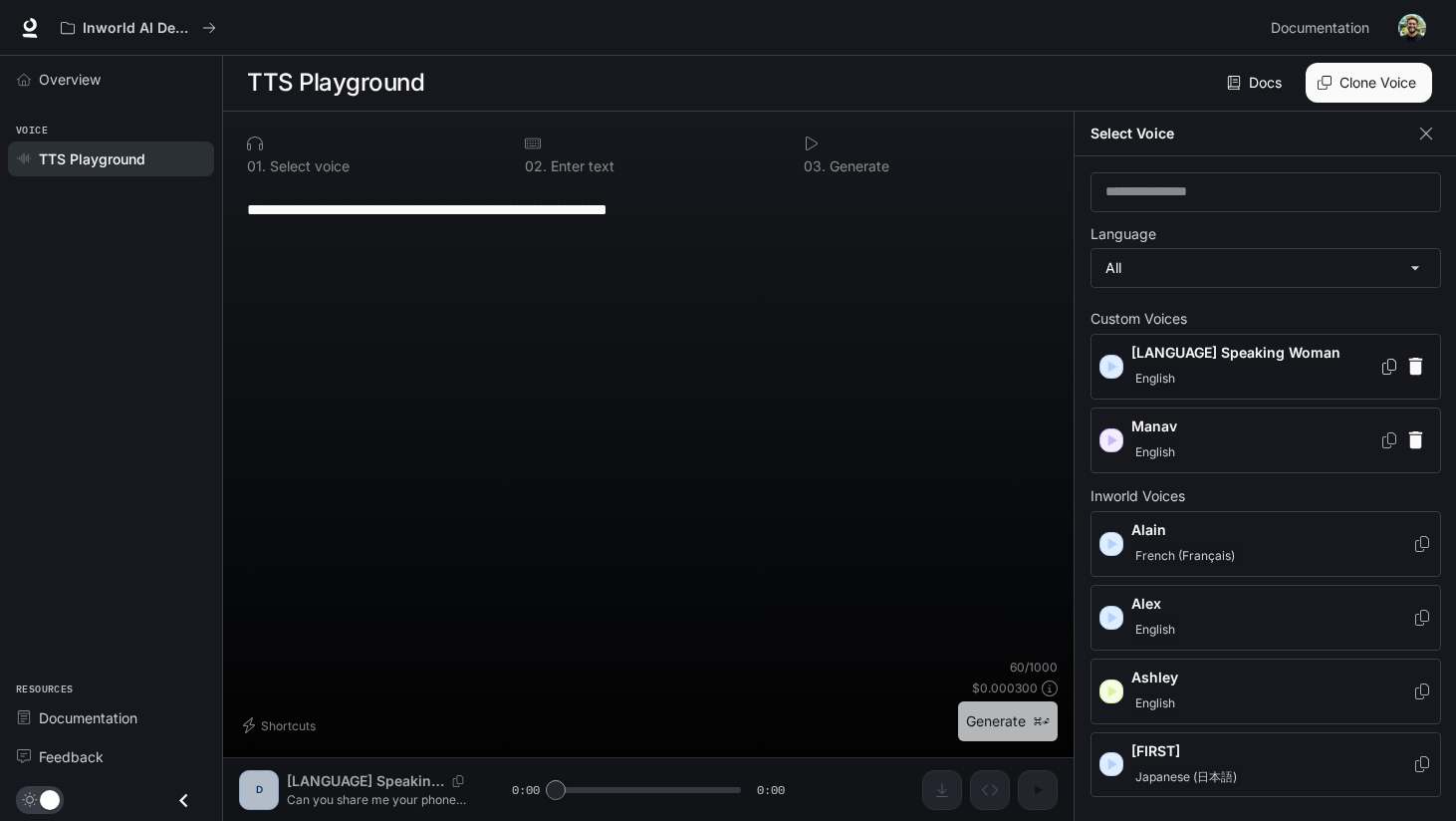 click on "Generate ⌘⏎" at bounding box center [1008, 721] 